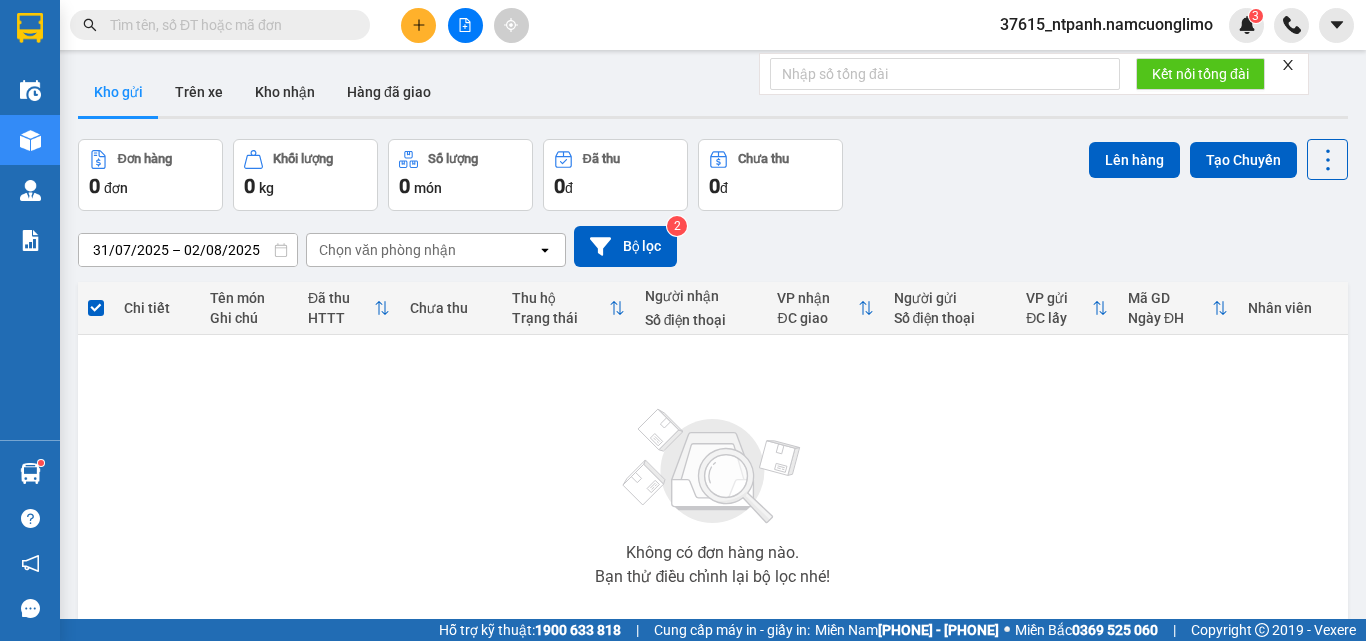 scroll, scrollTop: 0, scrollLeft: 0, axis: both 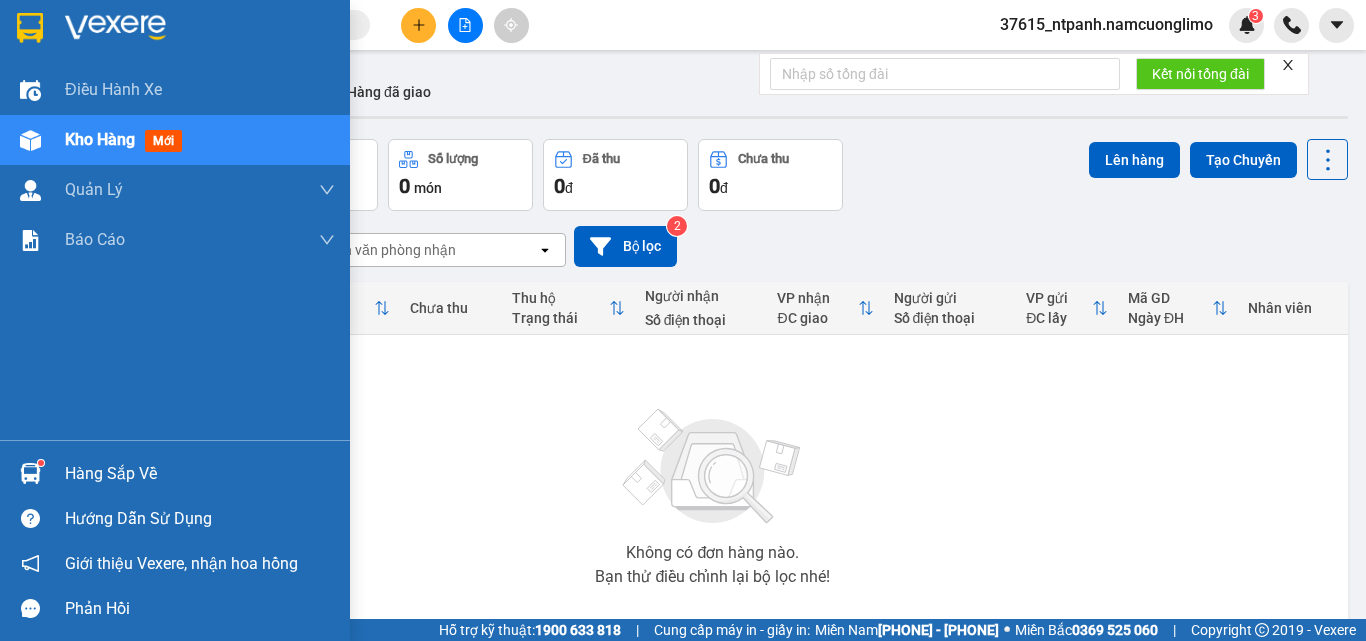 click at bounding box center [30, 473] 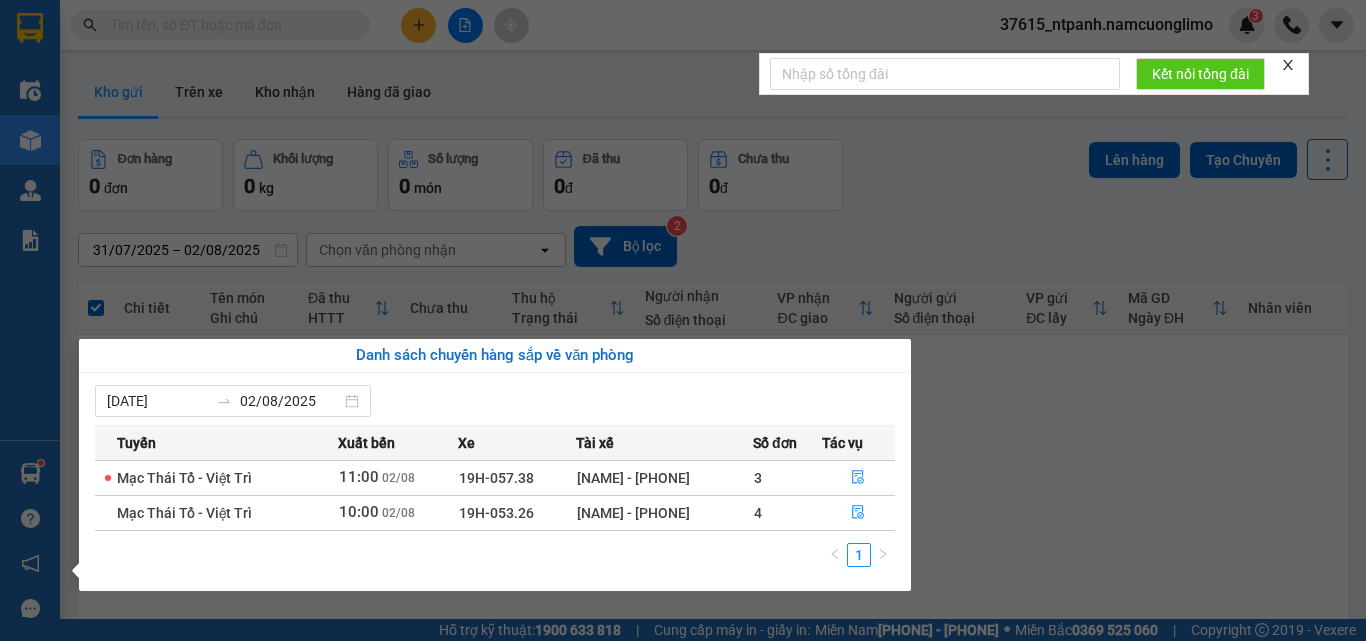 click on "Kết quả tìm kiếm ( 0 )  Bộ lọc  No Data 37615_ntpanh.namcuonglimo 3     Điều hành xe     Kho hàng mới     Quản Lý Quản lý chuyến Quản lý giao nhận mới Quản lý kiểm kho     Báo cáo  11. Báo cáo đơn giao nhận nội bộ 10.Báo cáo dòng tiền đơn đối tác 12. Thống kê đơn đối tác 14. Thống kê đơn đang có trong kho nhận 1B. Chi tiết đơn hàng toàn nhà xe 2. Doanh thu thực tế toàn nhà xe 3. Thống kê nhận và gửi hàng theo văn phòng 4. Thống kê đơn hàng toàn nhà xe  5. Doanh số theo xe, tài xế ( mới) 7. Báo cáo đơn hàng miễn phí 9. Thống kê đơn sửa cước Báo cáo đơn giao Báo cáo đơn hàng hủy Hàng sắp về Hướng dẫn sử dụng Giới thiệu Vexere, nhận hoa hồng Phản hồi Phần mềm hỗ trợ bạn tốt chứ? ver  1.8.137 Kho gửi Trên xe Kho nhận Hàng đã giao Đơn hàng 0 đơn Khối lượng 0 kg Số lượng 0 món Đã thu 0  đ Chưa thu 0  đ" at bounding box center [683, 320] 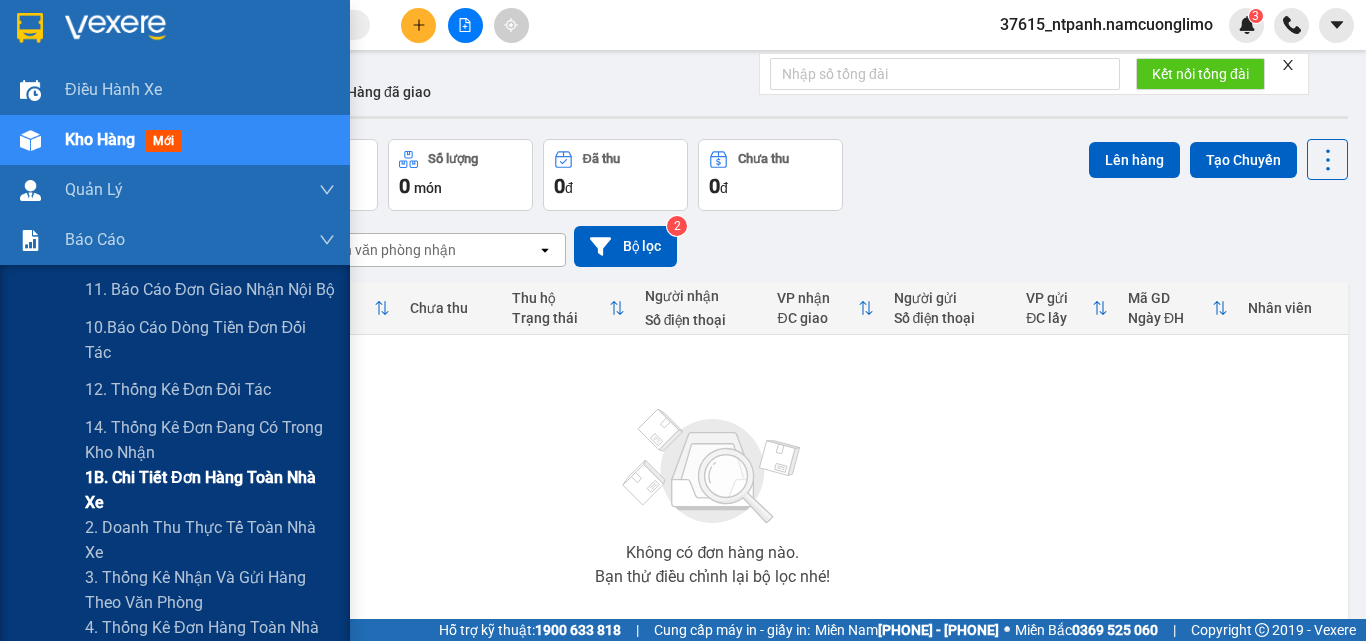 click on "1B. Chi tiết đơn hàng toàn nhà xe" at bounding box center (210, 490) 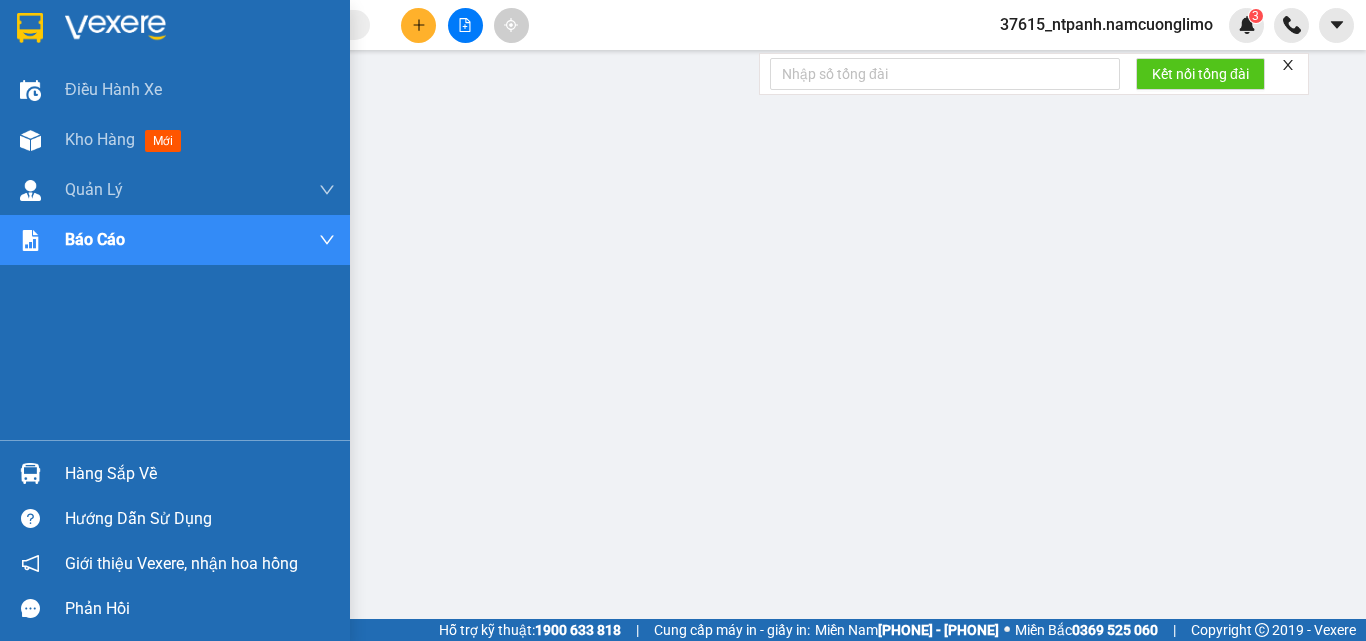 click at bounding box center (30, 28) 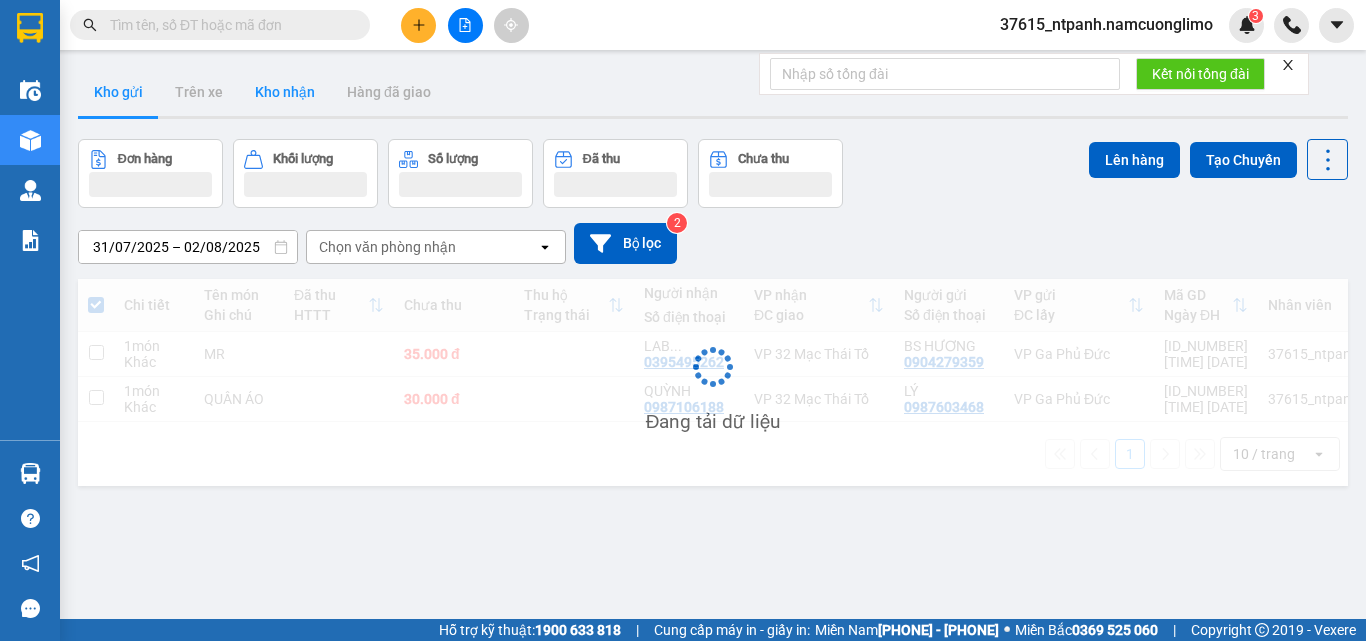 click on "Kho nhận" at bounding box center [285, 92] 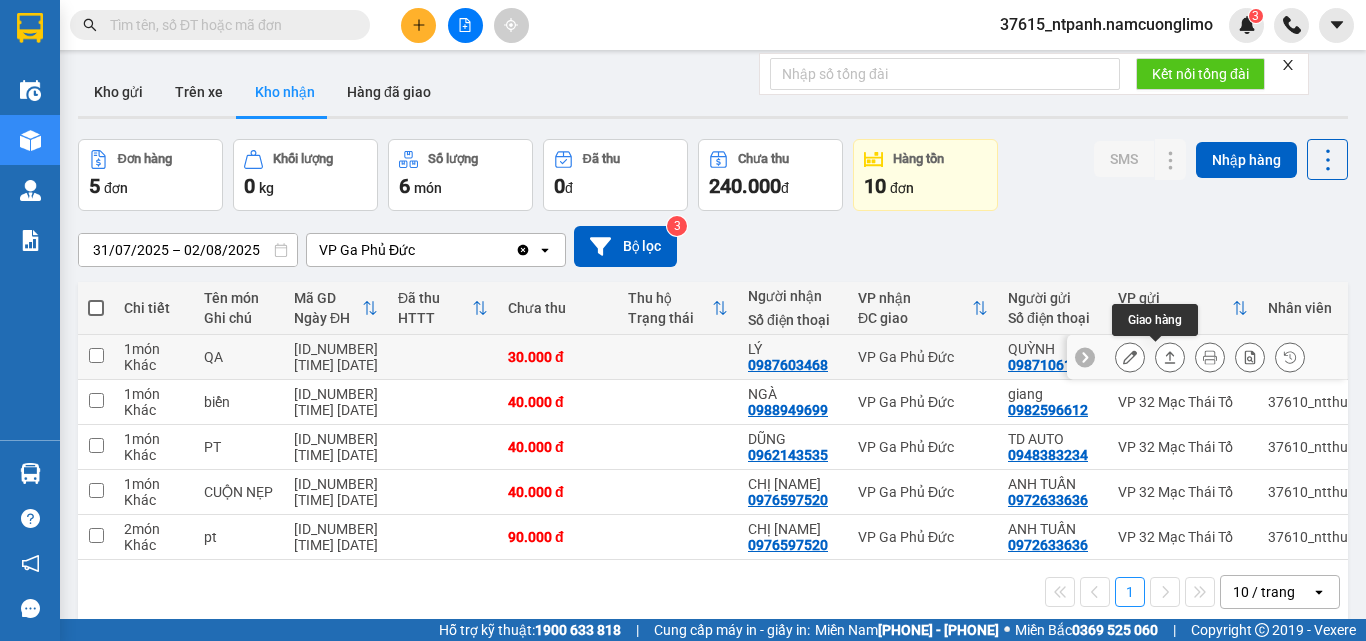 click 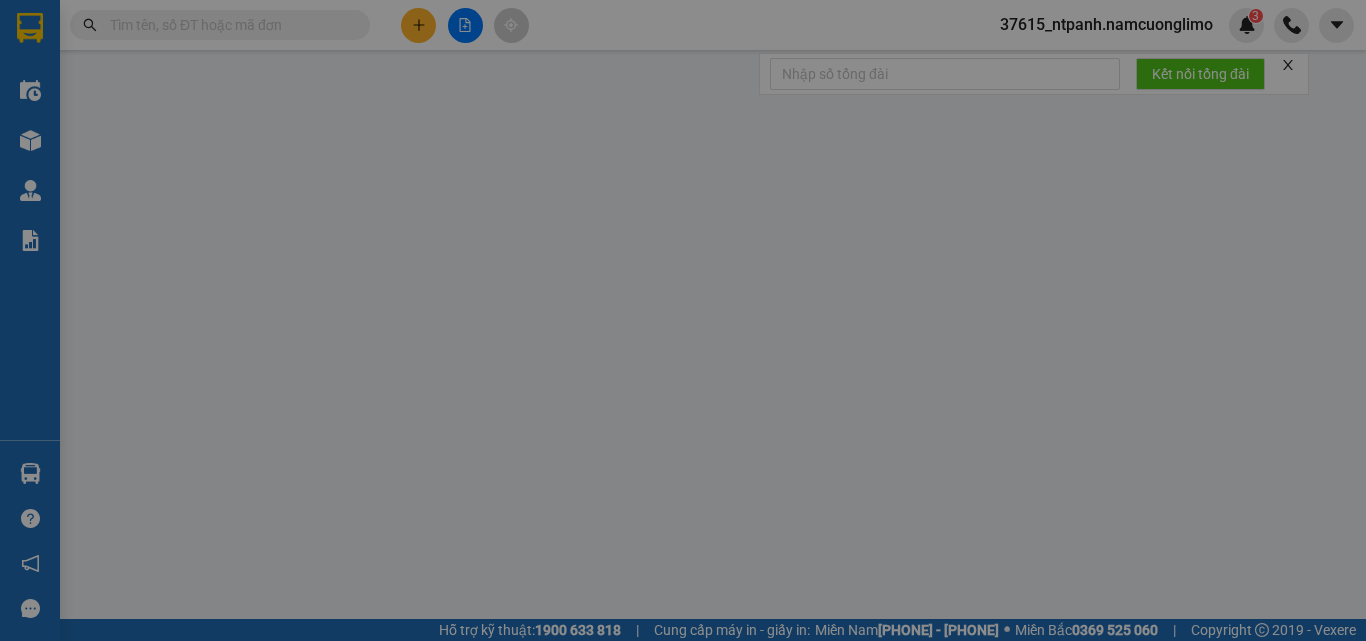 type on "0987106188" 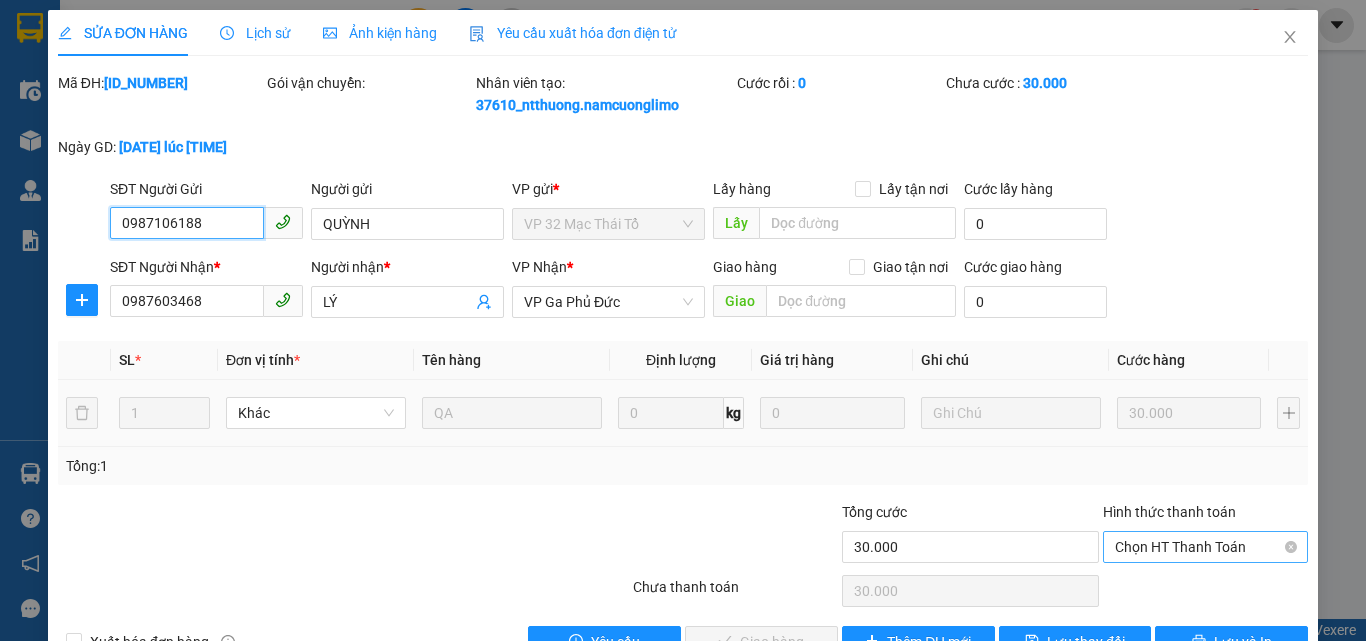 click on "Chọn HT Thanh Toán" at bounding box center [1205, 547] 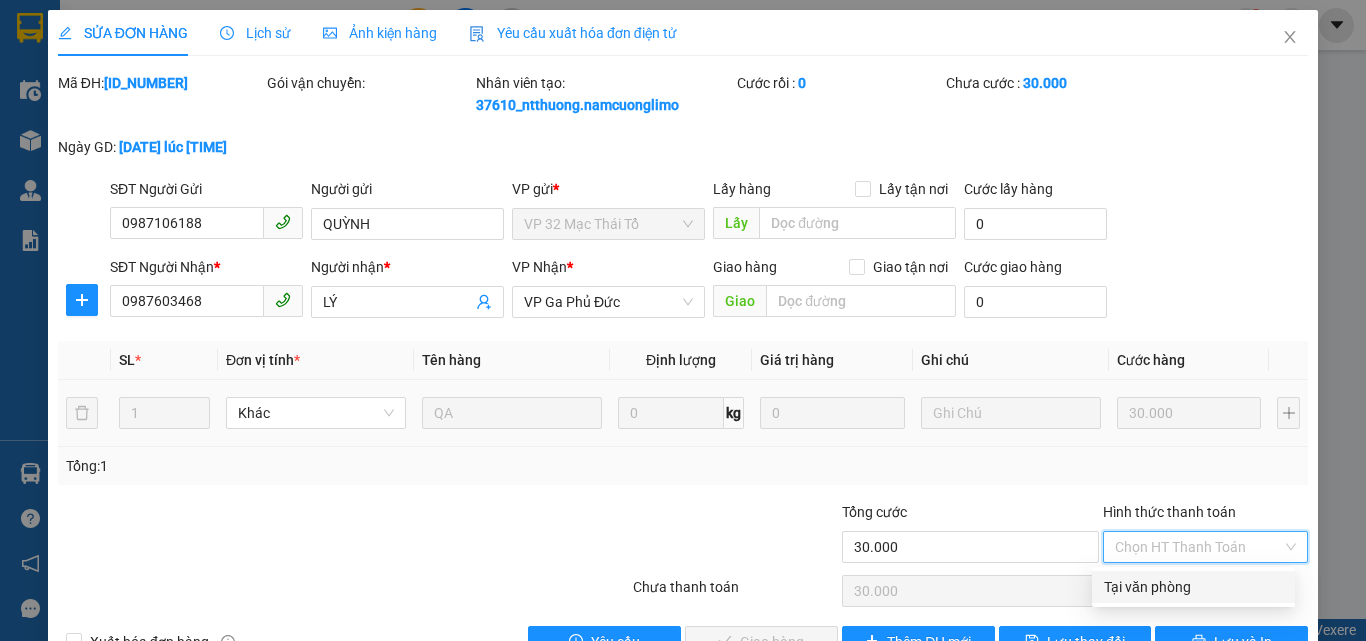 click on "Tại văn phòng" at bounding box center [1193, 587] 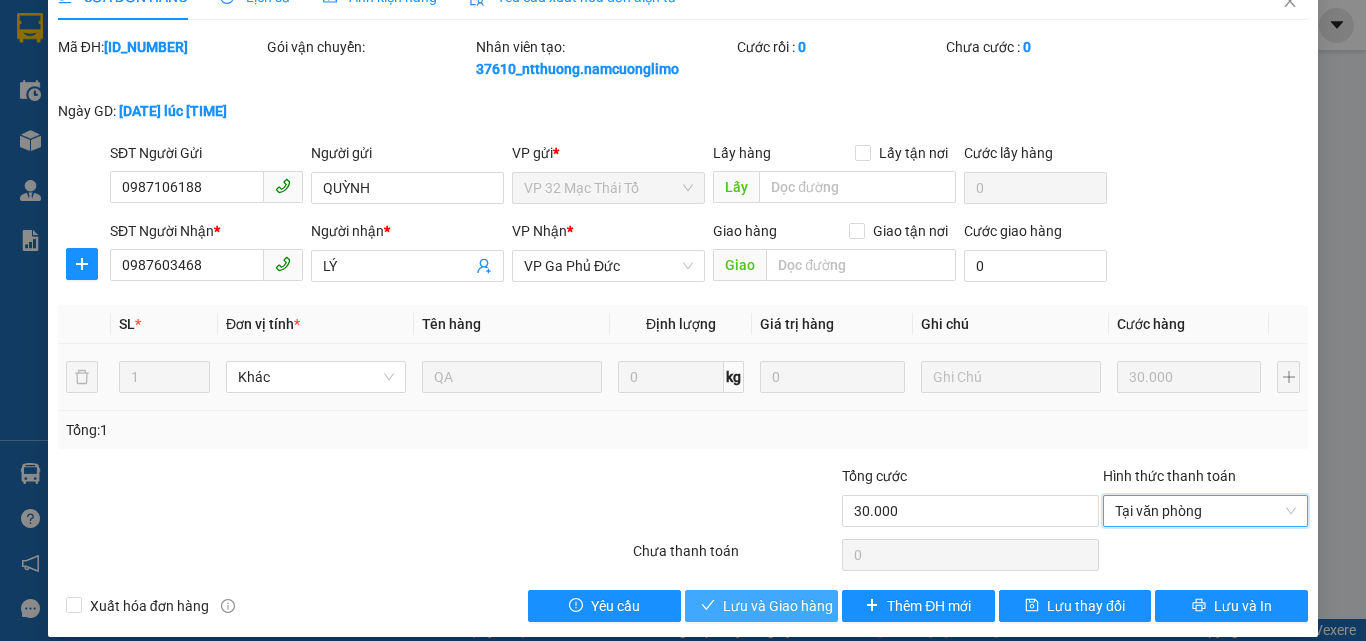 scroll, scrollTop: 56, scrollLeft: 0, axis: vertical 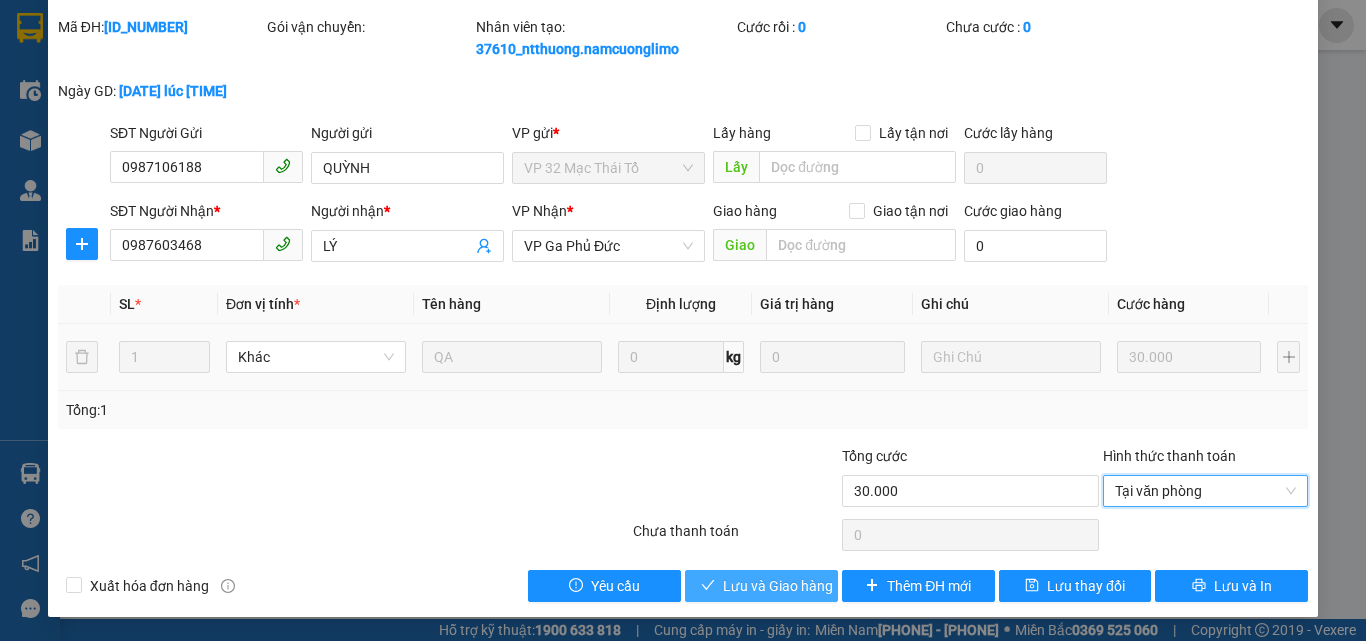 click on "Lưu và Giao hàng" at bounding box center [778, 586] 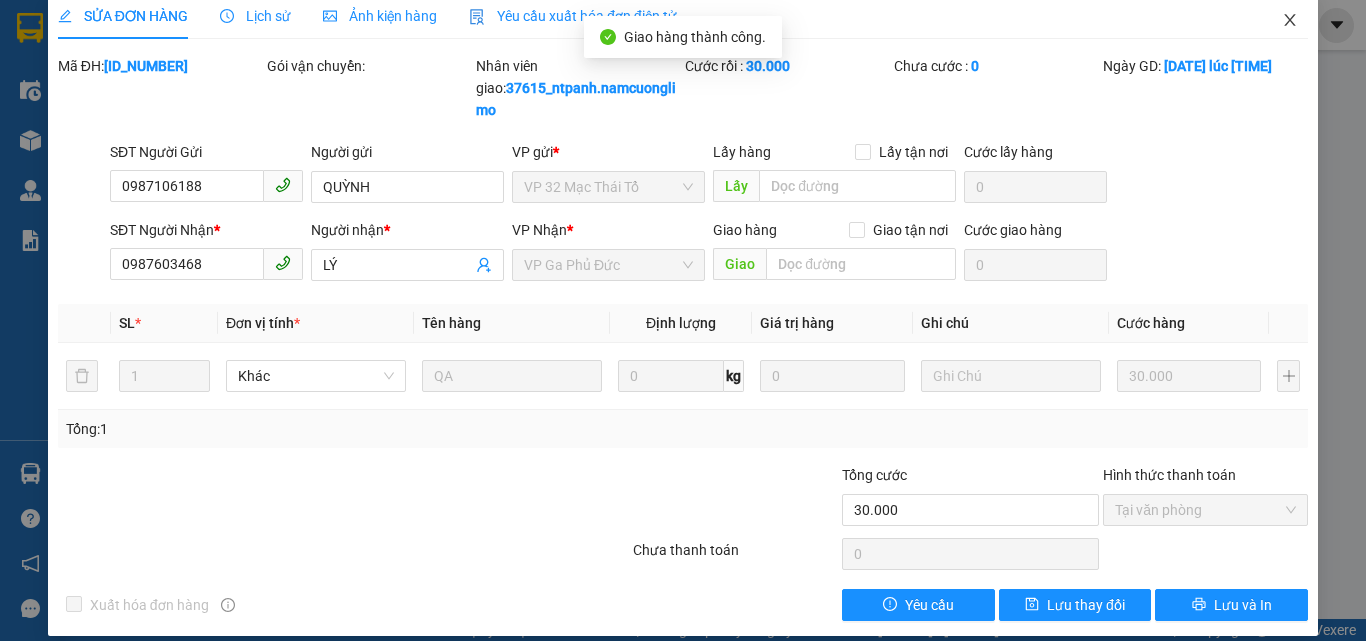 scroll, scrollTop: 0, scrollLeft: 0, axis: both 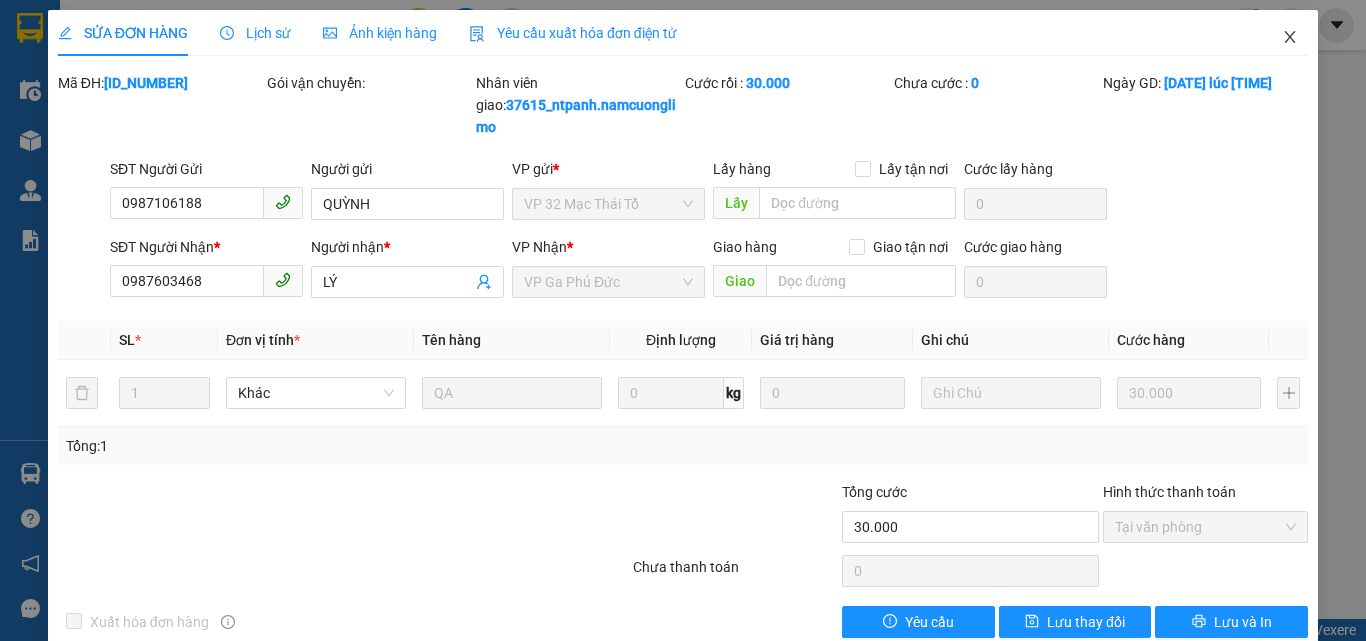 click at bounding box center [1290, 38] 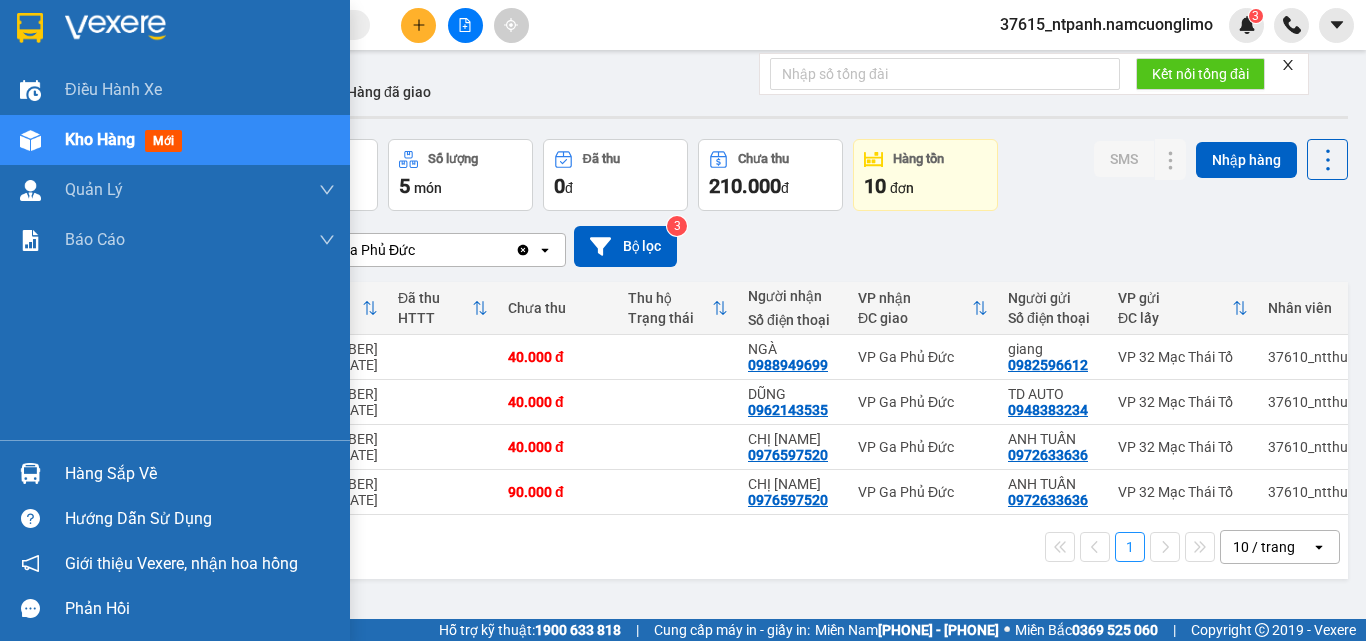 click at bounding box center (30, 473) 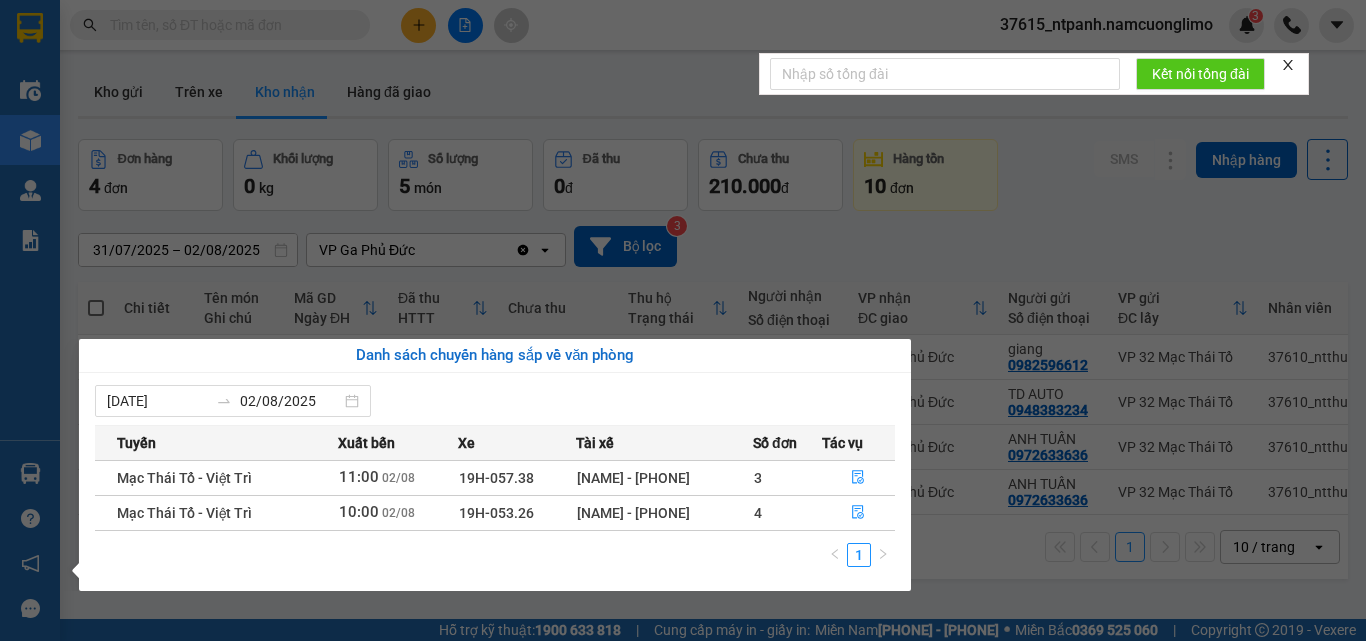 drag, startPoint x: 987, startPoint y: 560, endPoint x: 830, endPoint y: 490, distance: 171.89822 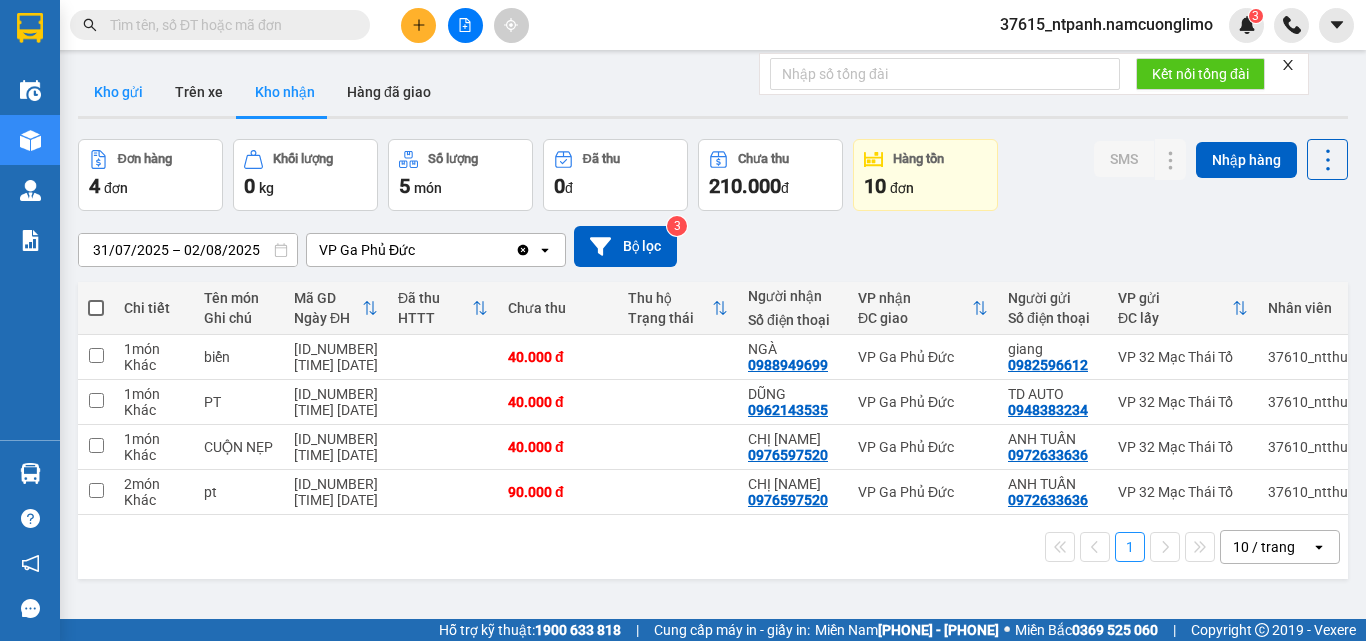 click on "Kho gửi" at bounding box center (118, 92) 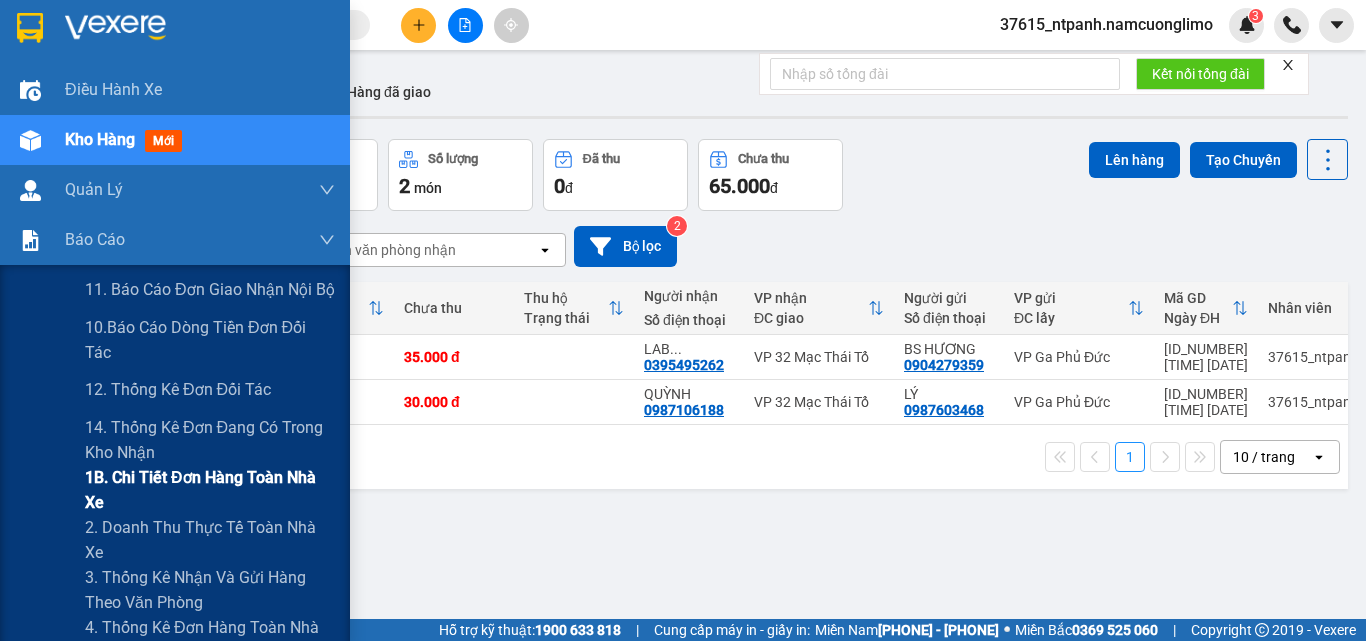 click on "1B. Chi tiết đơn hàng toàn nhà xe" at bounding box center (210, 490) 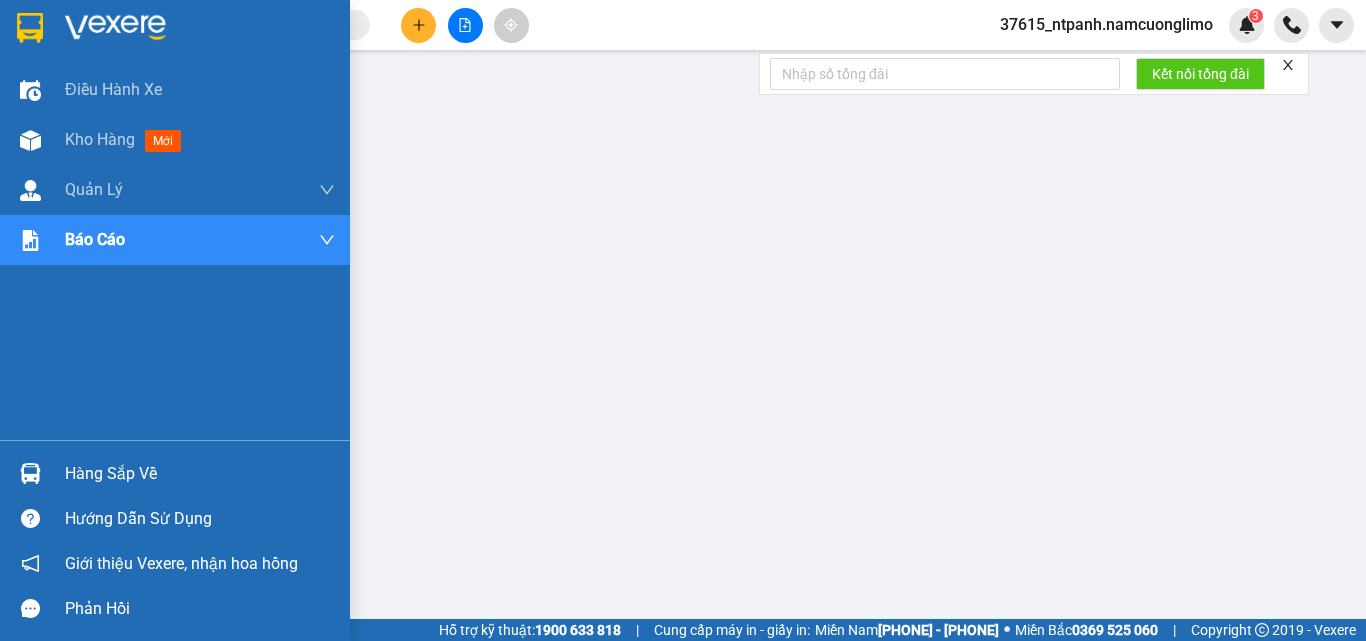 click at bounding box center [30, 28] 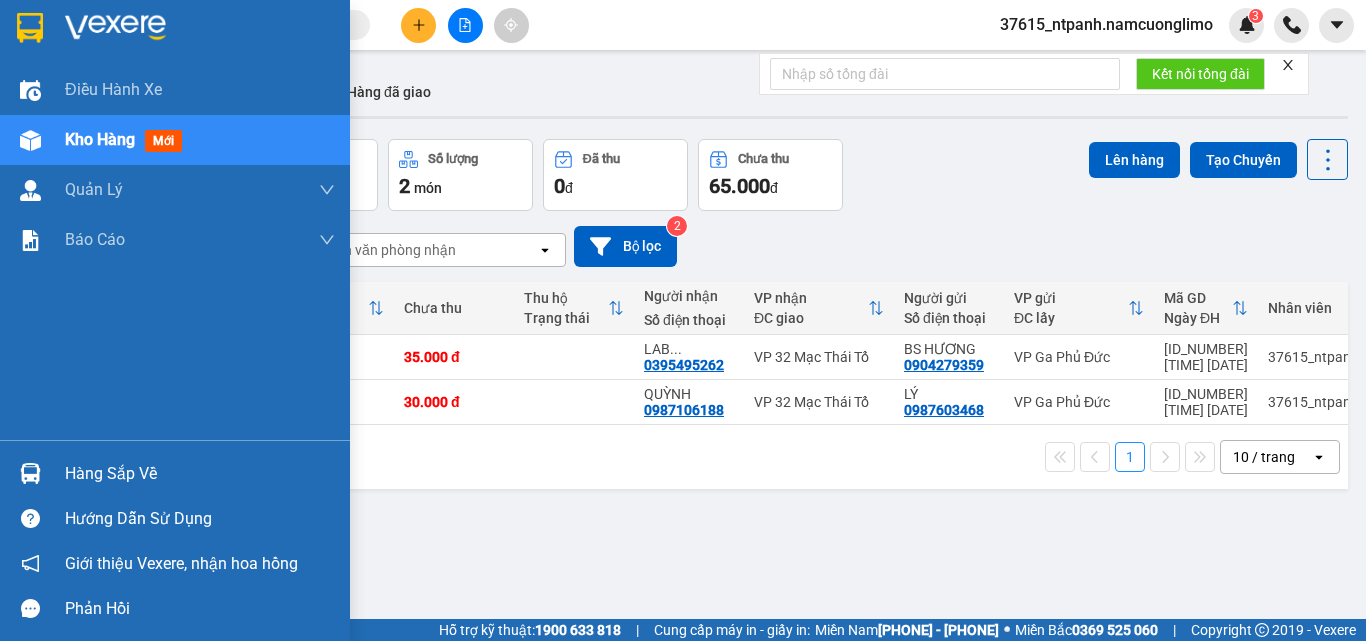 click at bounding box center (30, 28) 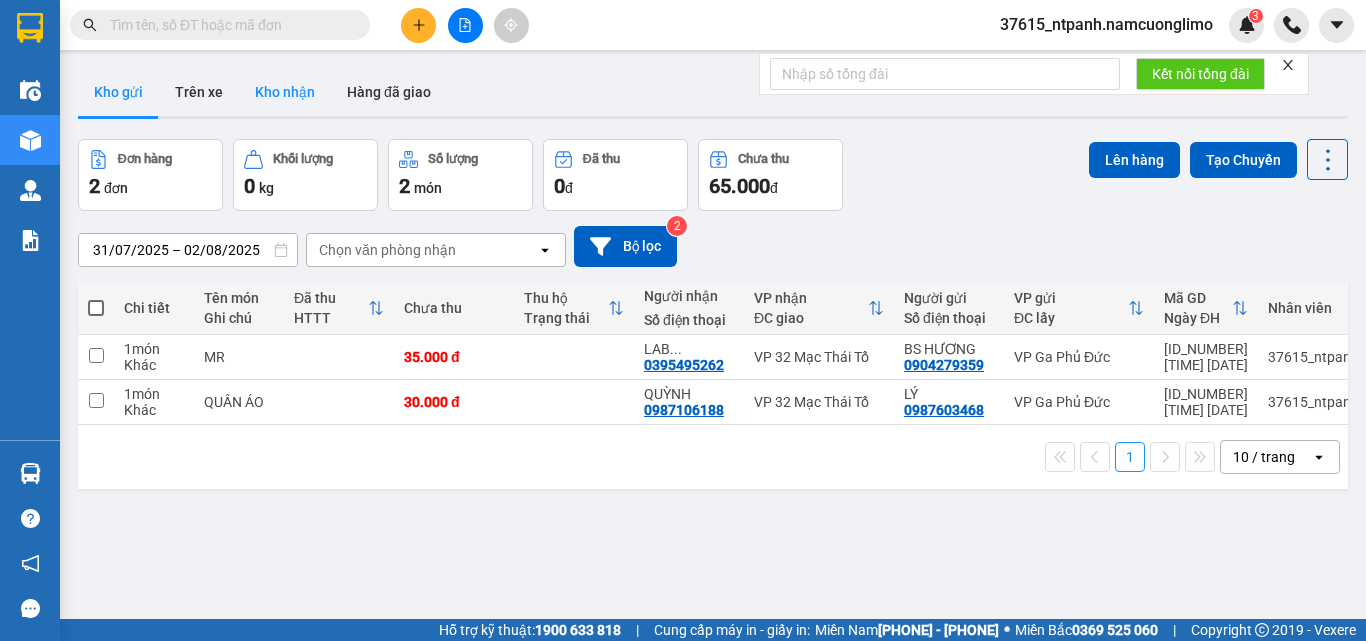 click on "Kho nhận" at bounding box center [285, 92] 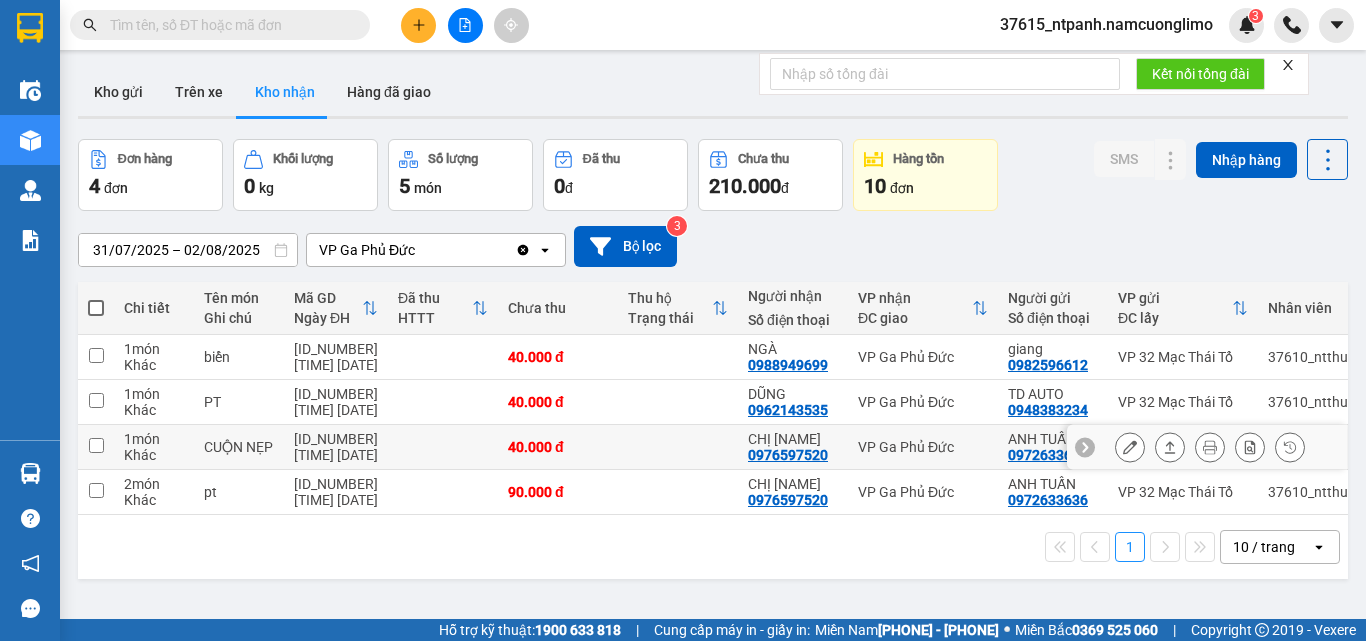 click 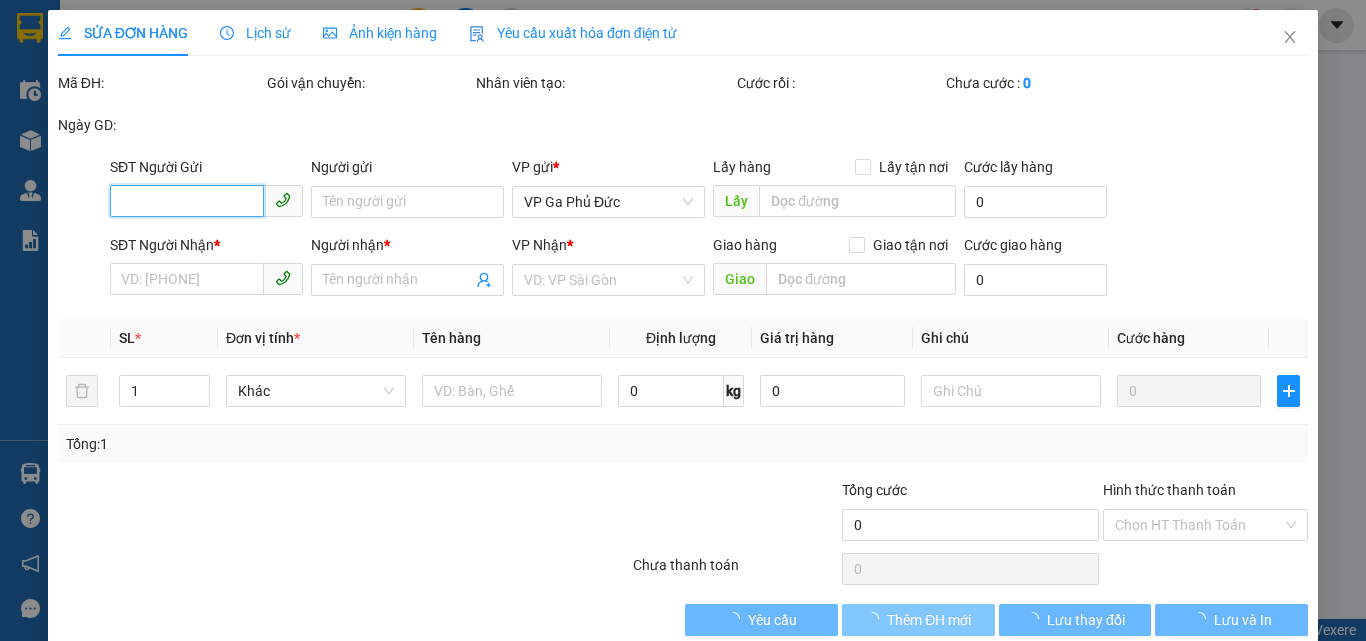 type on "0972633636" 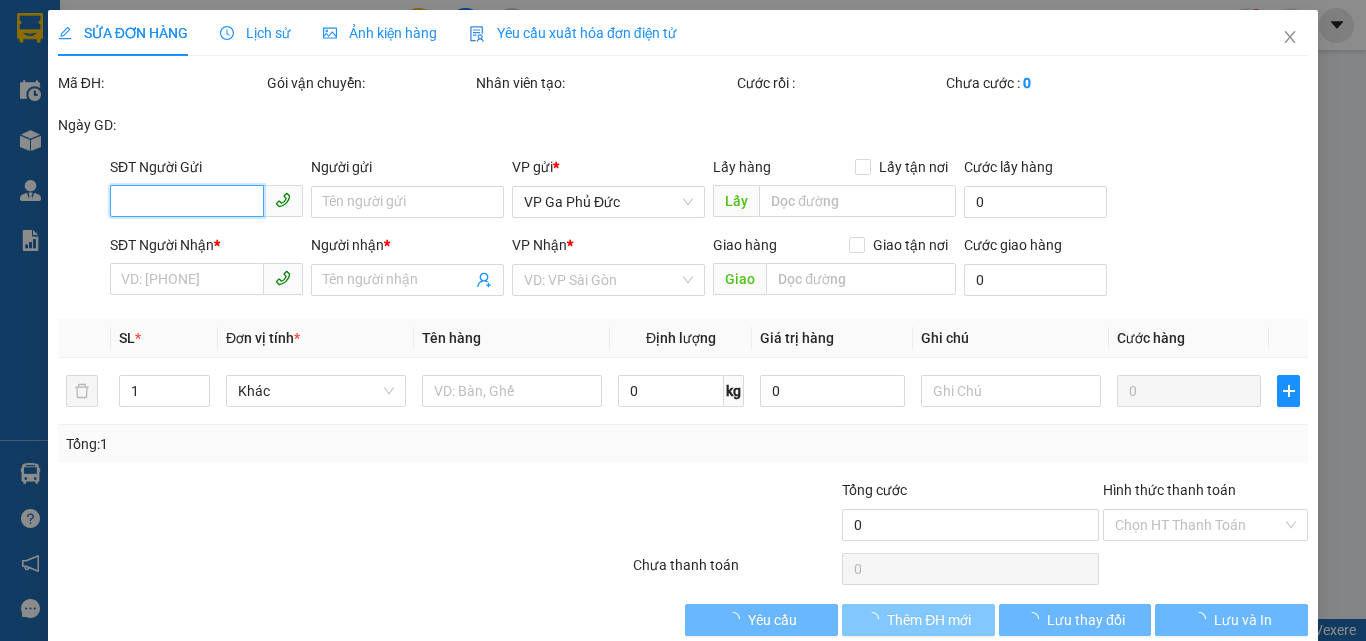 type on "ANH TUẤN" 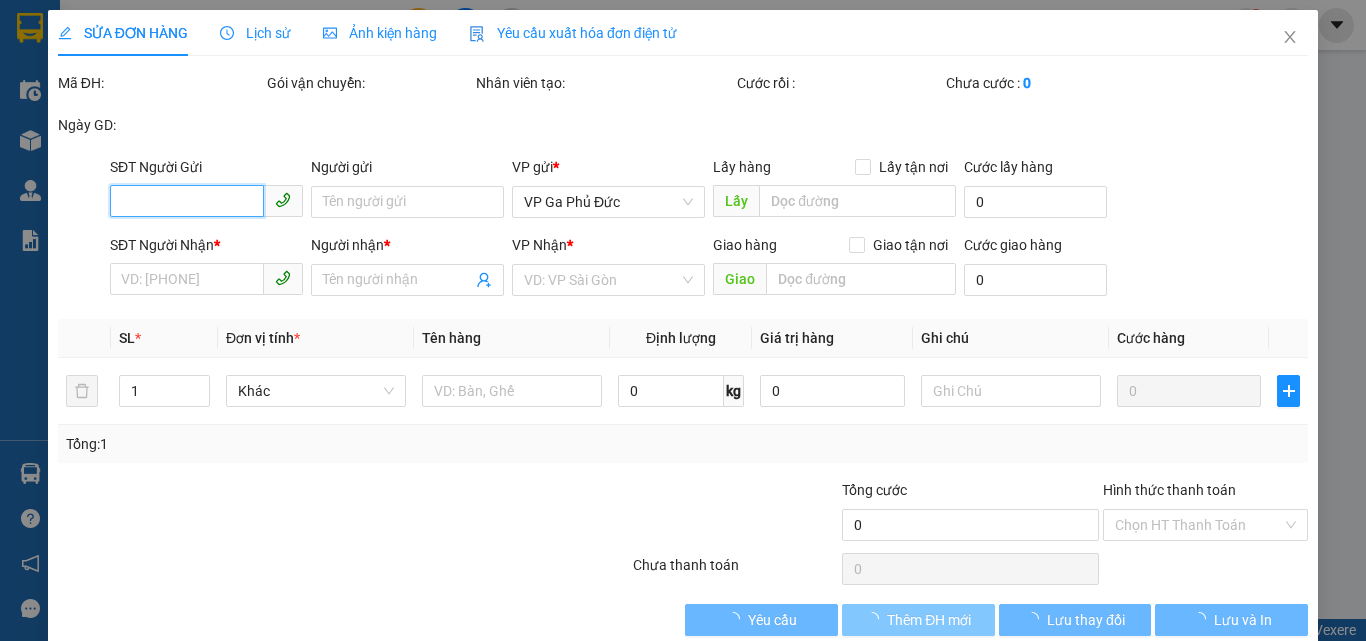 type on "0976597520" 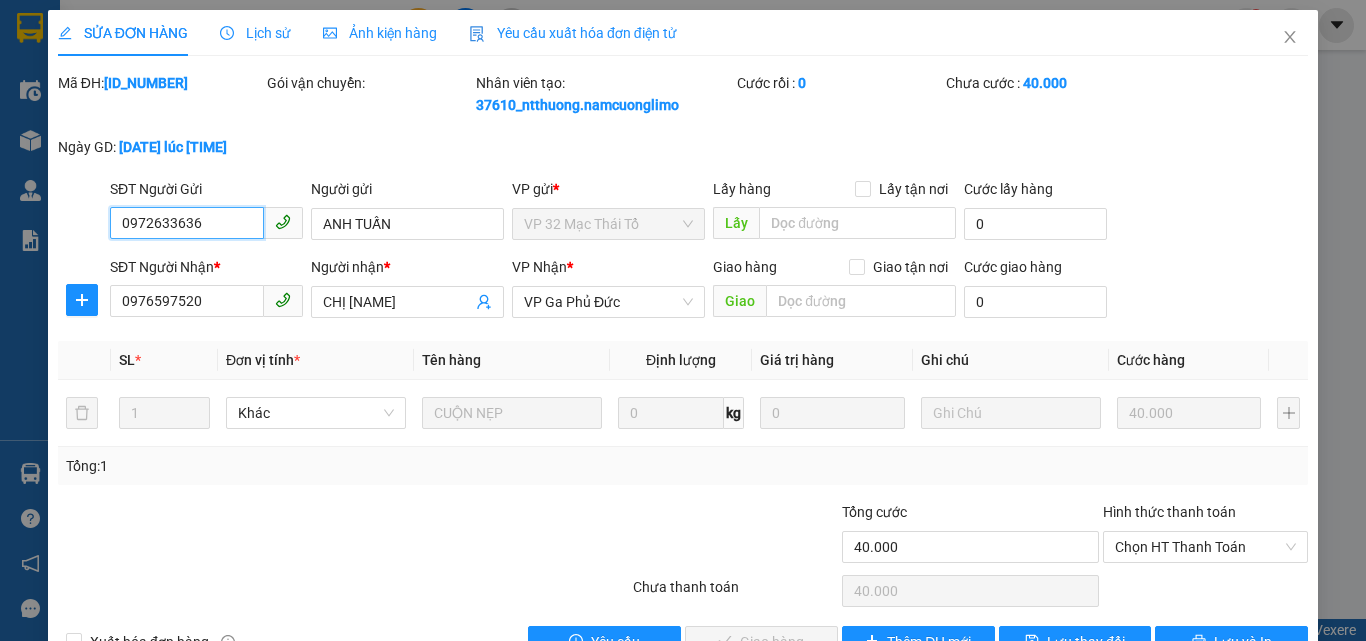scroll, scrollTop: 56, scrollLeft: 0, axis: vertical 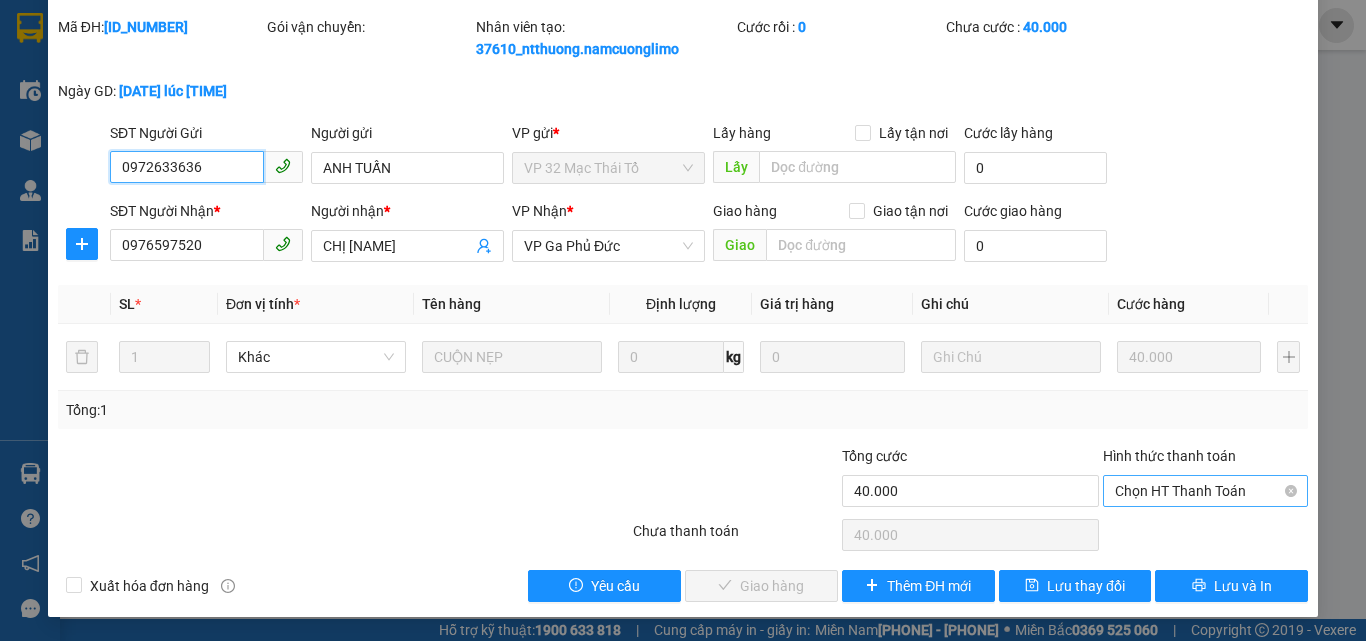 click on "Chọn HT Thanh Toán" at bounding box center (1205, 491) 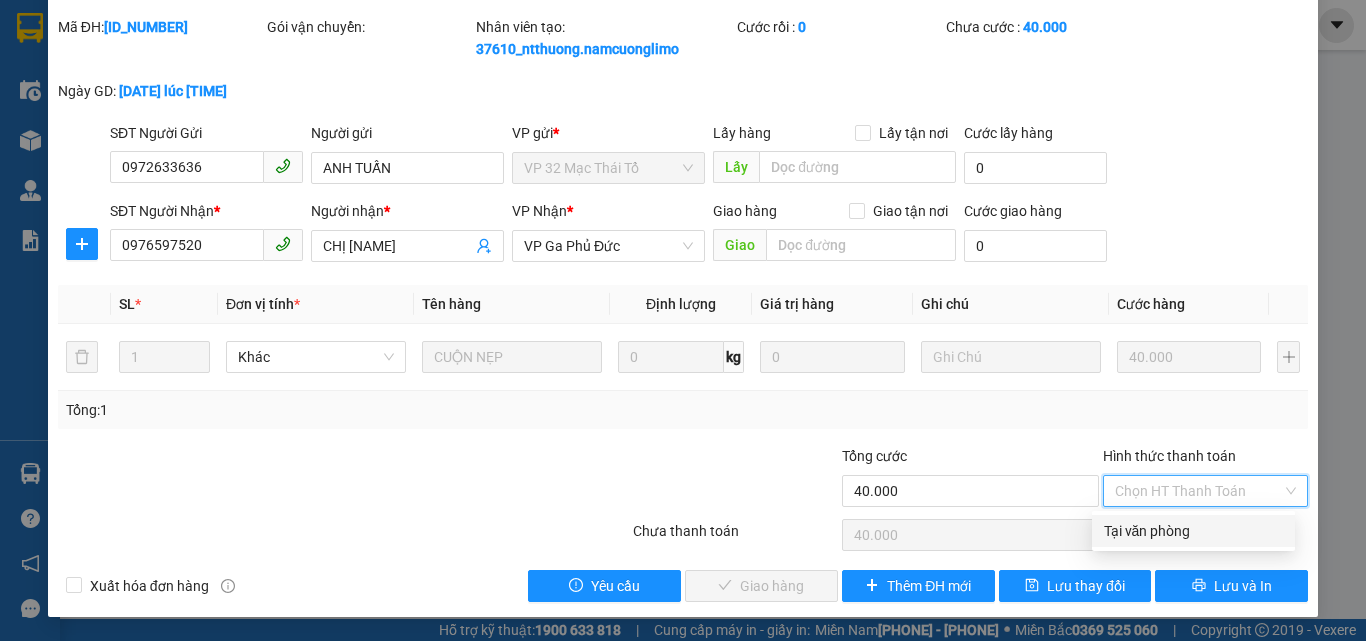 click on "Tại văn phòng" at bounding box center (1193, 531) 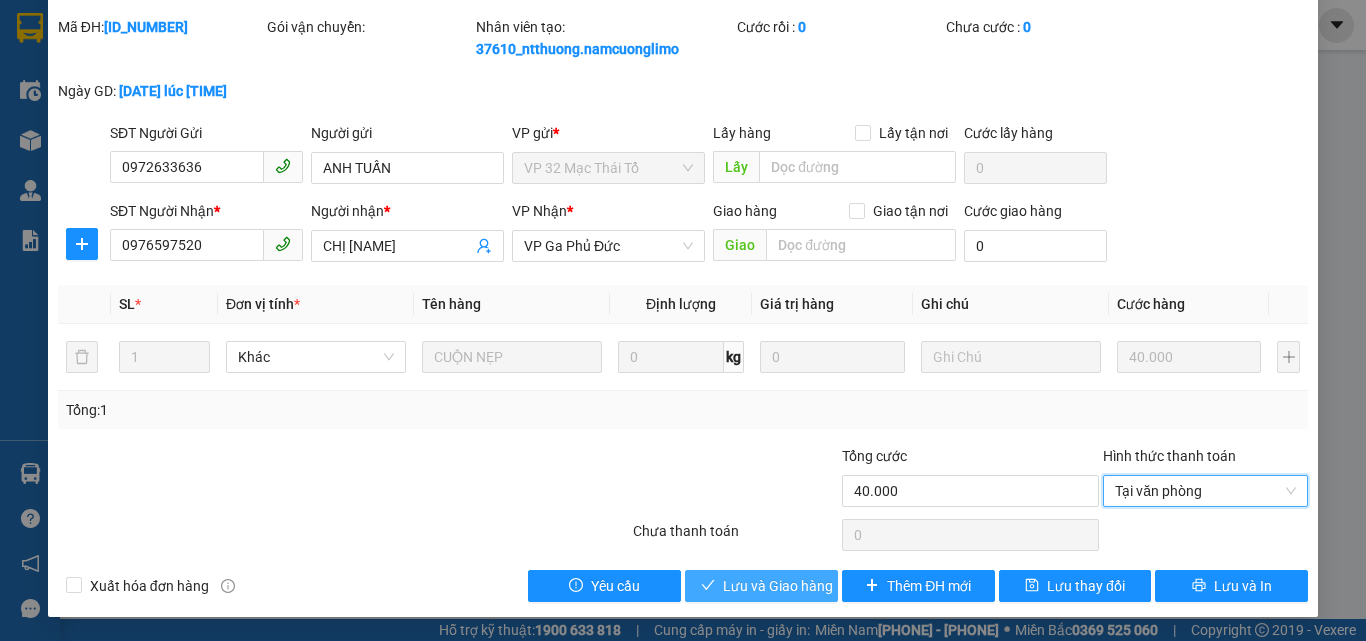 click on "Lưu và Giao hàng" at bounding box center [778, 586] 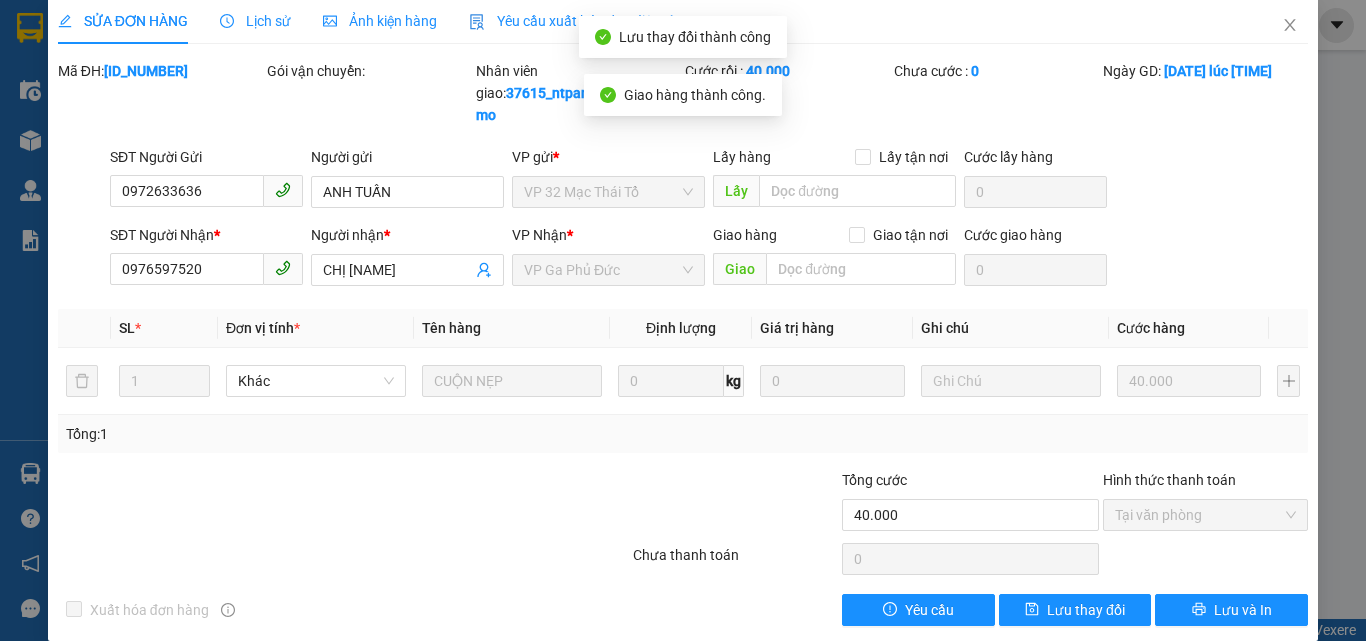 scroll, scrollTop: 0, scrollLeft: 0, axis: both 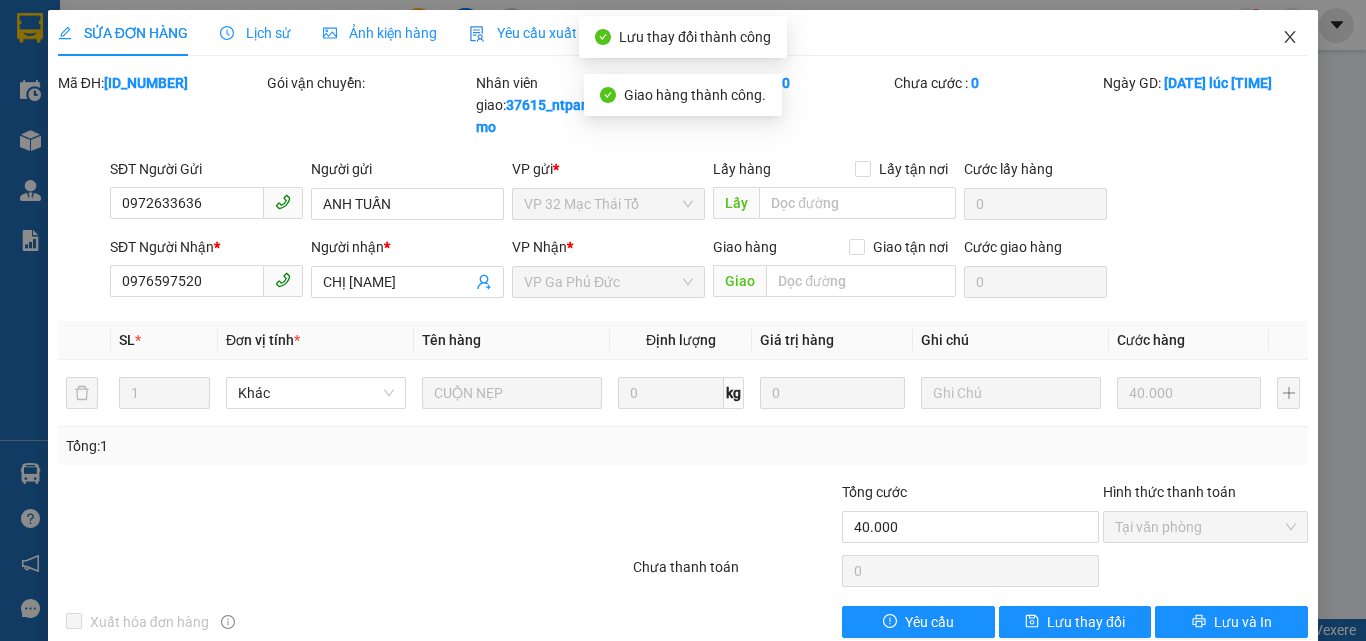 click 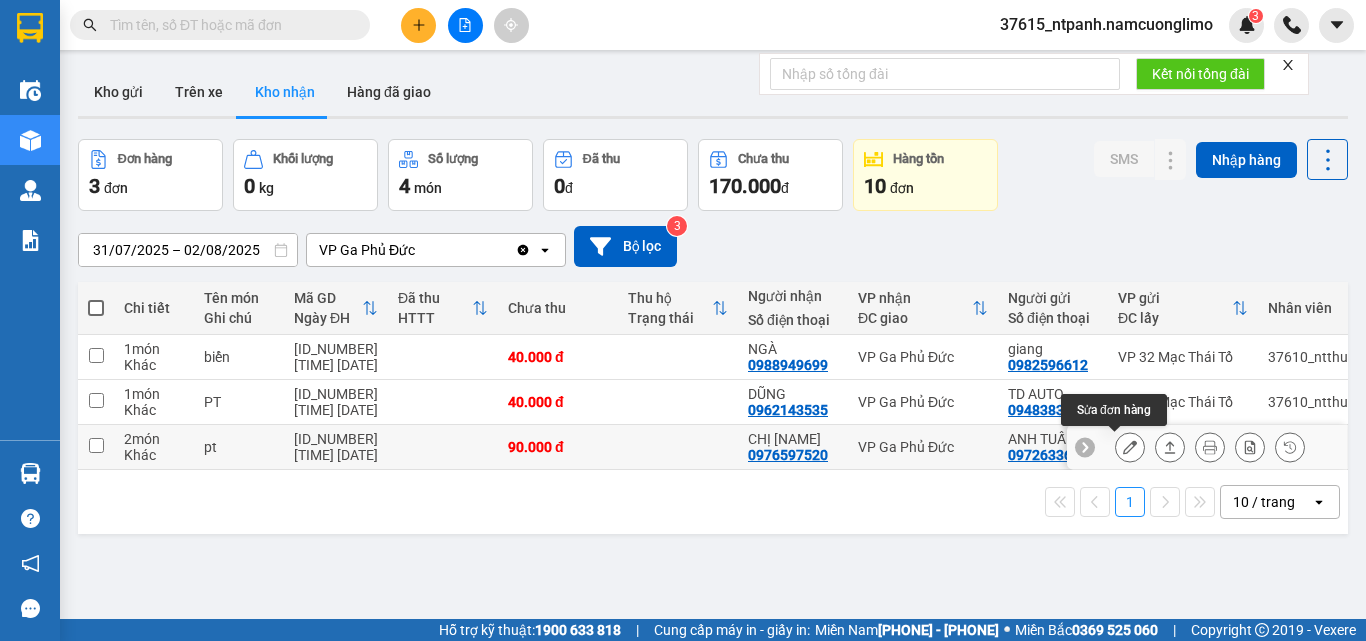 click 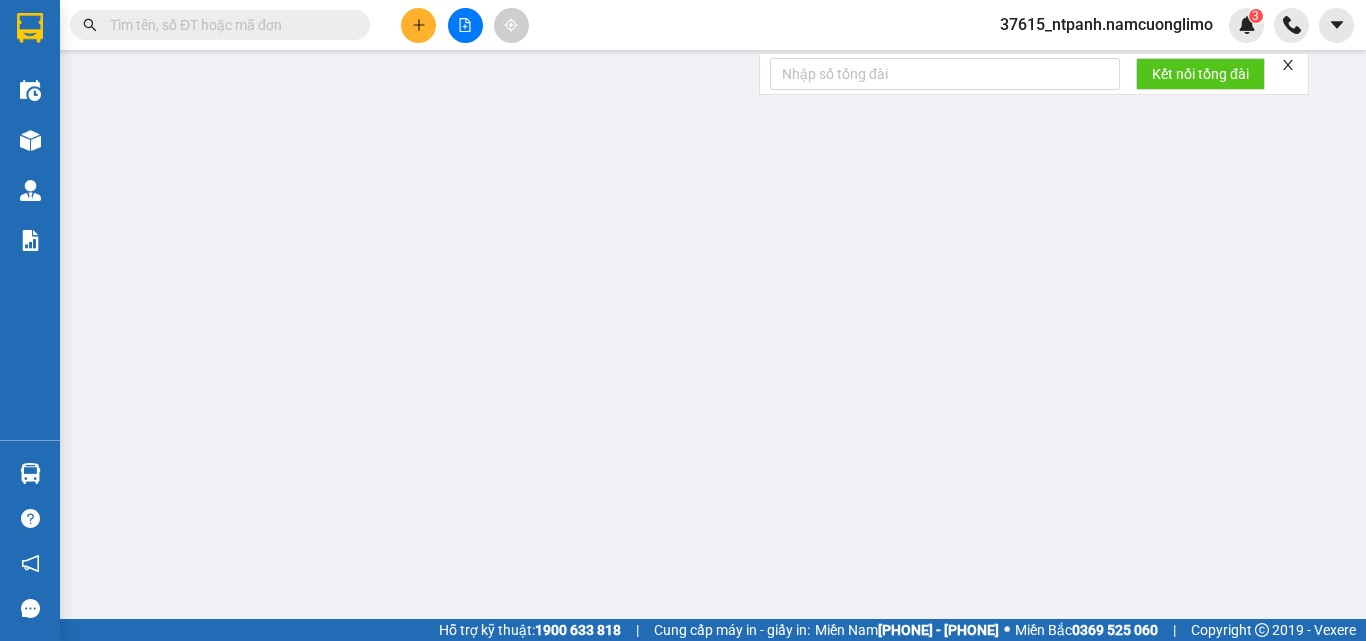 type on "0972633636" 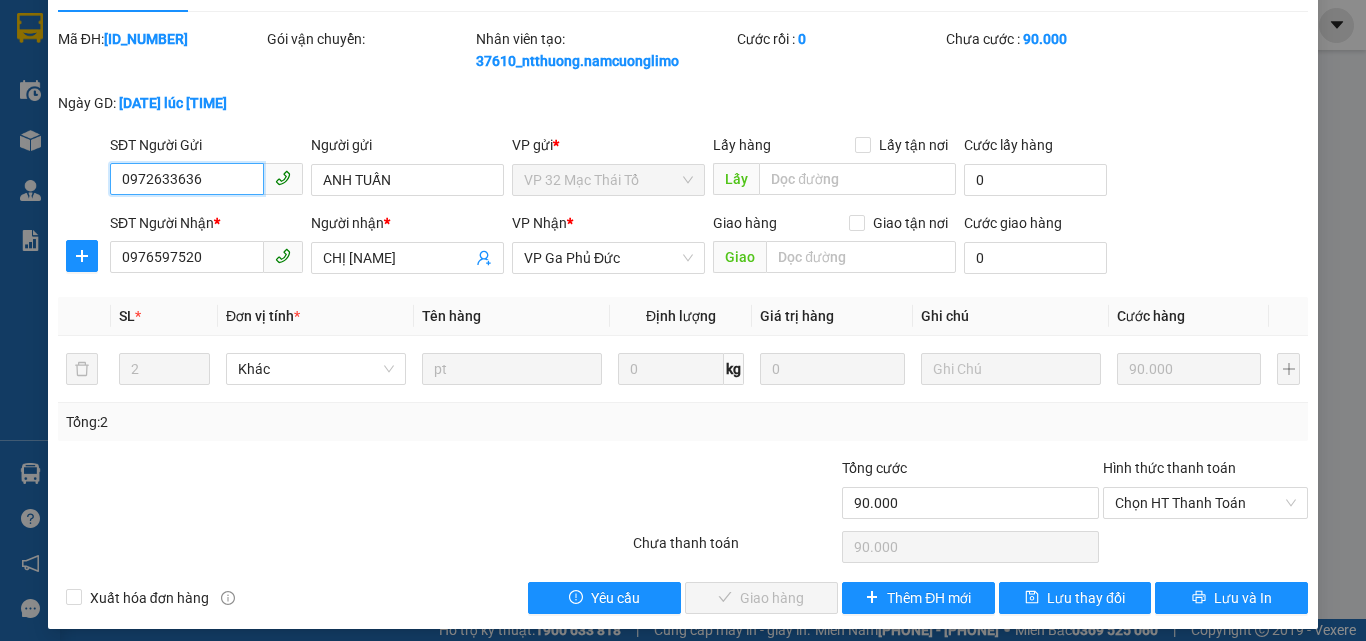 scroll, scrollTop: 56, scrollLeft: 0, axis: vertical 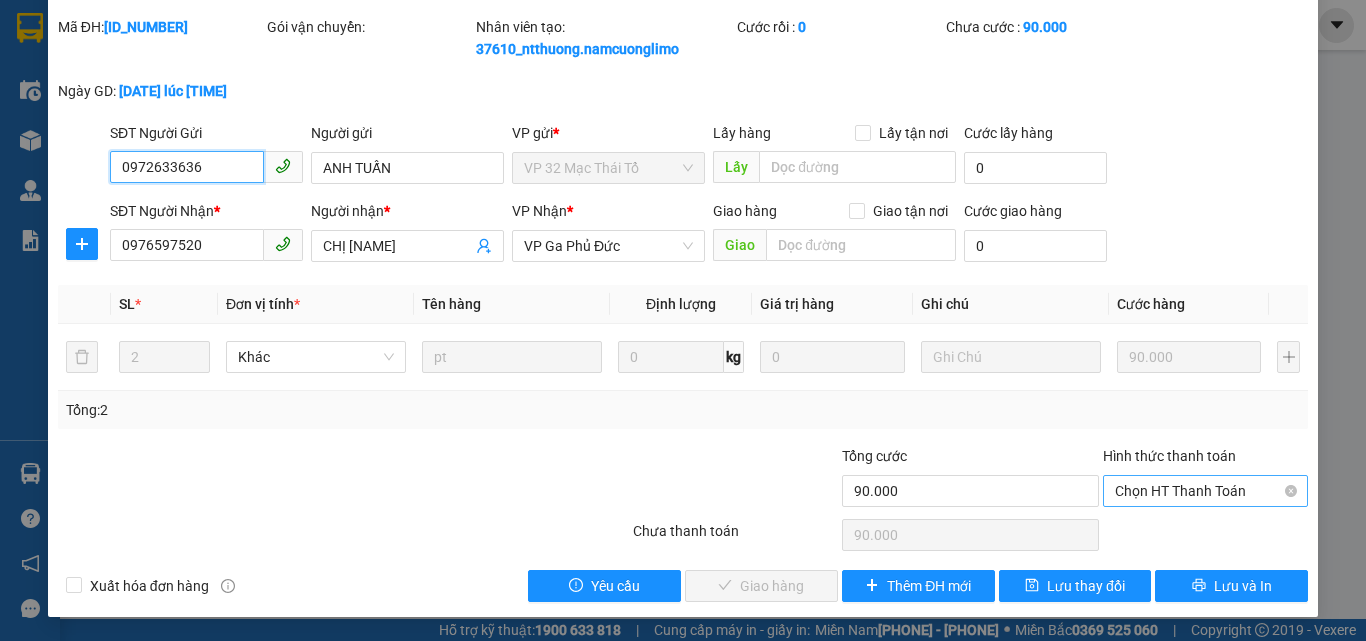 click on "Chọn HT Thanh Toán" at bounding box center [1205, 491] 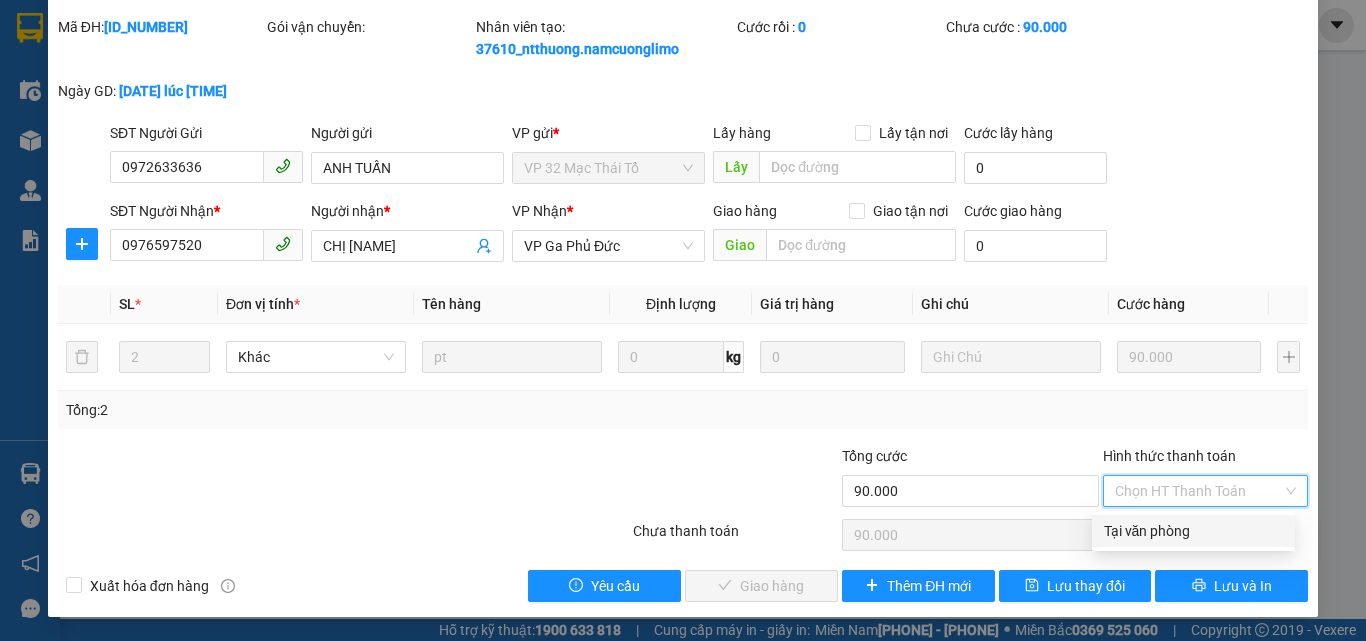 click on "Tại văn phòng" at bounding box center (1193, 531) 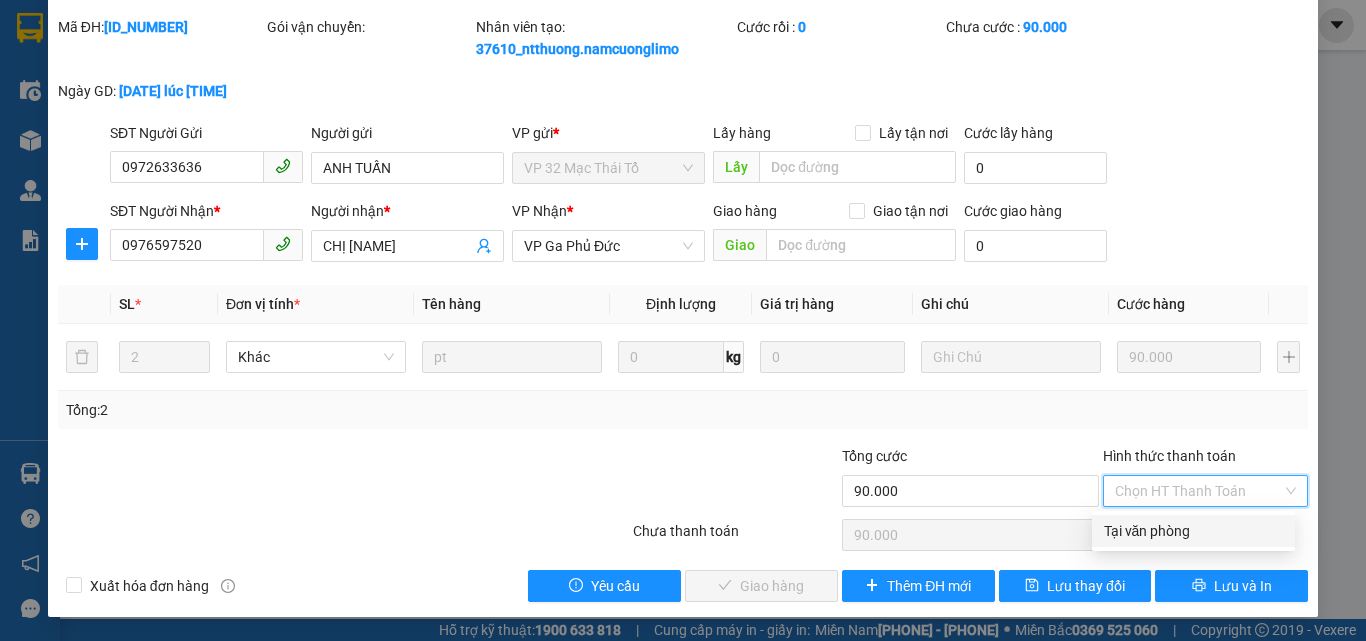 type on "0" 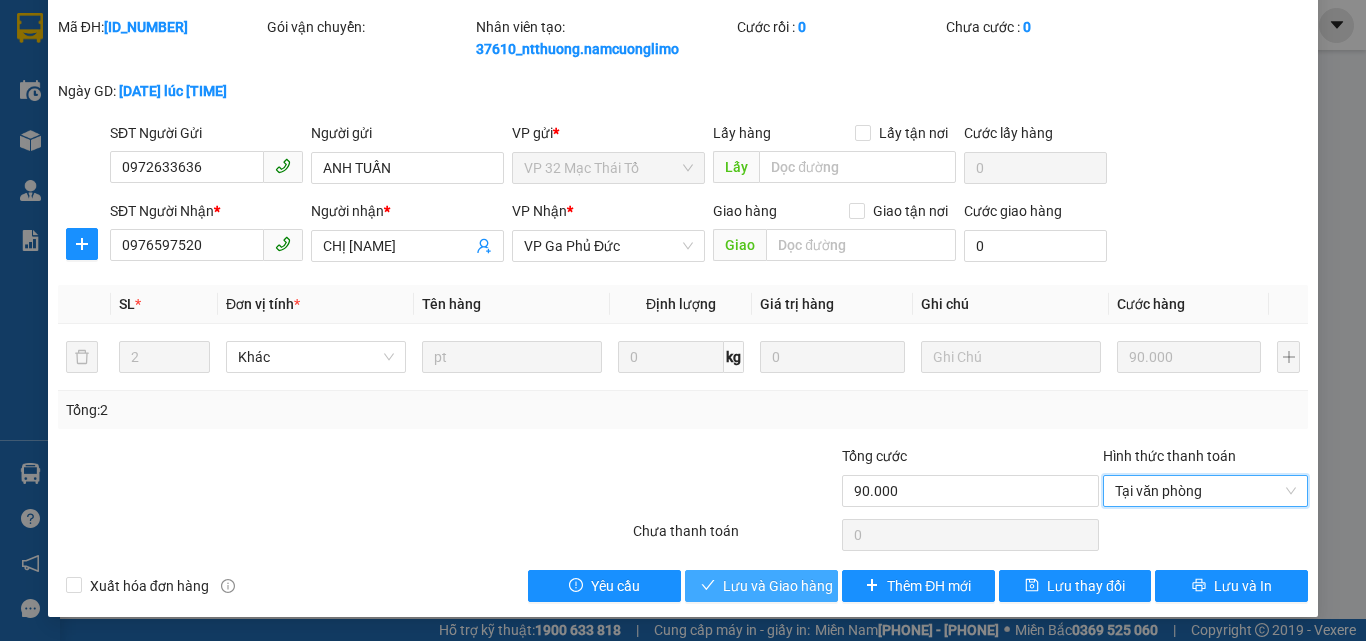 click on "Lưu và Giao hàng" at bounding box center [778, 586] 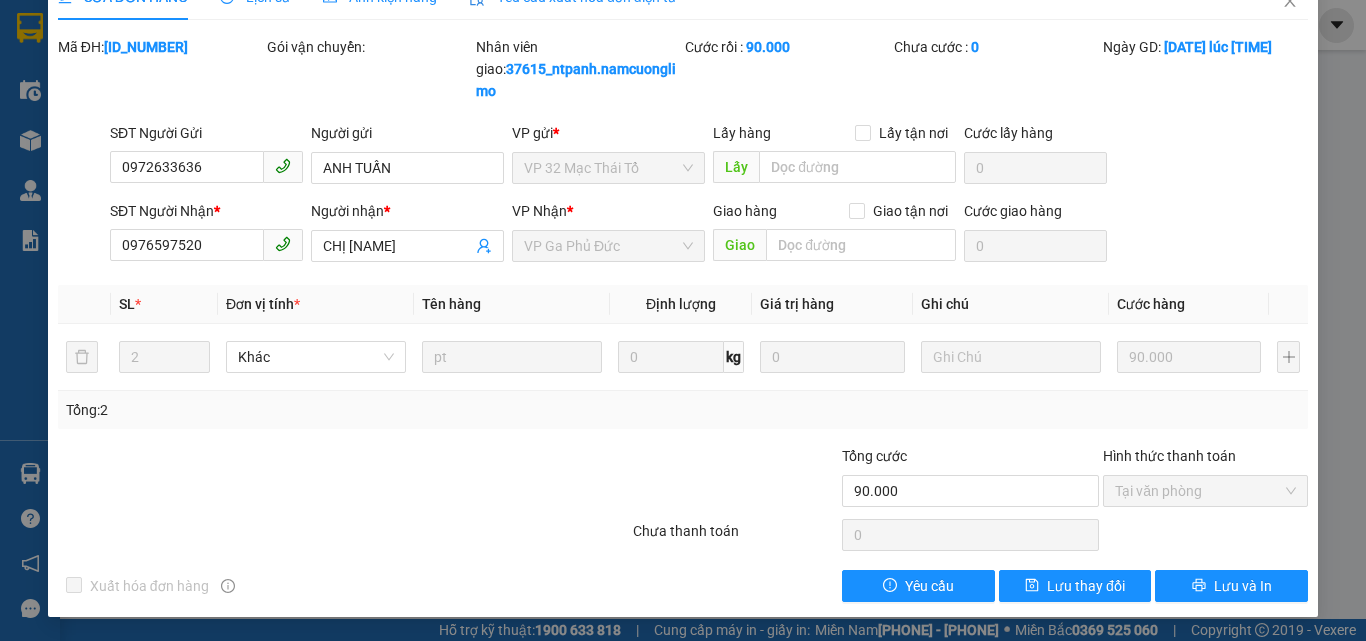 scroll, scrollTop: 0, scrollLeft: 0, axis: both 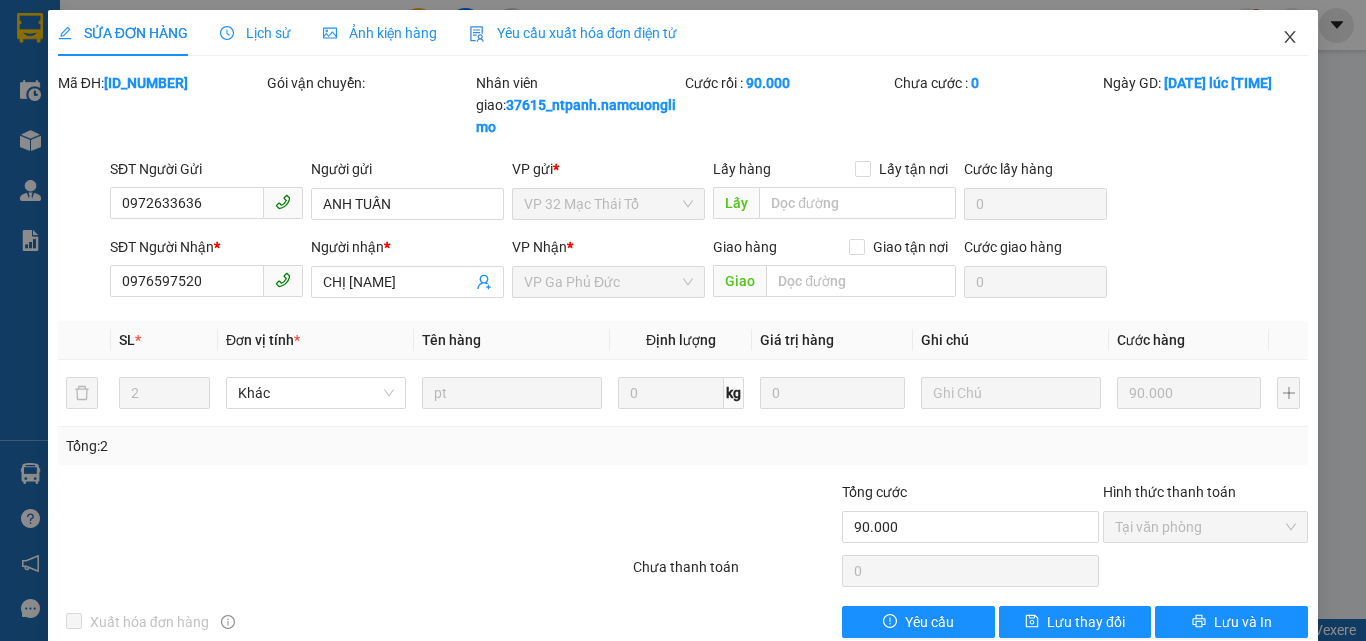 click 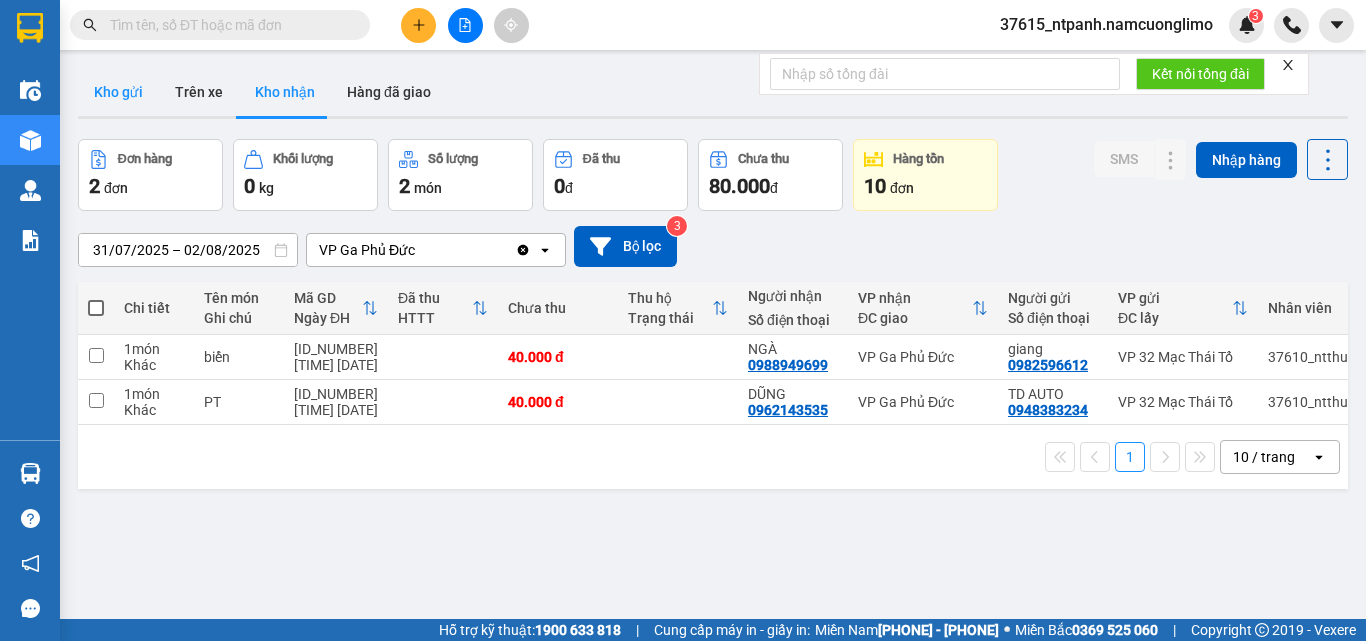 click on "Kho gửi" at bounding box center [118, 92] 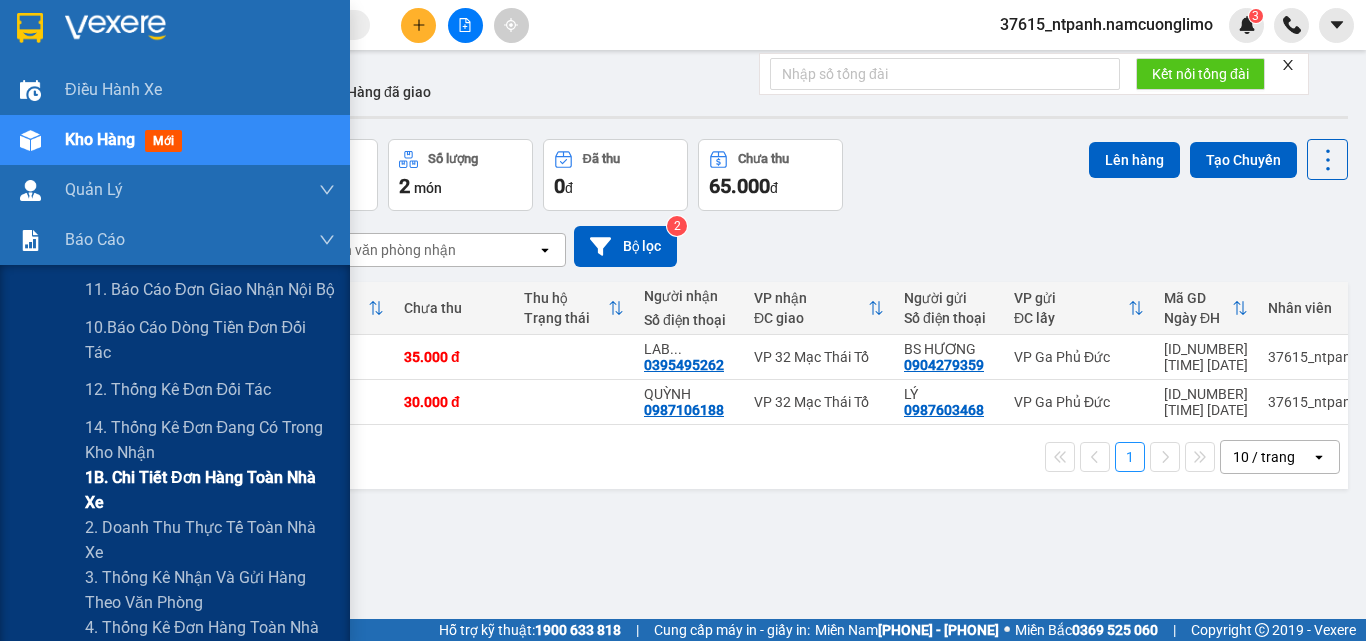 click on "1B. Chi tiết đơn hàng toàn nhà xe" at bounding box center [210, 490] 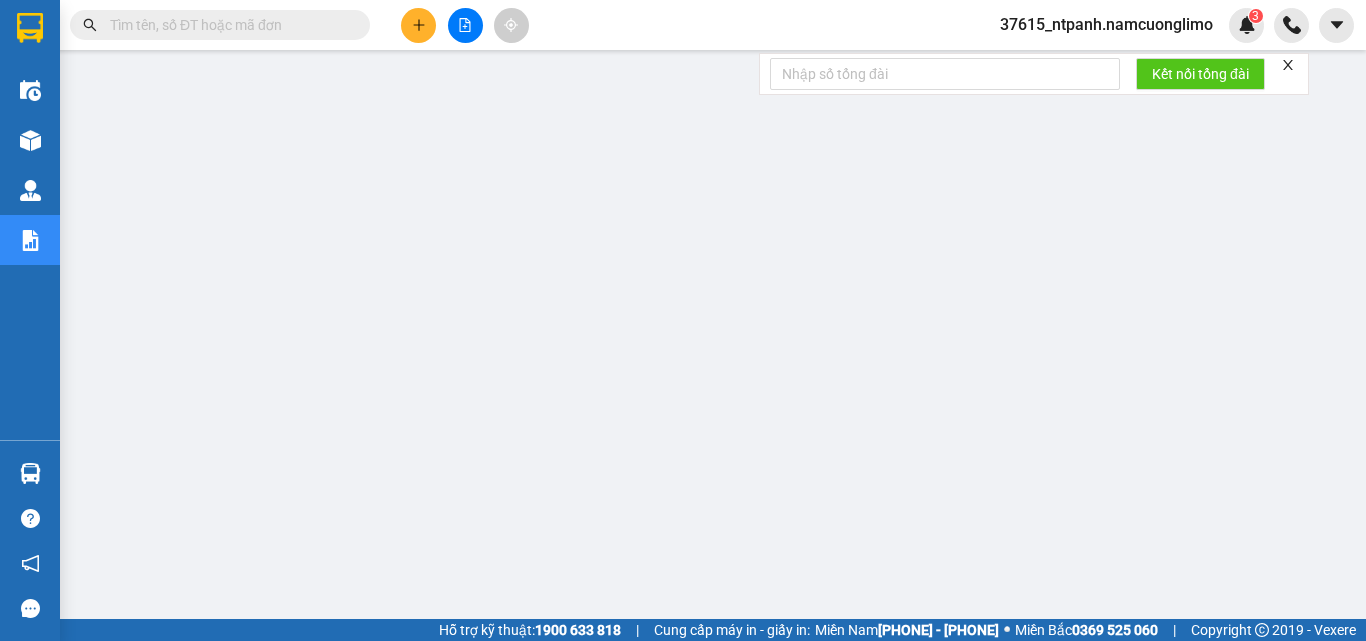 paste on "0962143535" 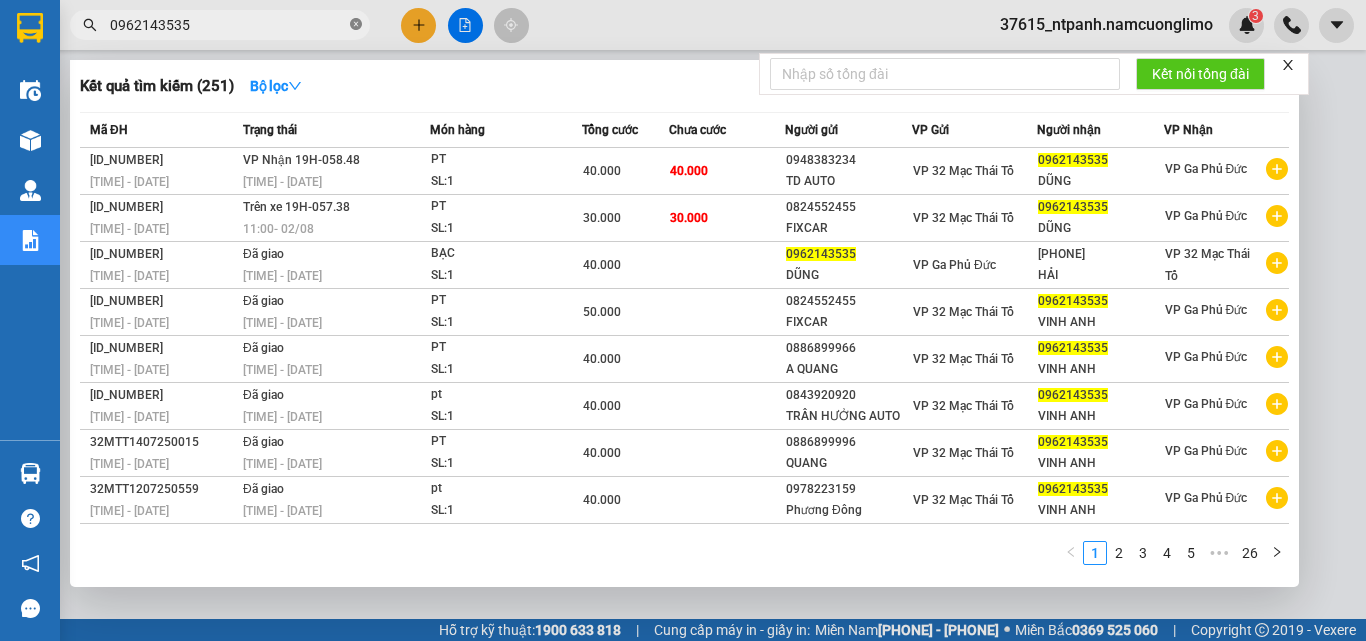 click 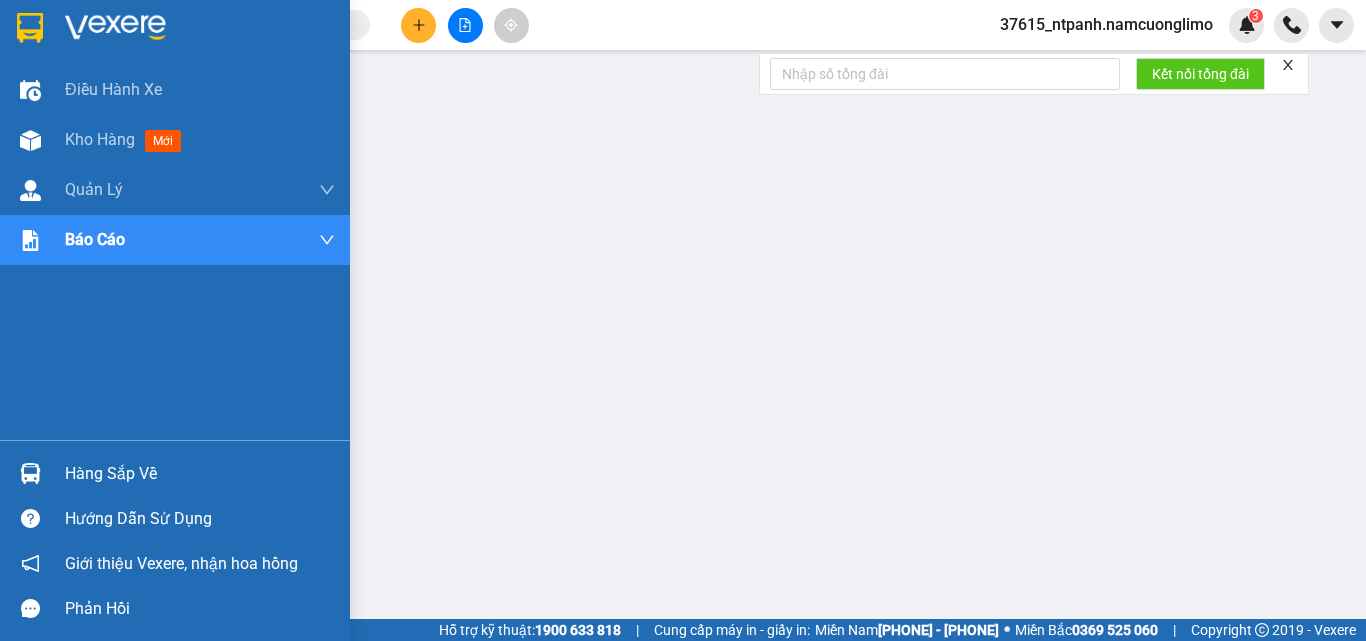 click at bounding box center (30, 28) 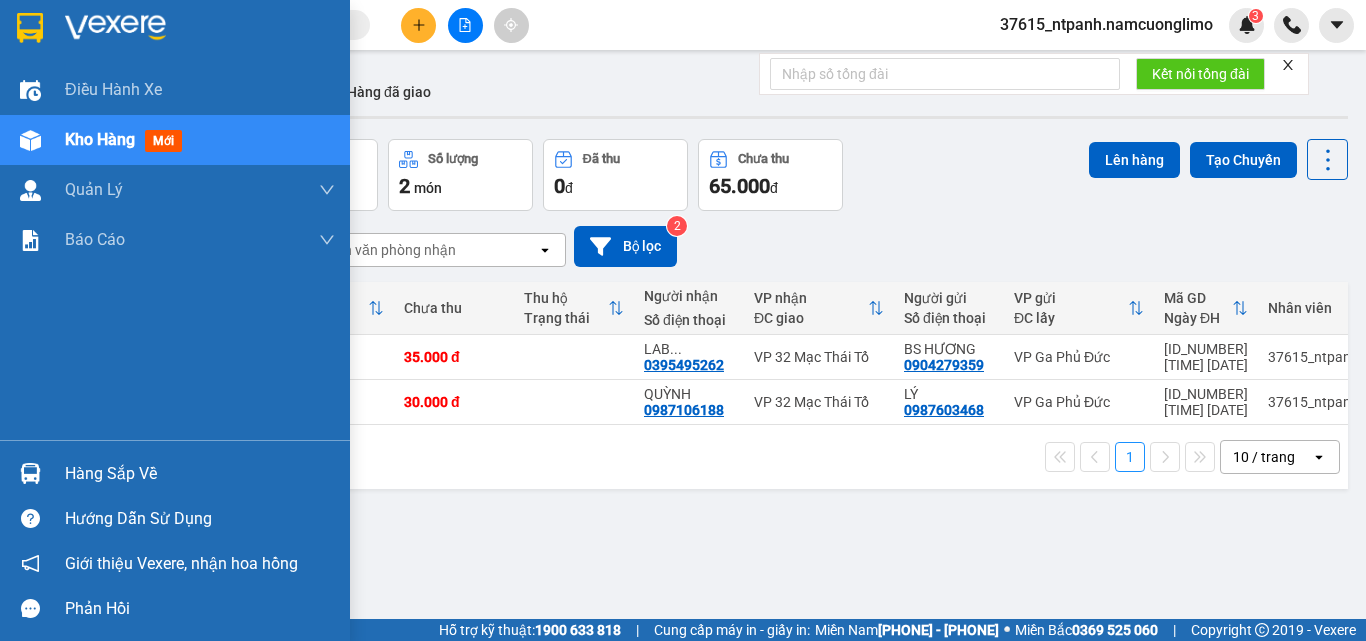 click at bounding box center [30, 473] 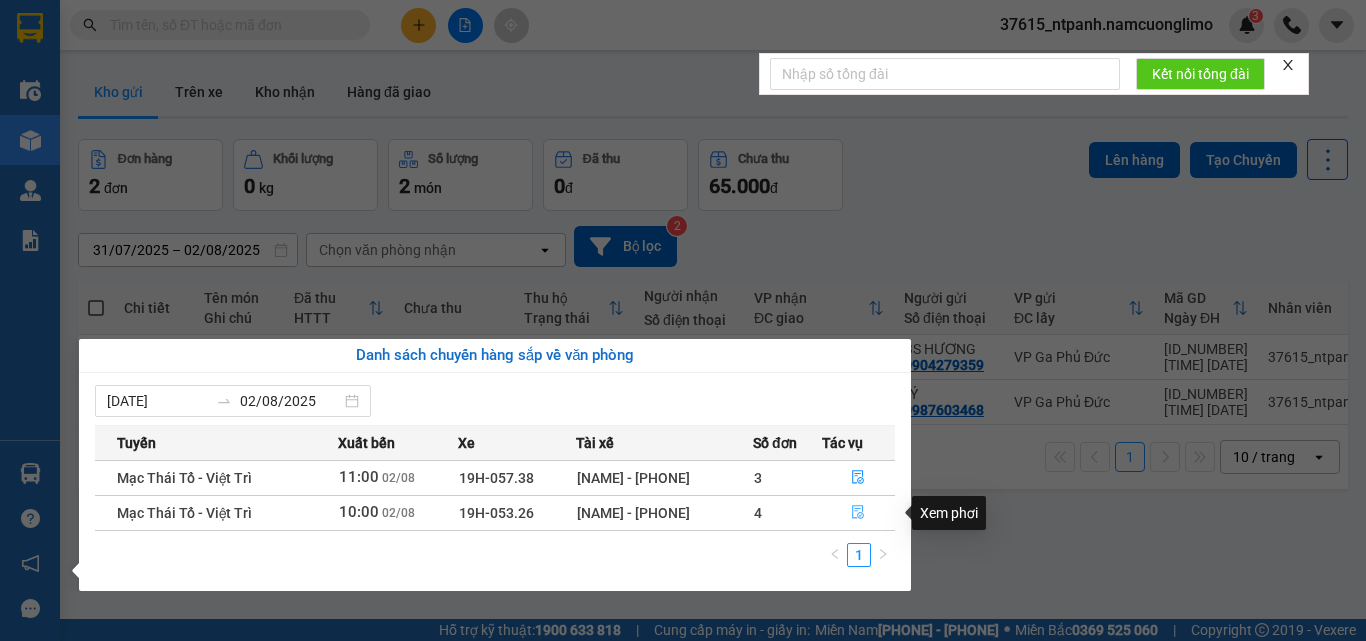 click 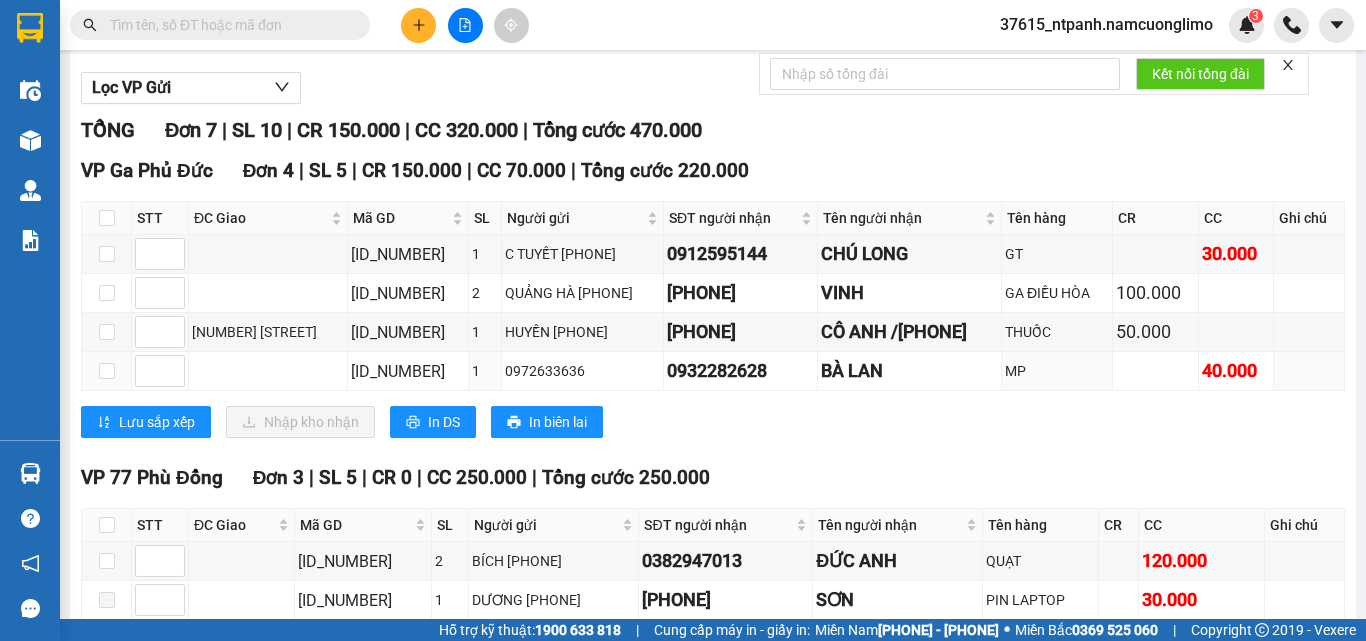 scroll, scrollTop: 260, scrollLeft: 0, axis: vertical 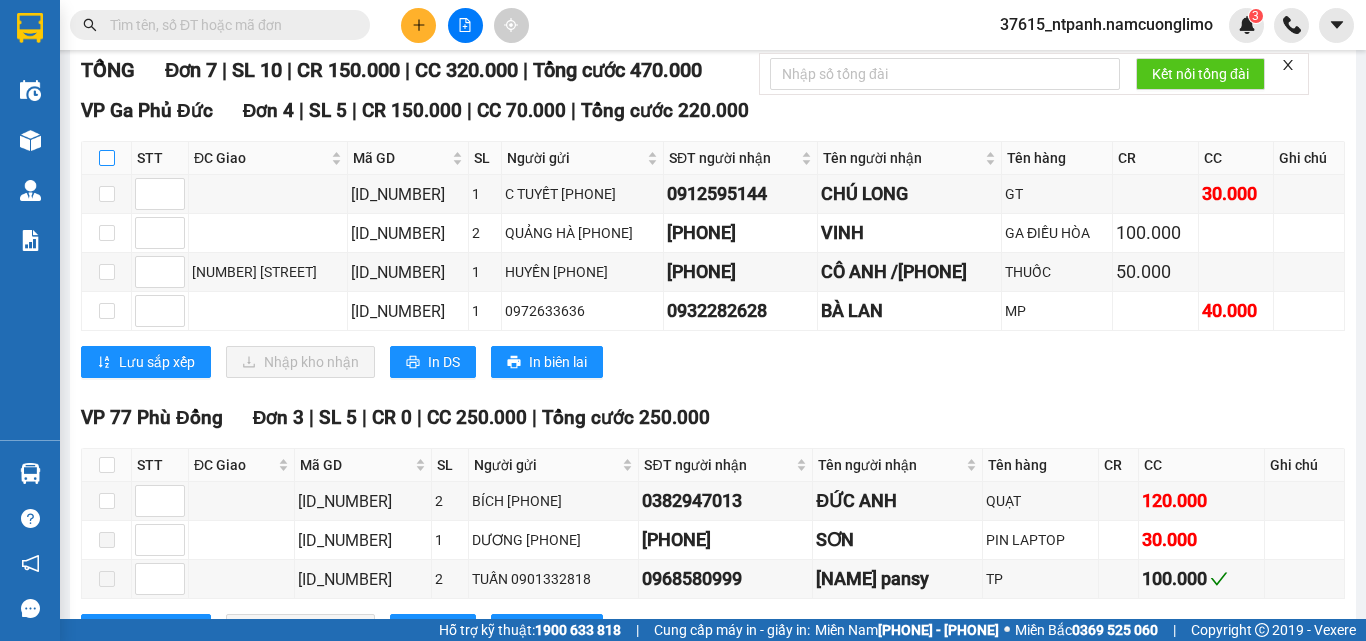 click at bounding box center (107, 158) 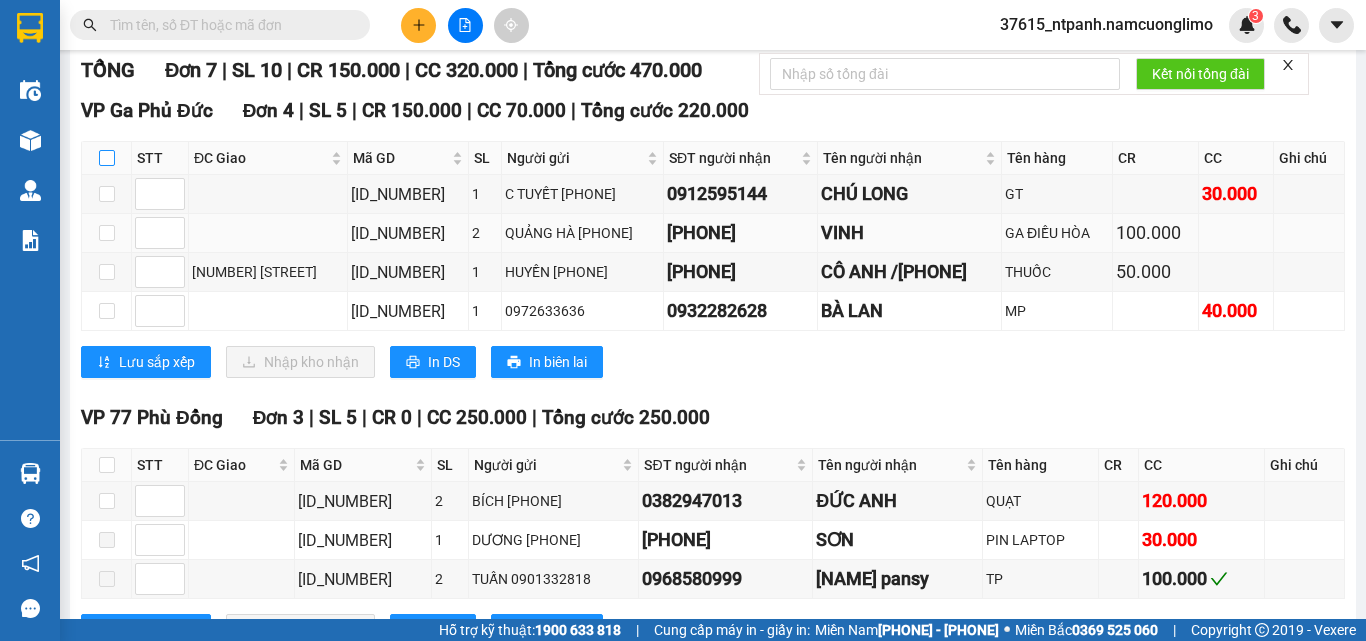 checkbox on "true" 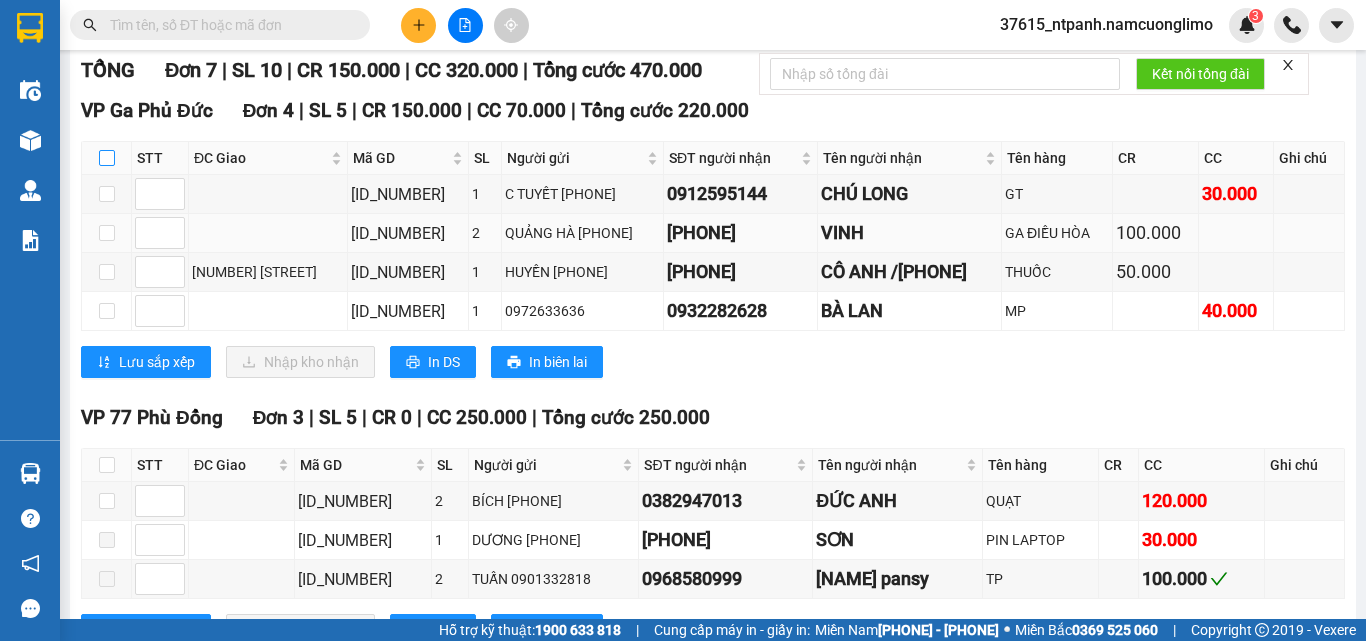 checkbox on "true" 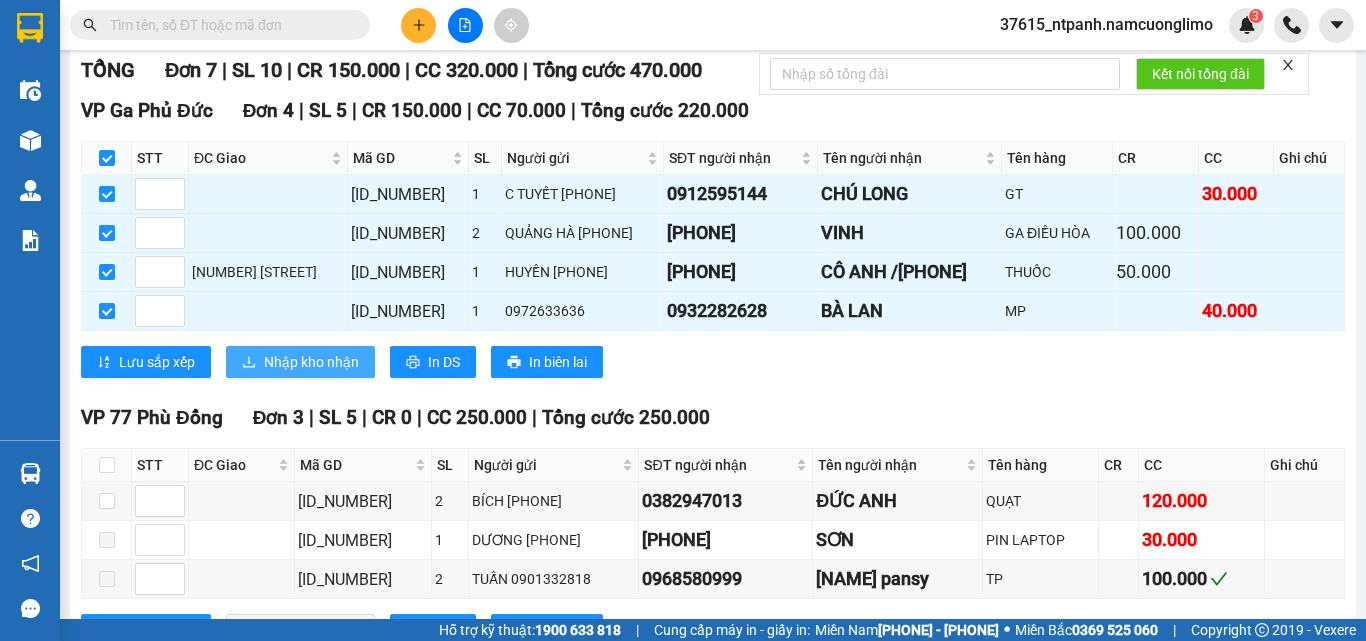 click on "Nhập kho nhận" at bounding box center (311, 362) 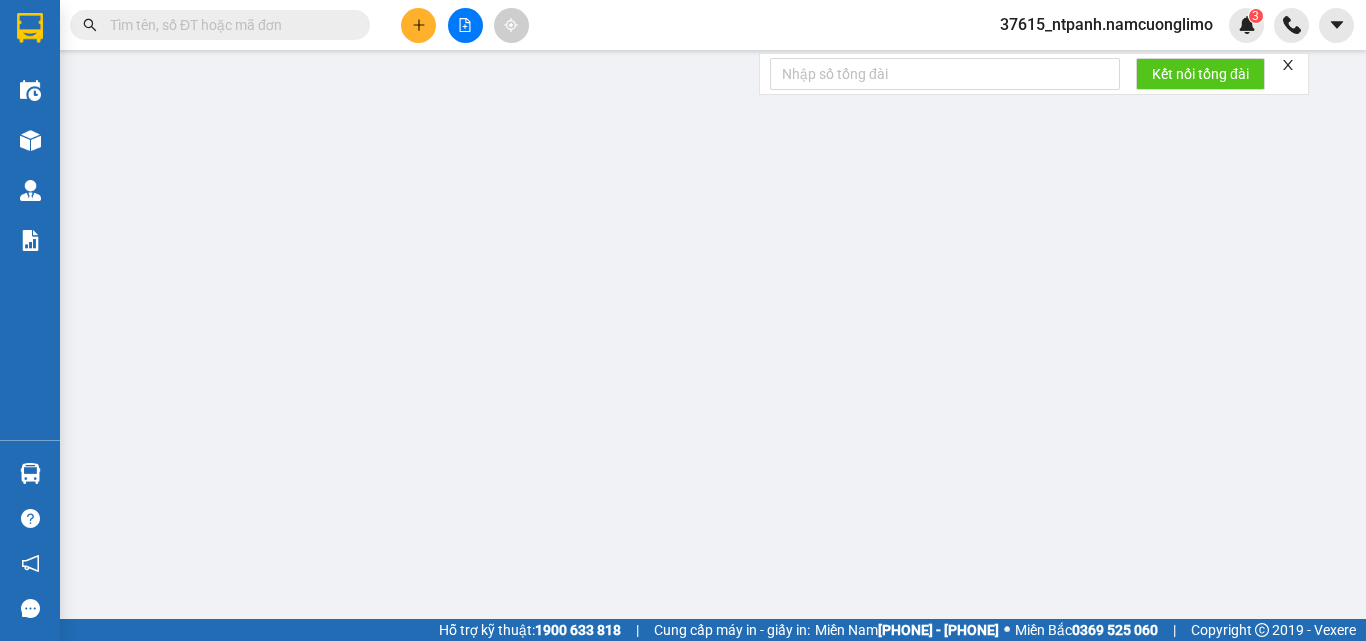 scroll, scrollTop: 0, scrollLeft: 0, axis: both 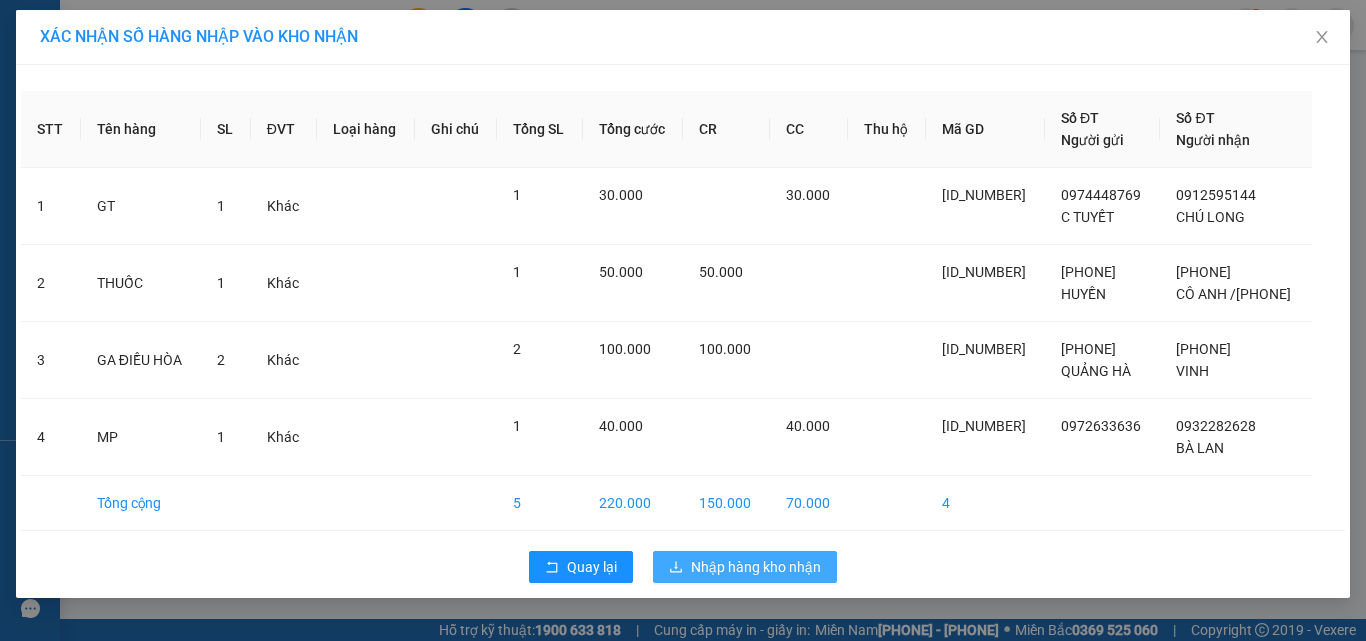 click on "Nhập hàng kho nhận" at bounding box center [756, 567] 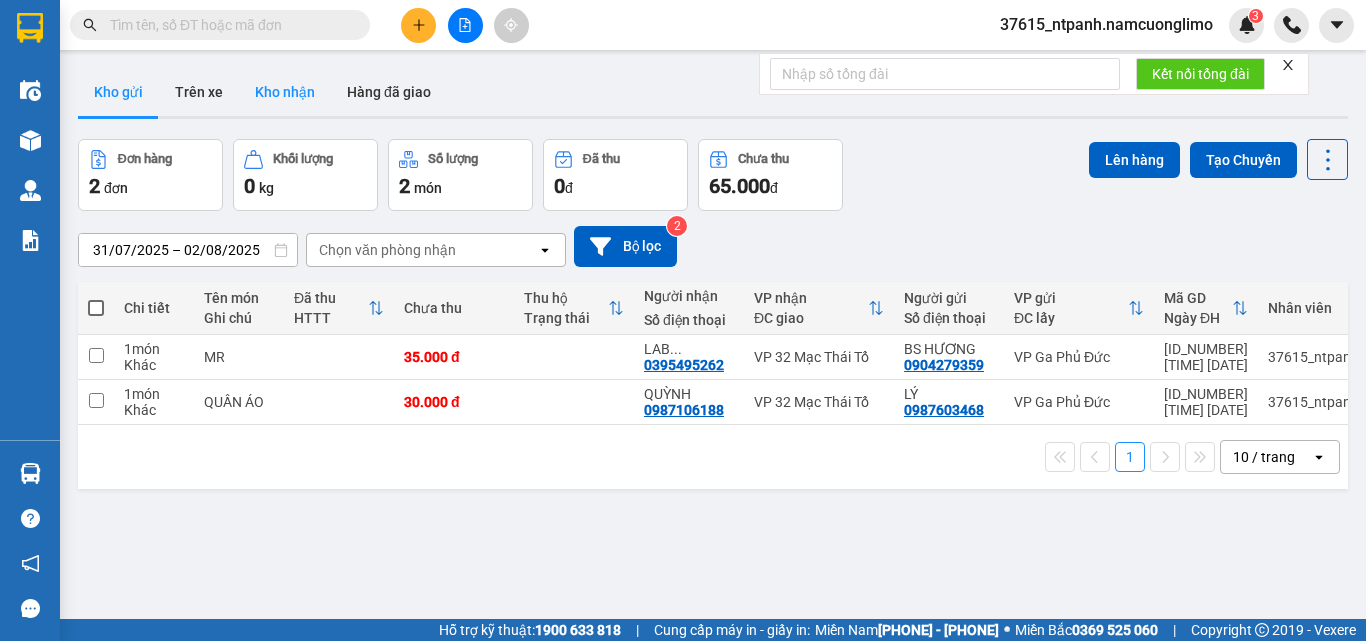 click on "Kho nhận" at bounding box center (285, 92) 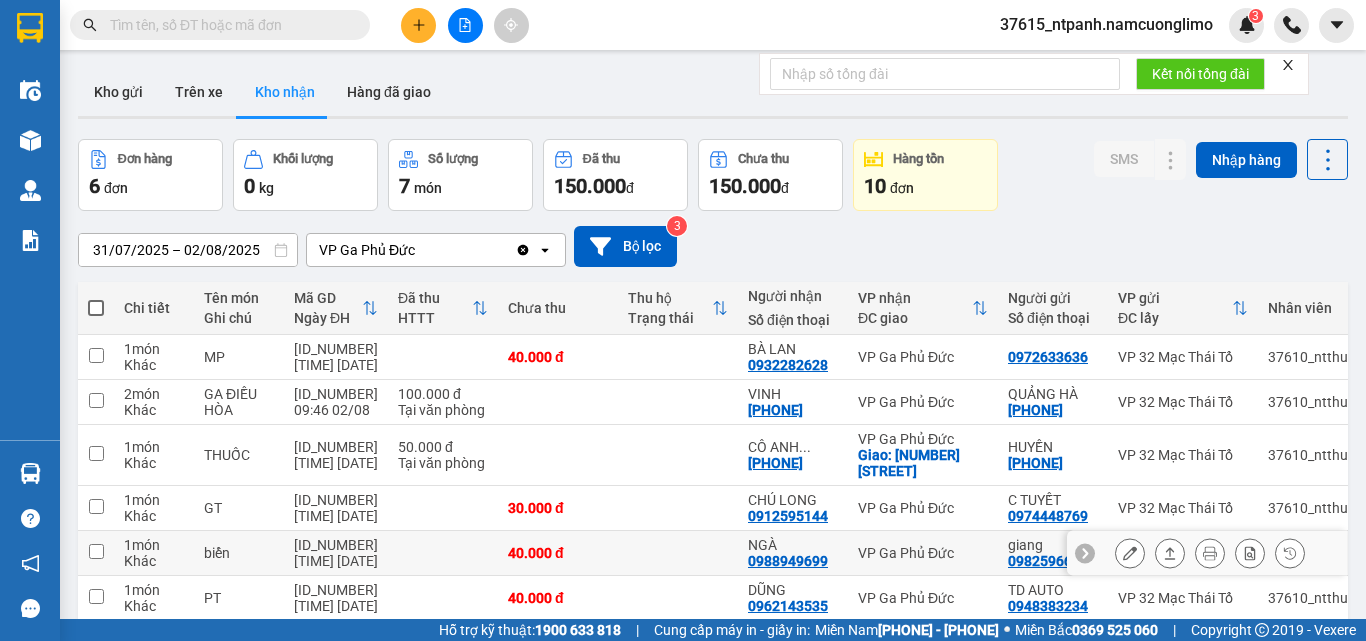 scroll, scrollTop: 92, scrollLeft: 0, axis: vertical 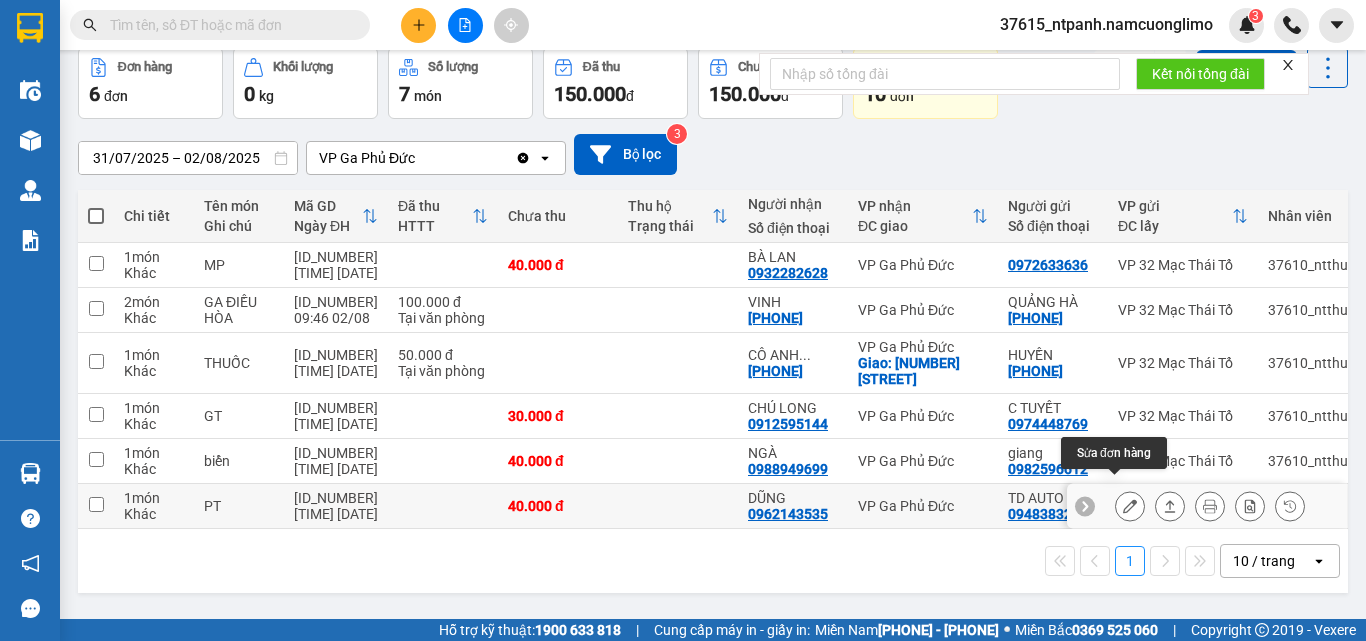 click at bounding box center [1130, 506] 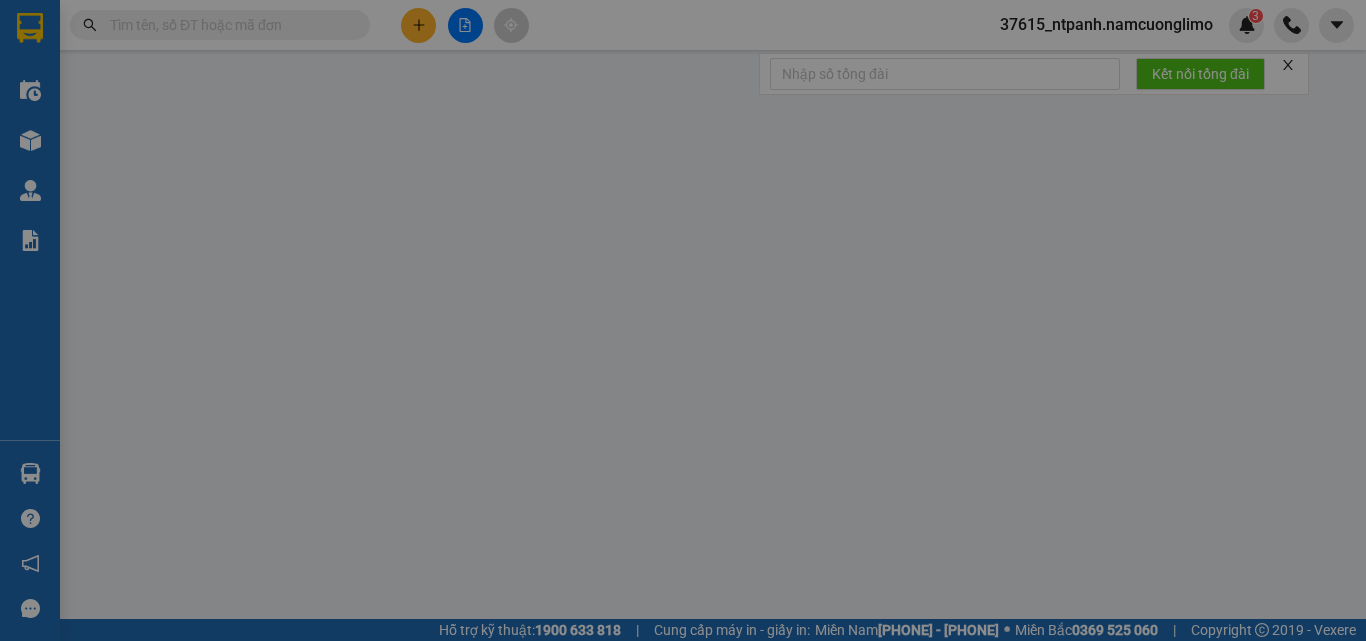 scroll, scrollTop: 0, scrollLeft: 0, axis: both 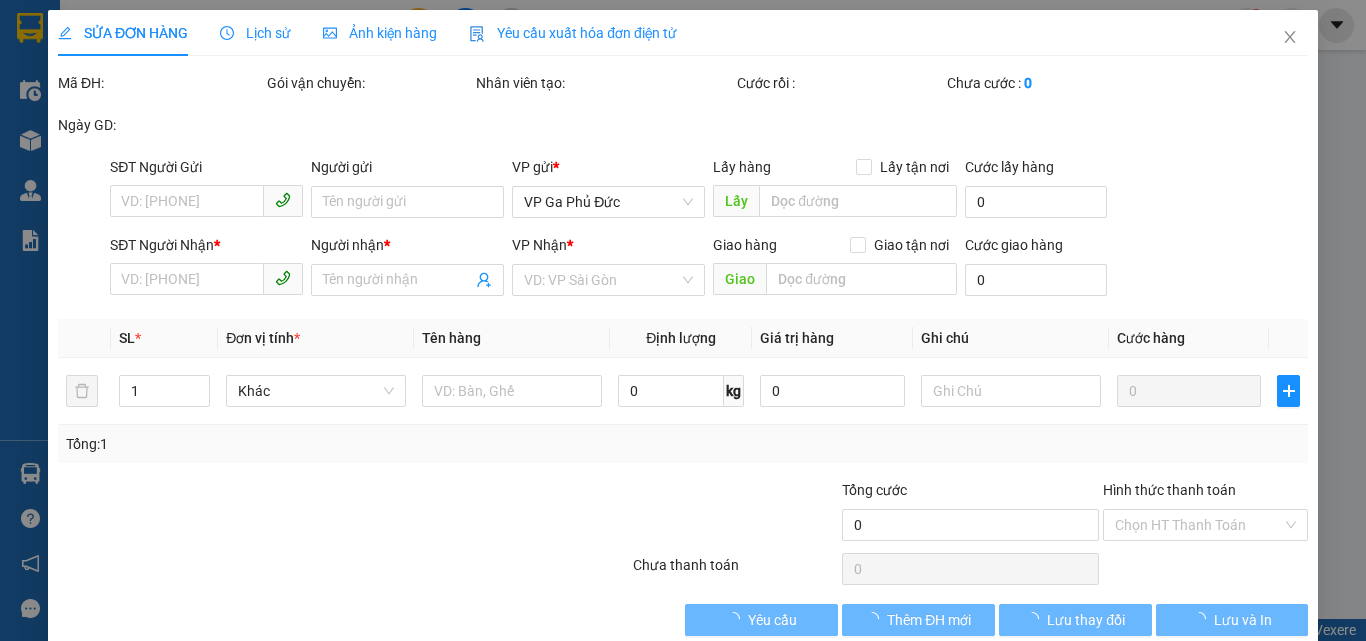 type on "0948383234" 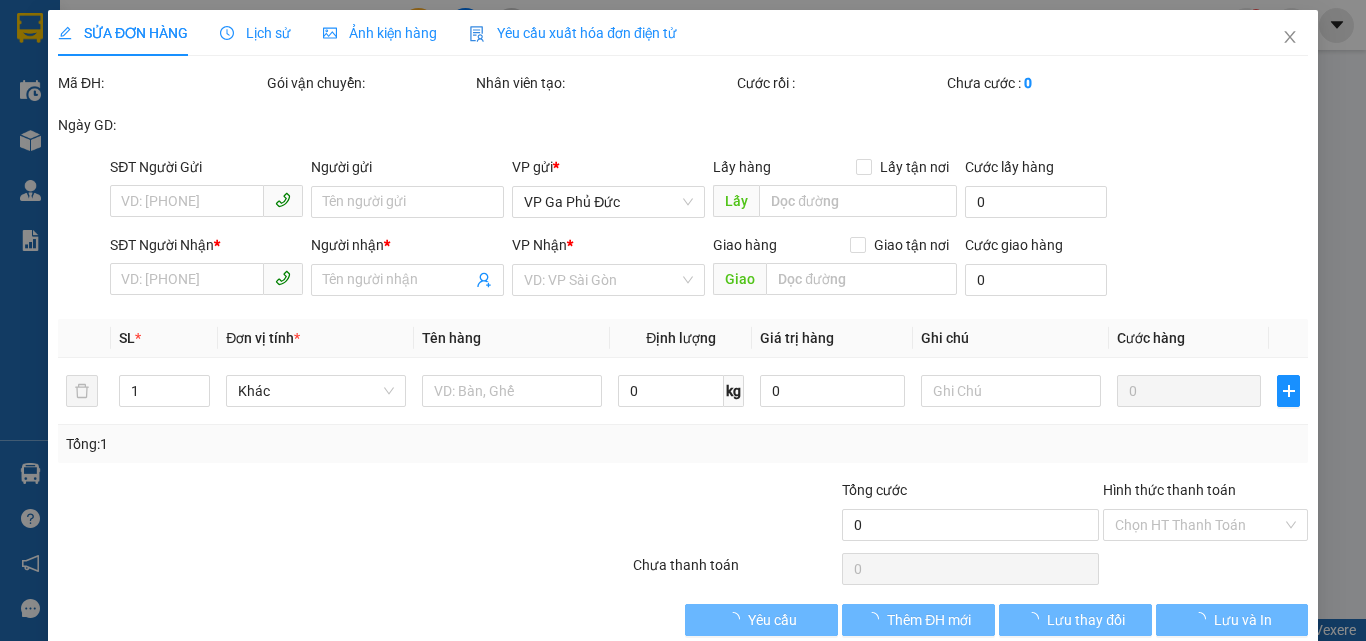 type on "TD AUTO" 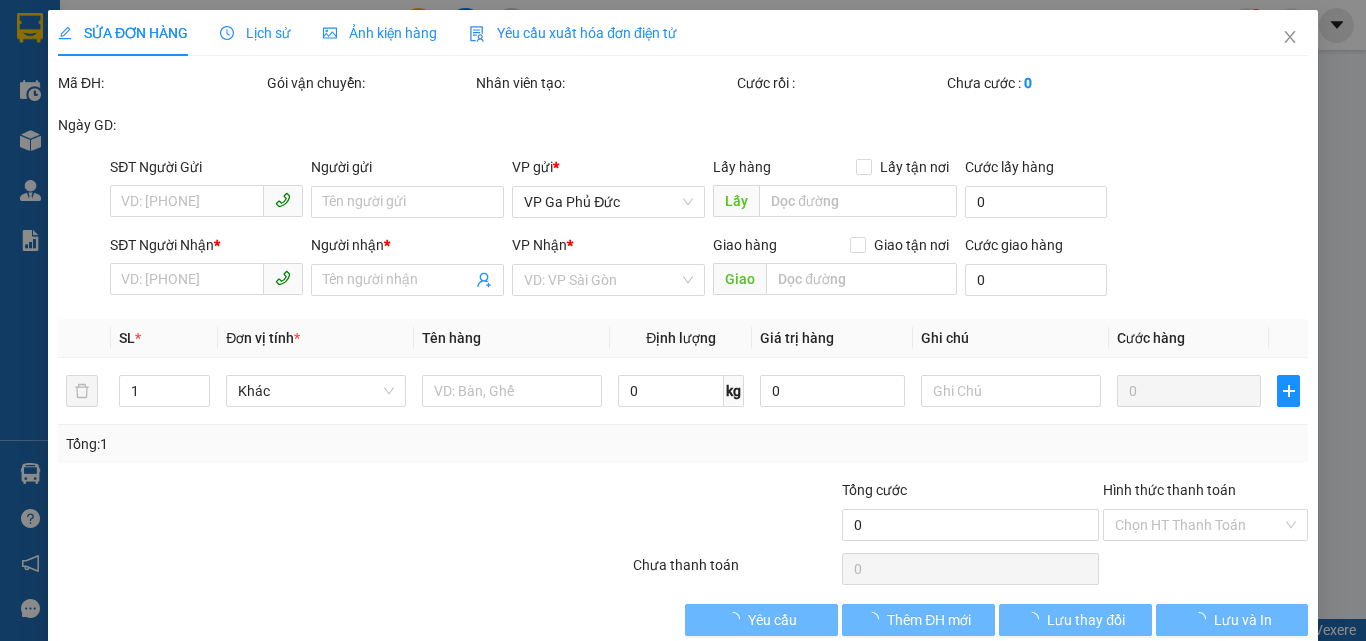 type on "0962143535" 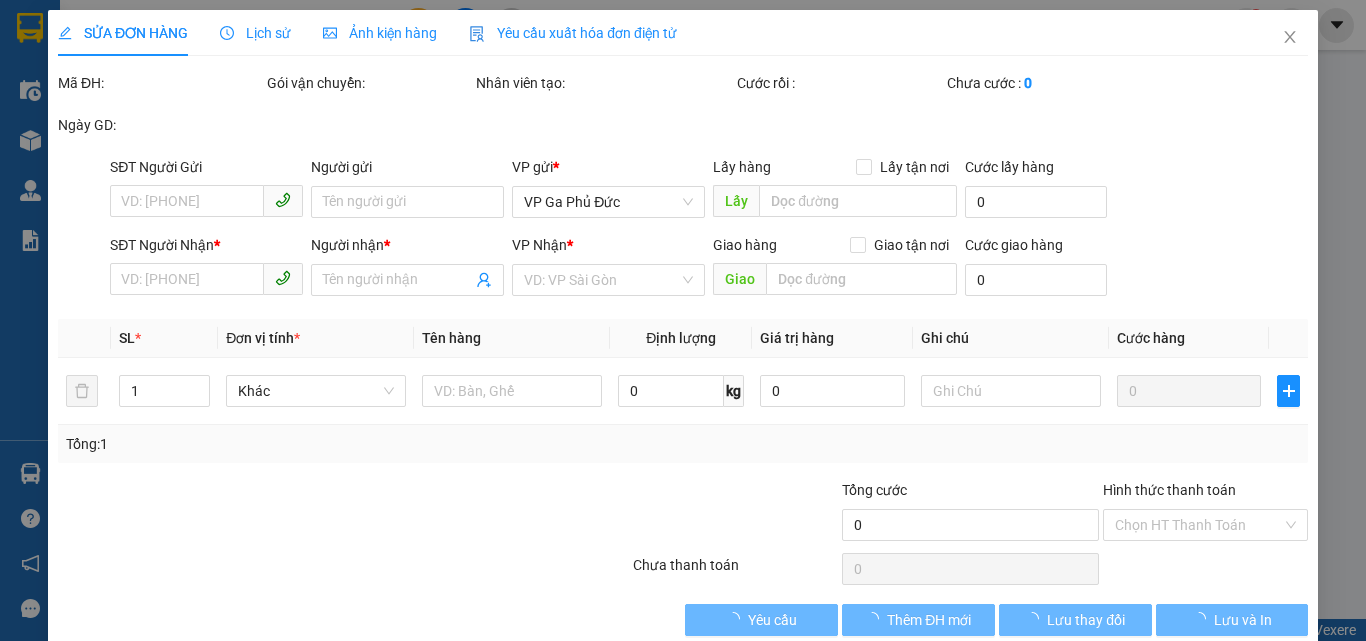 type on "DŨNG" 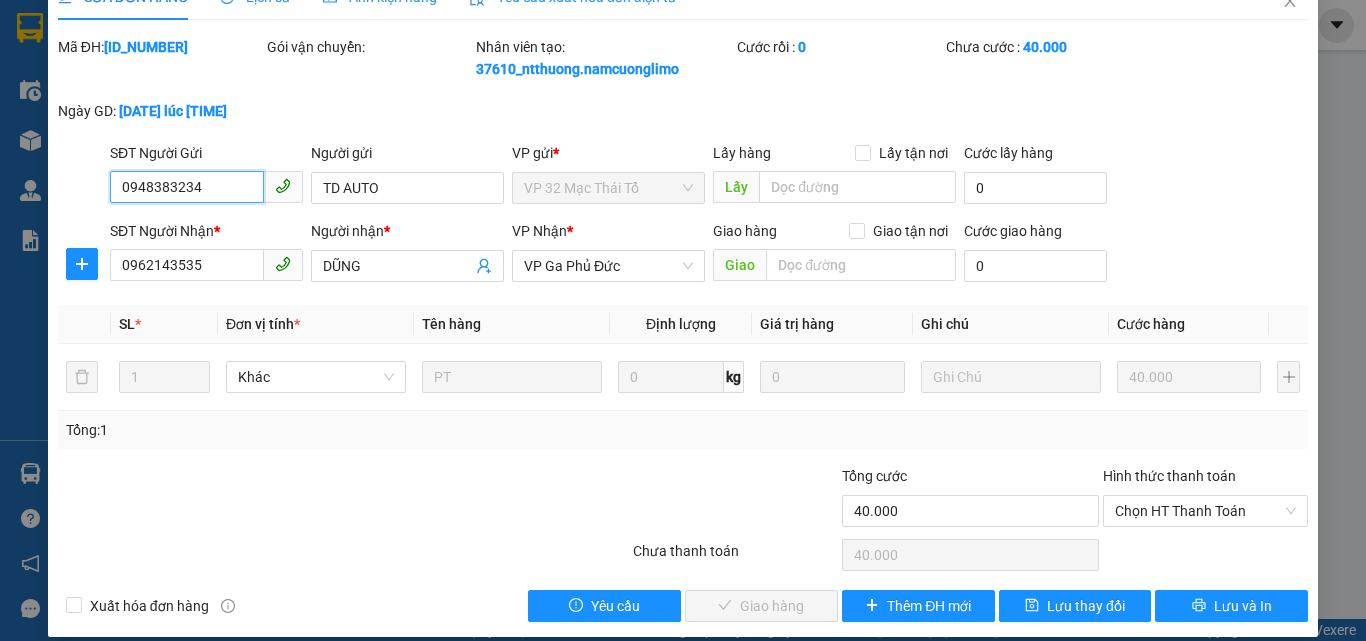 scroll, scrollTop: 56, scrollLeft: 0, axis: vertical 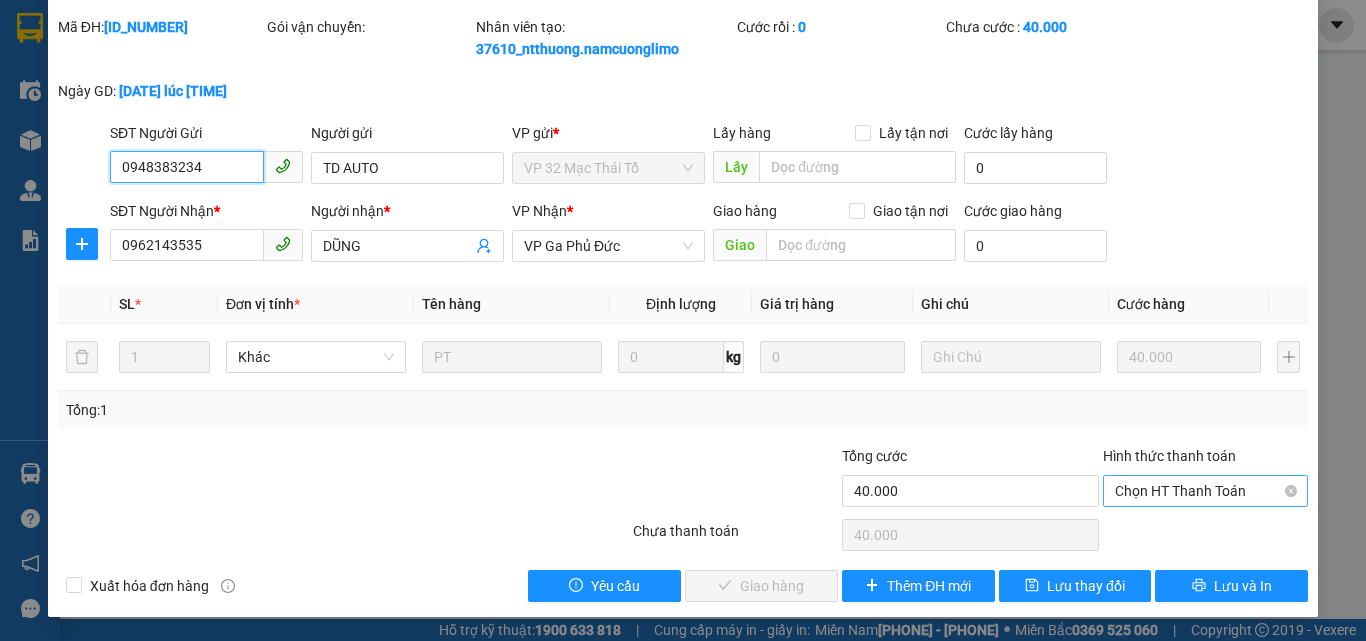 click on "Chọn HT Thanh Toán" at bounding box center [1205, 491] 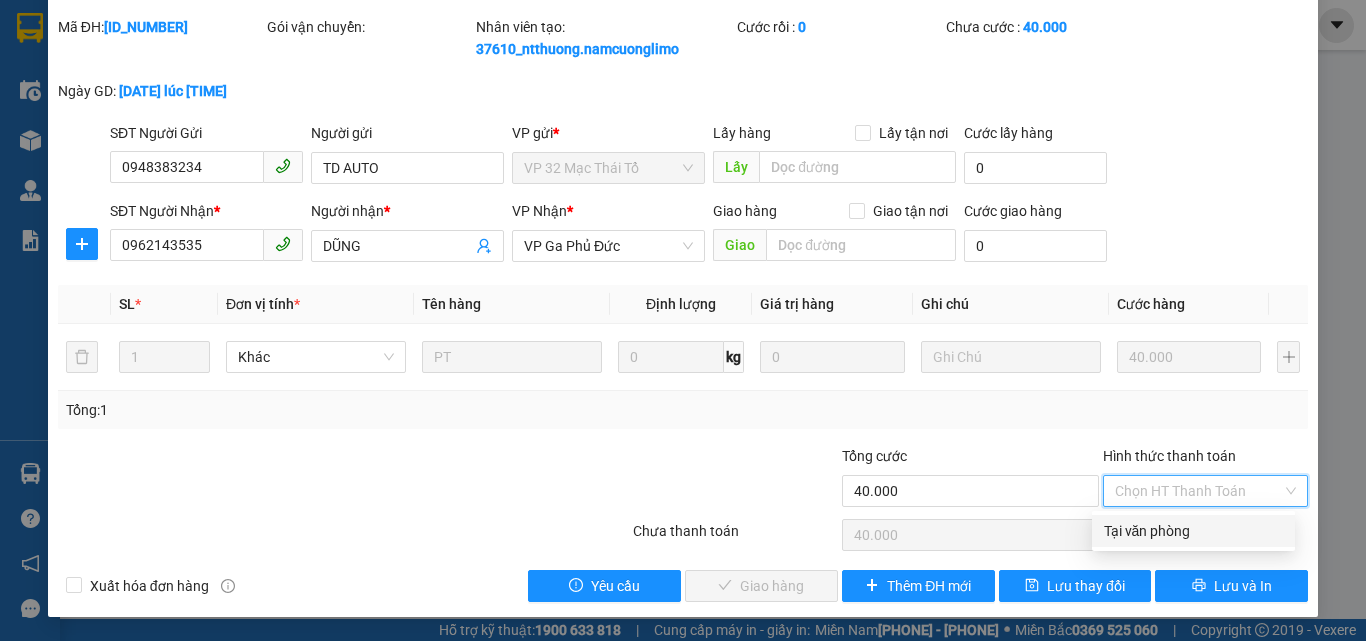 click on "Tại văn phòng" at bounding box center [1193, 531] 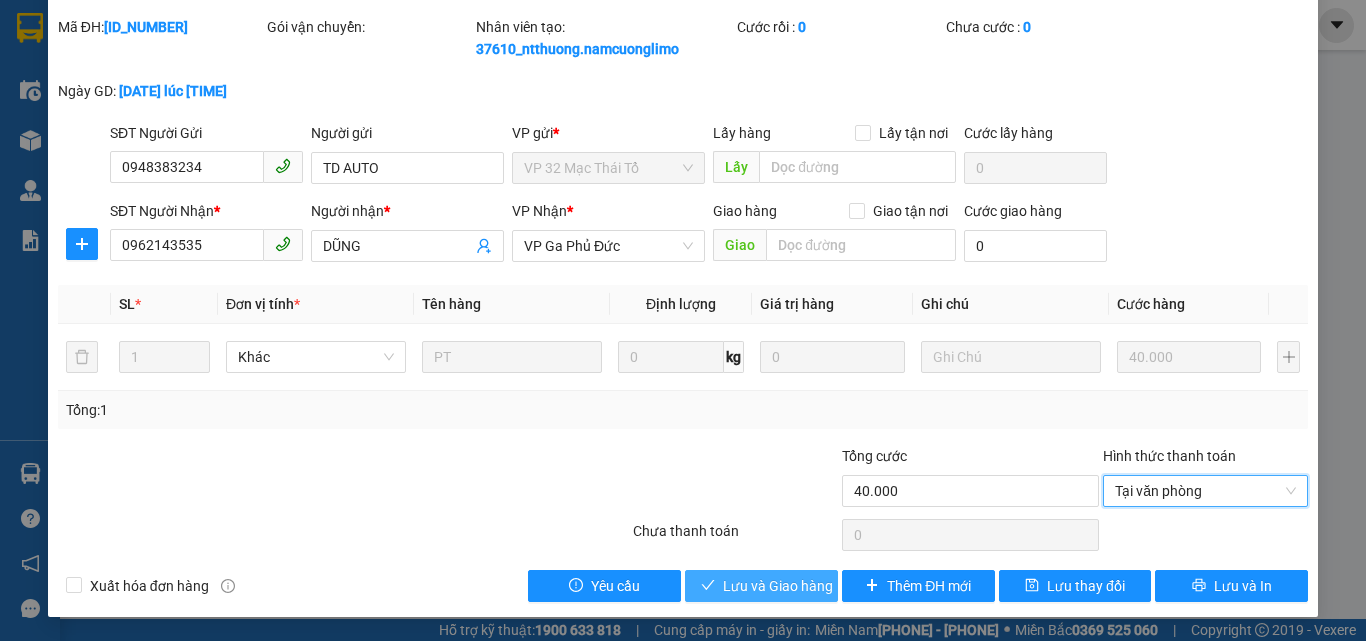 click on "Lưu và Giao hàng" at bounding box center (778, 586) 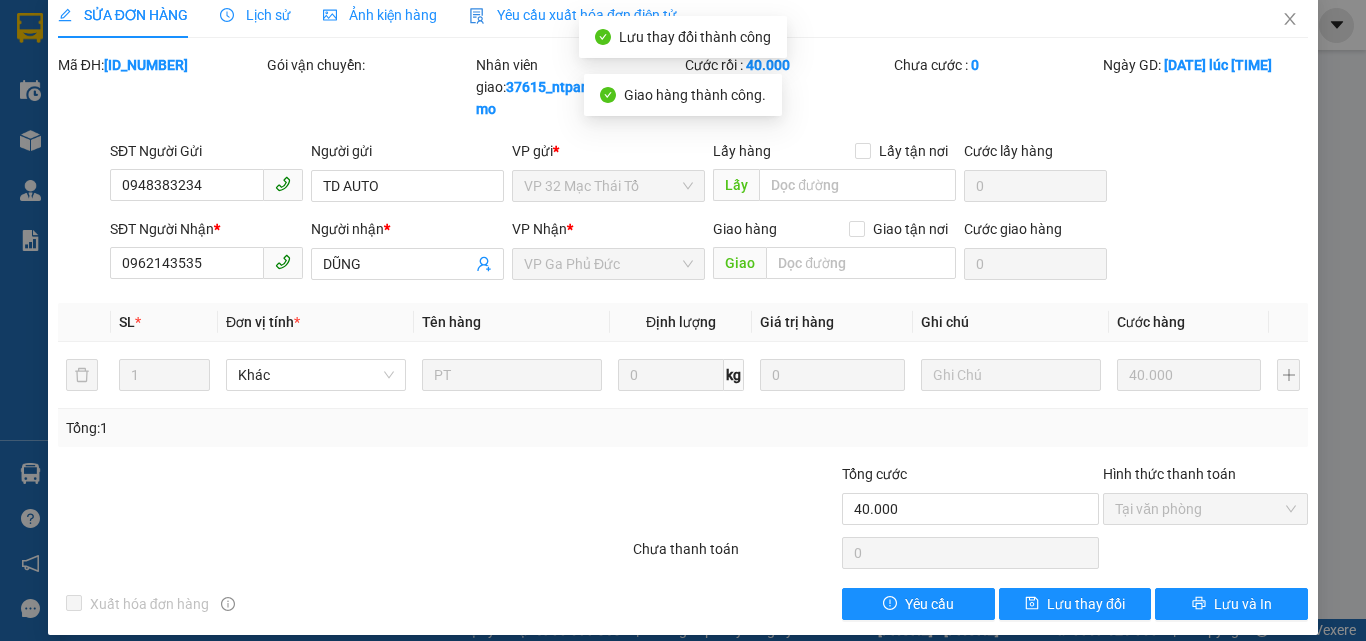scroll, scrollTop: 0, scrollLeft: 0, axis: both 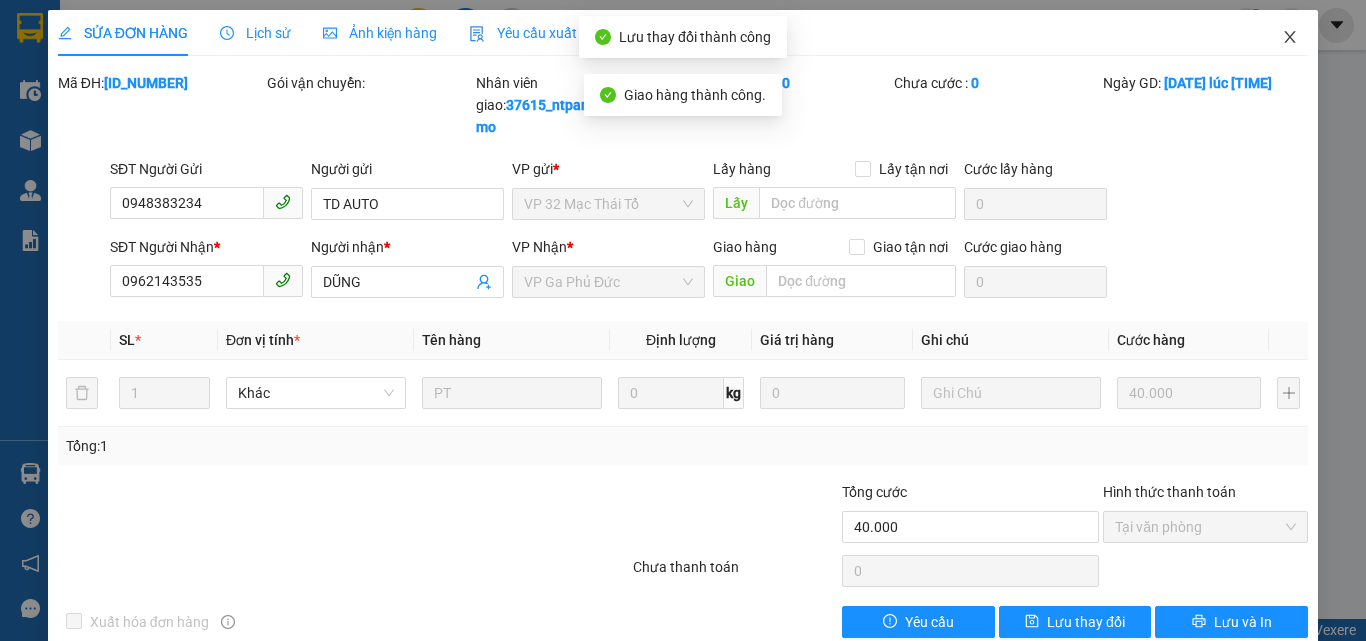 click 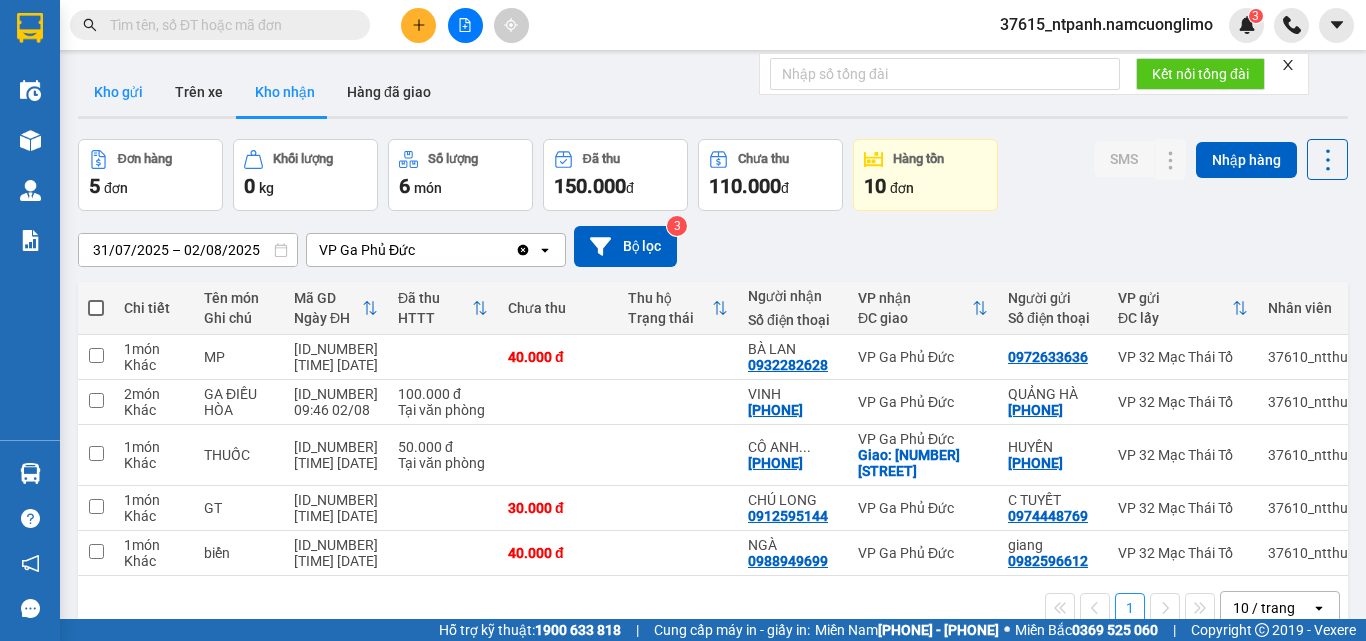click on "Kho gửi" at bounding box center [118, 92] 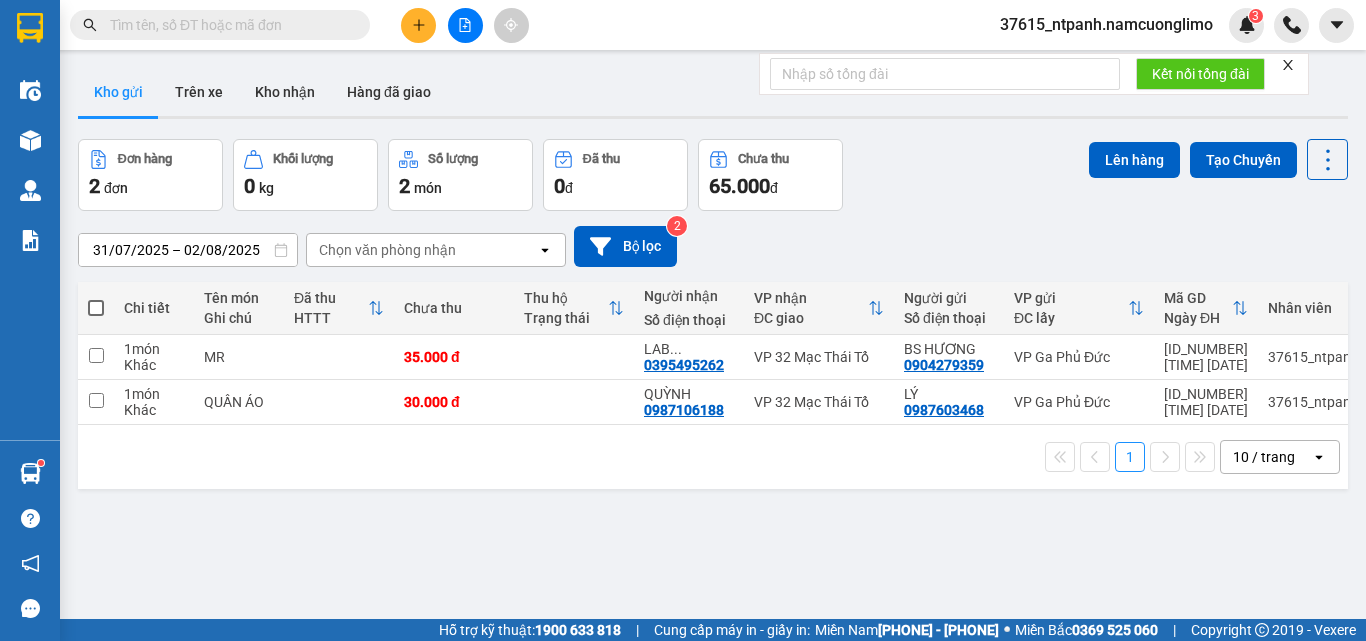click at bounding box center [96, 308] 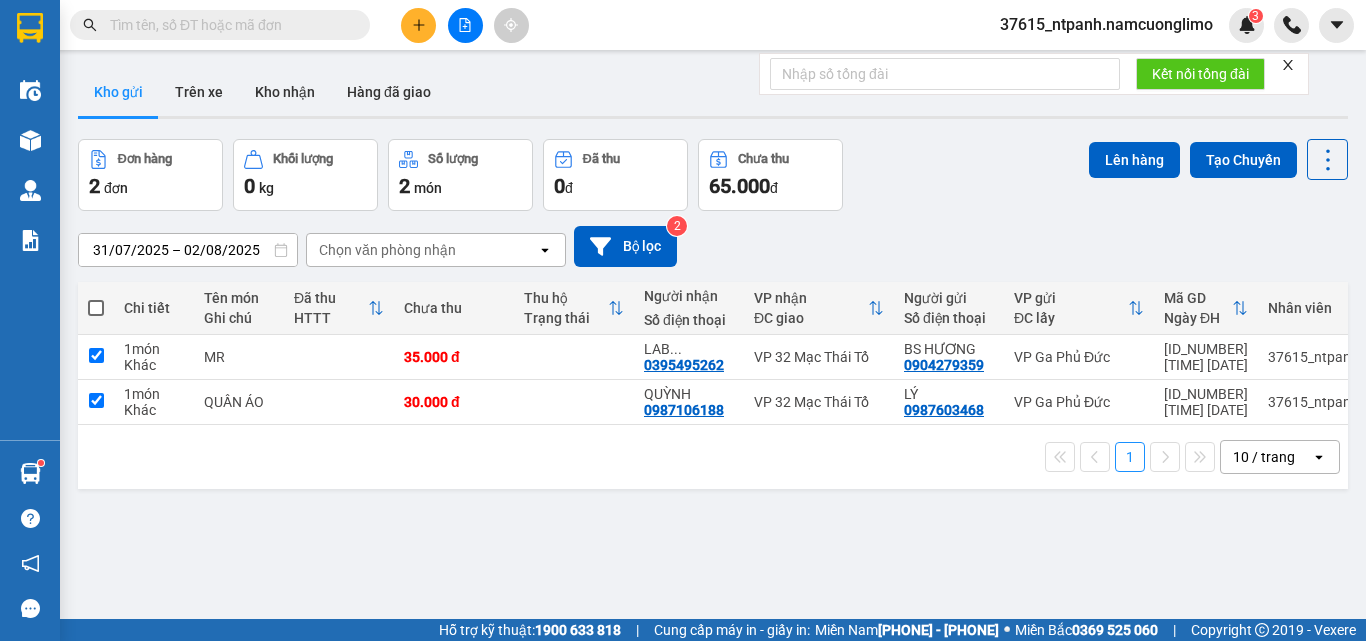 checkbox on "true" 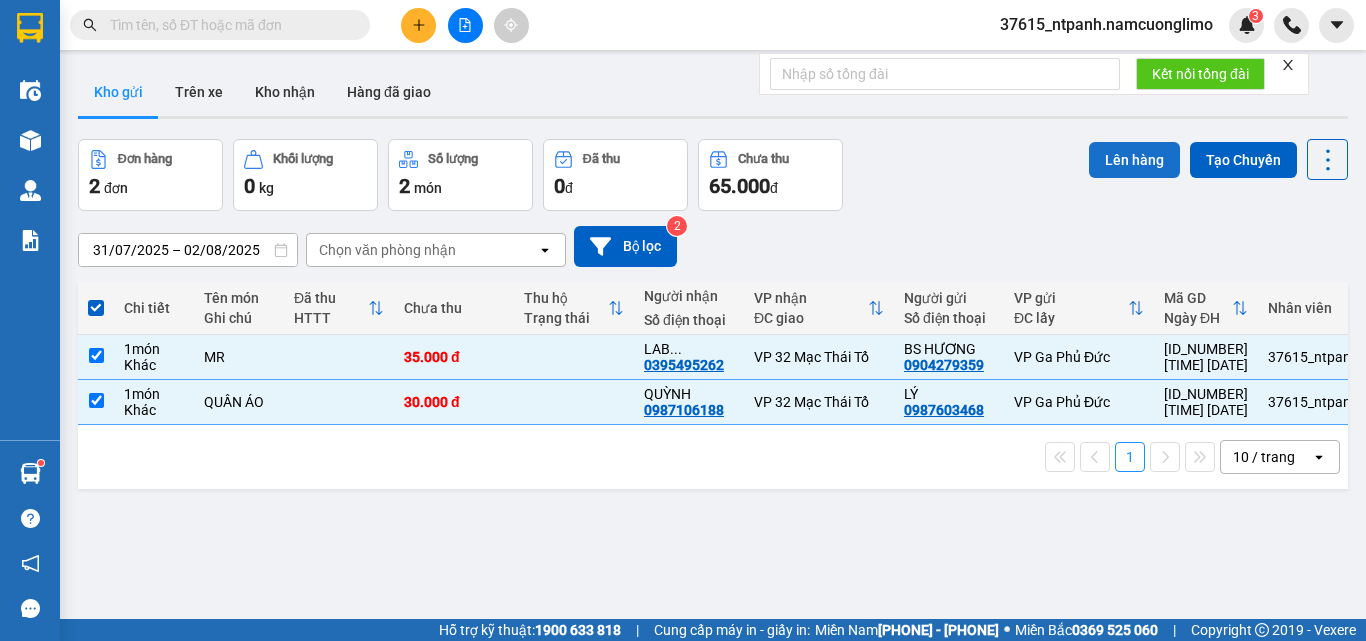 click on "Lên hàng" at bounding box center (1134, 160) 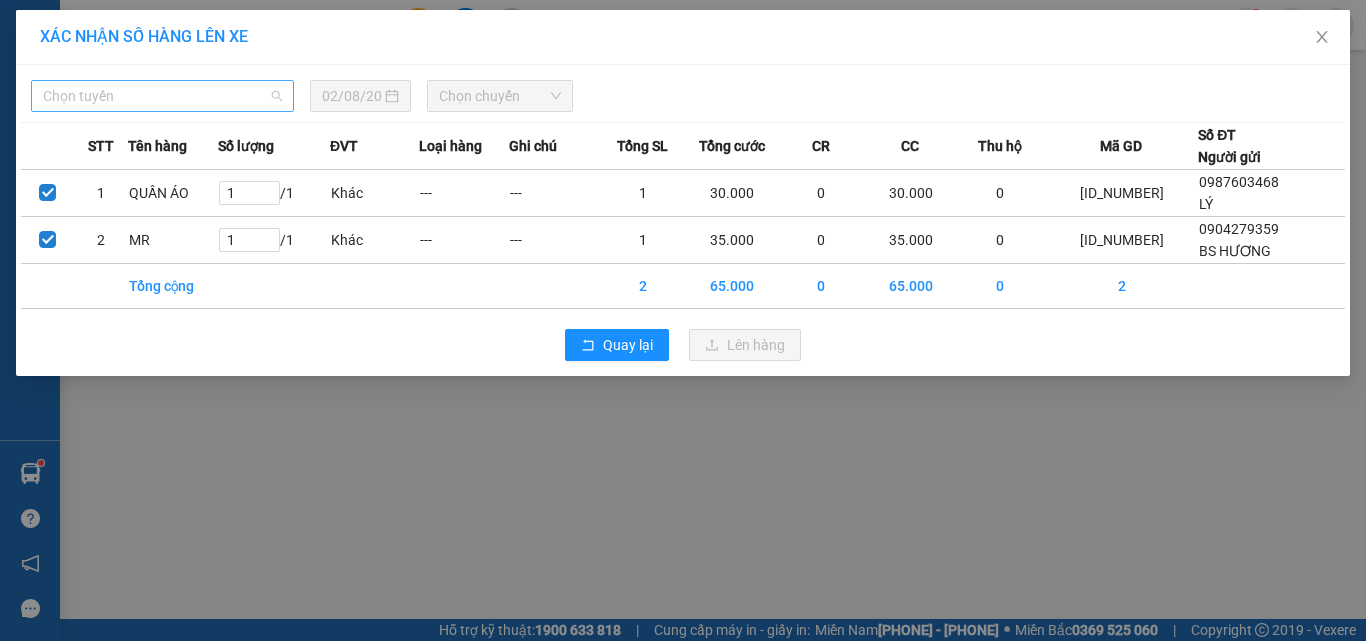 click on "Chọn tuyến" at bounding box center (162, 96) 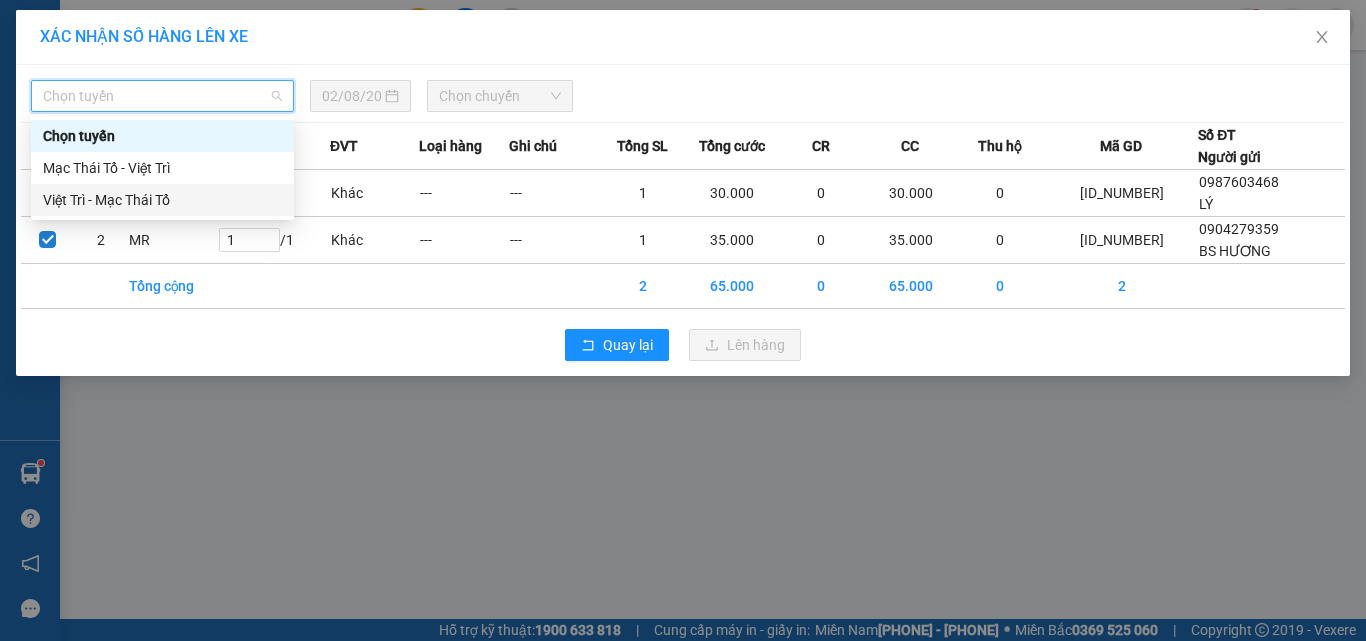 click on "Việt Trì - Mạc Thái Tổ" at bounding box center [162, 200] 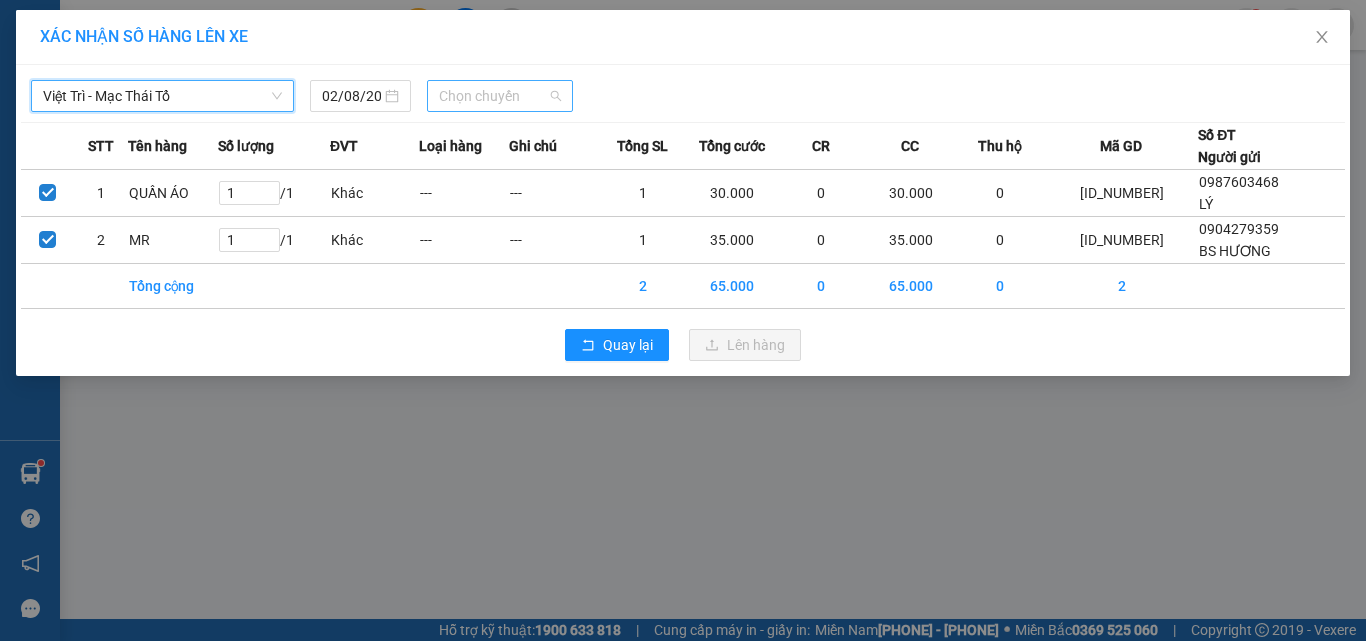 click on "Chọn chuyến" at bounding box center [500, 96] 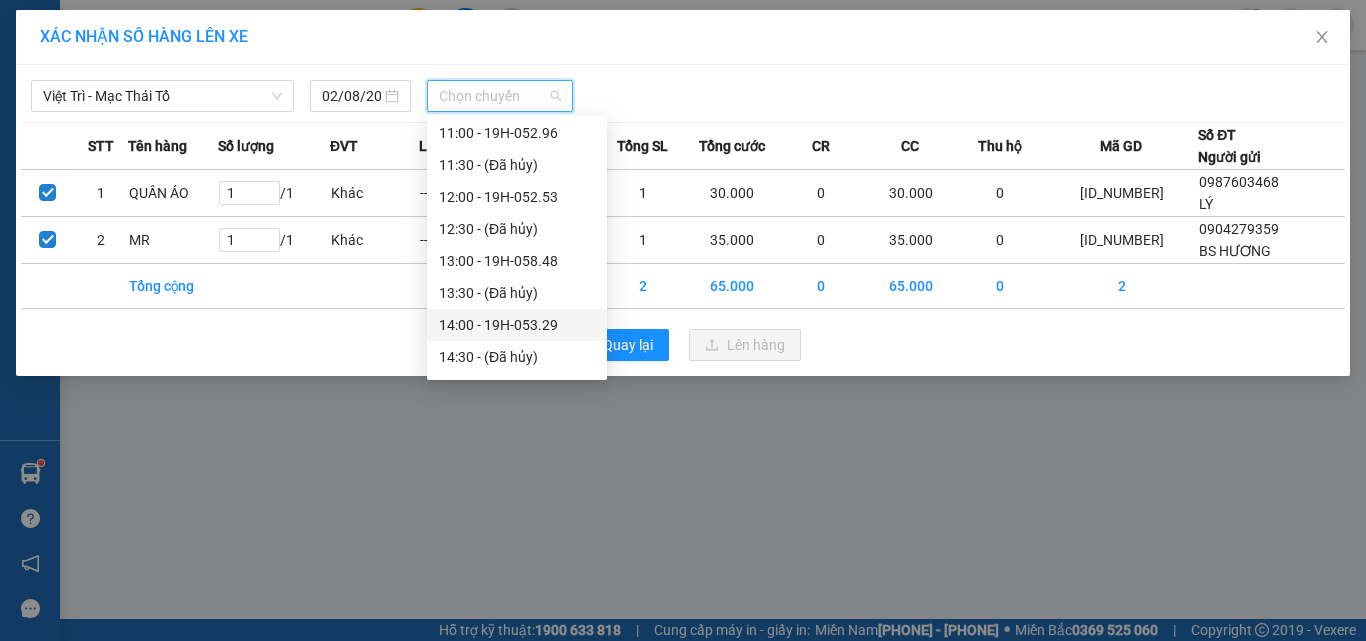 scroll, scrollTop: 500, scrollLeft: 0, axis: vertical 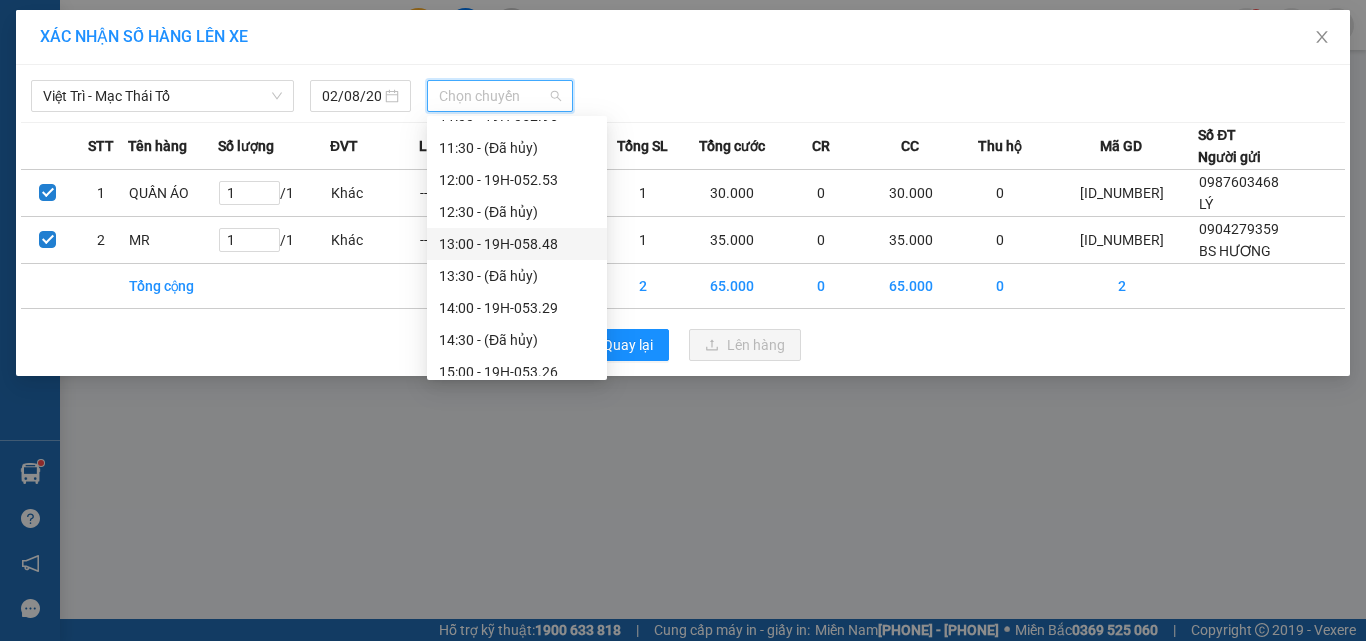 click on "[TIME] - [ID_NUMBER]" at bounding box center (517, 244) 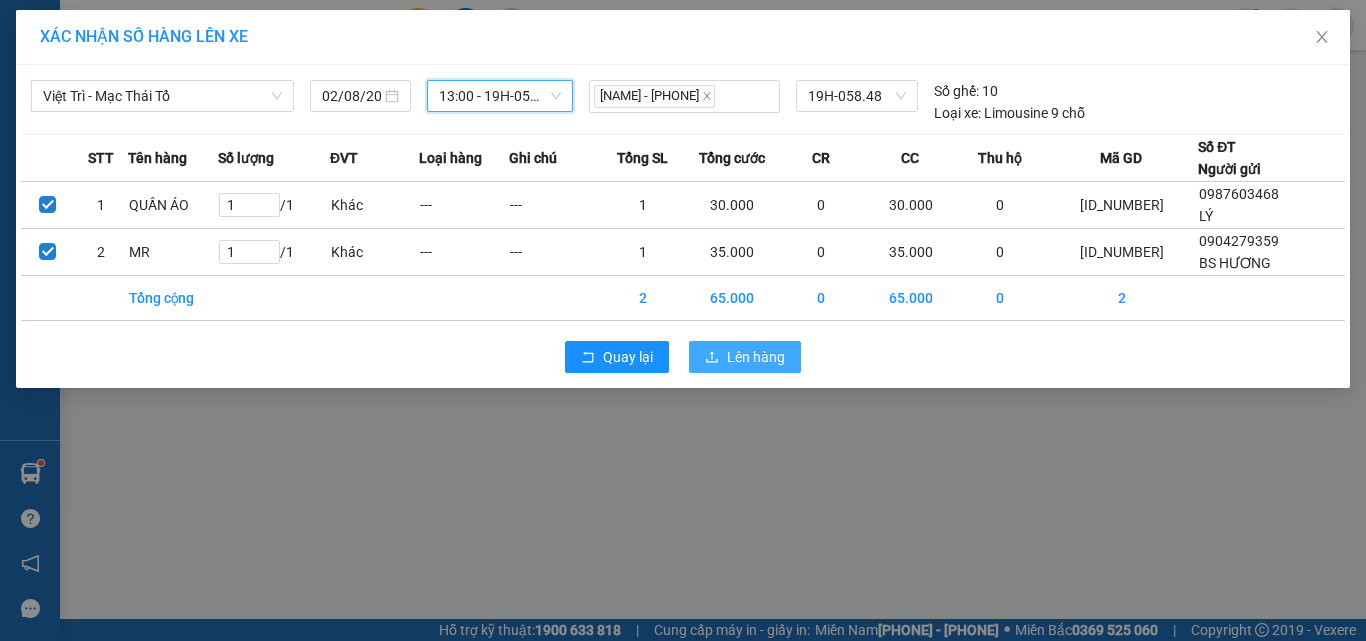 click on "Lên hàng" at bounding box center (756, 357) 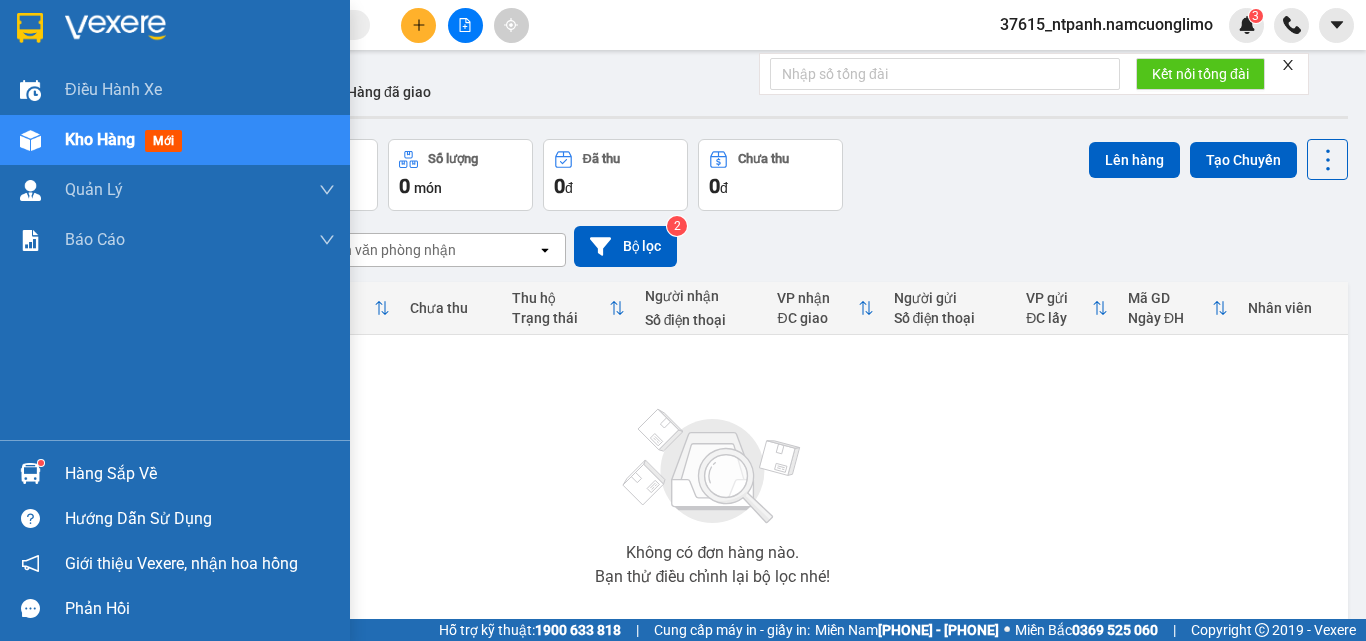 click at bounding box center (30, 28) 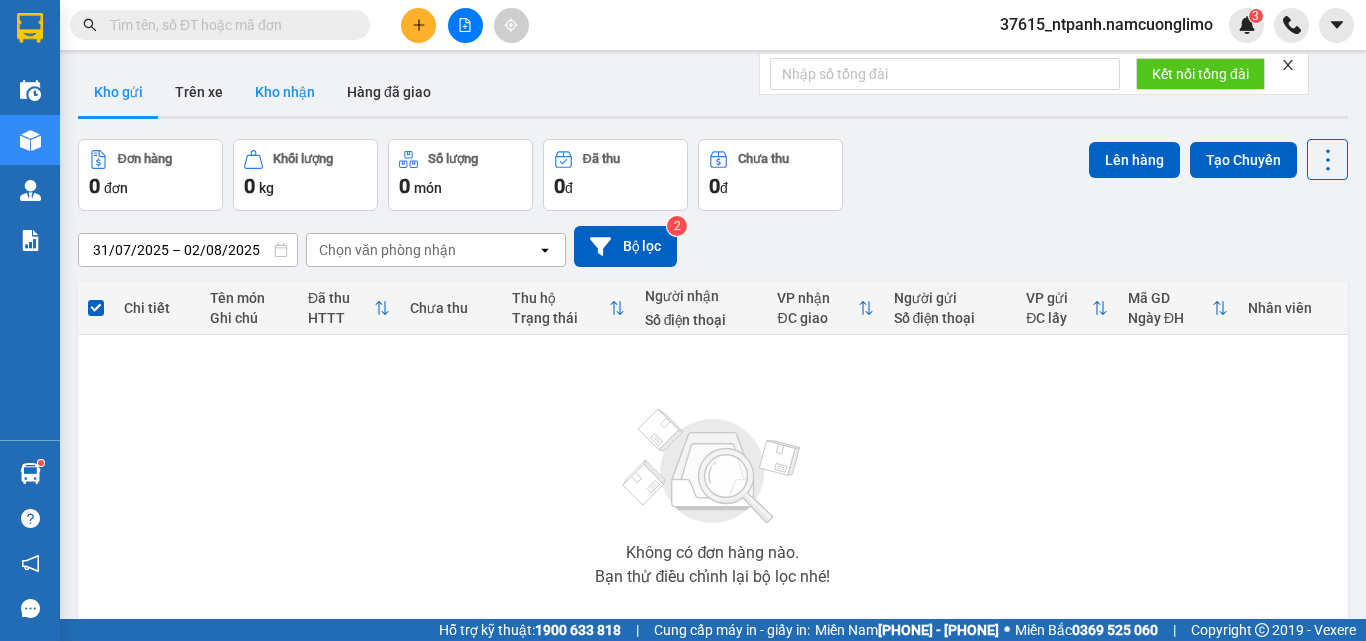 click on "Kho nhận" at bounding box center (285, 92) 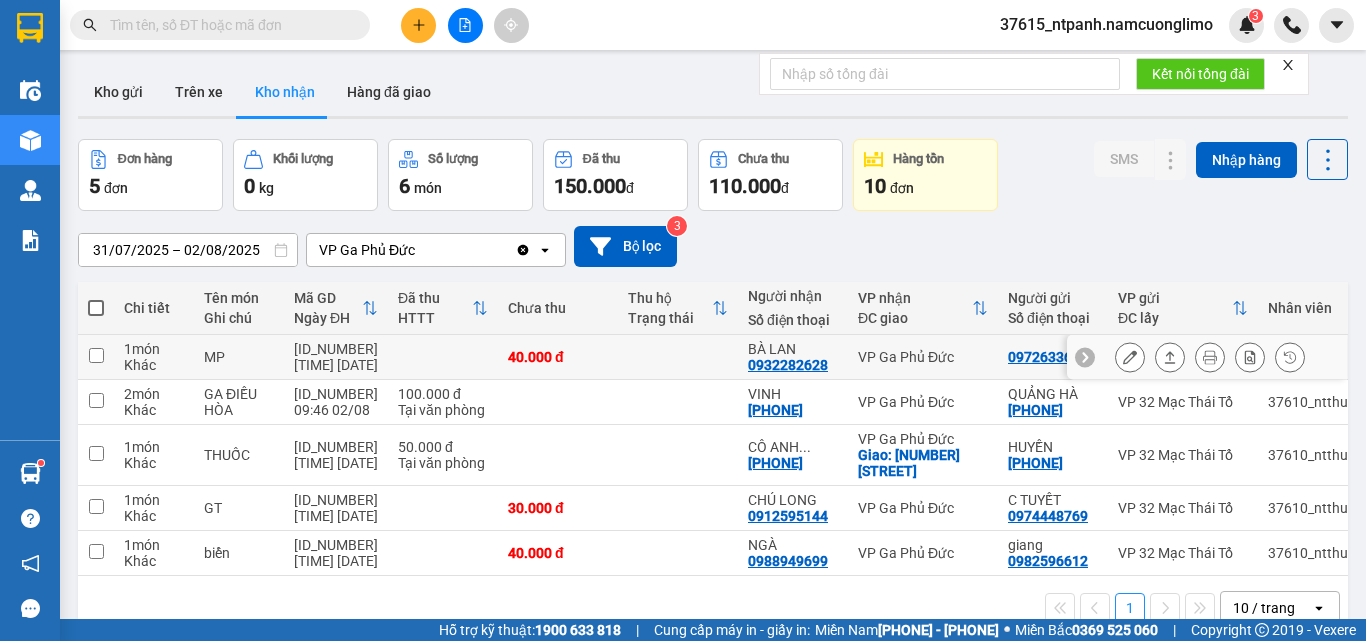 click at bounding box center (1130, 357) 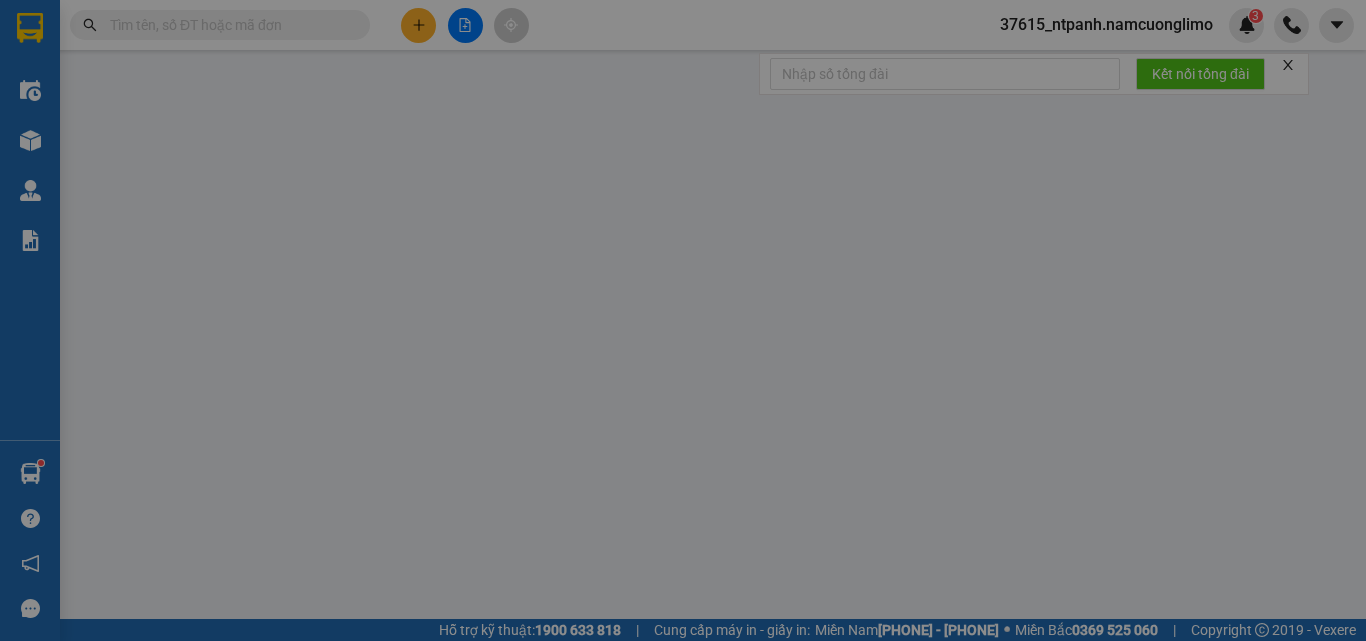 type on "0972633636" 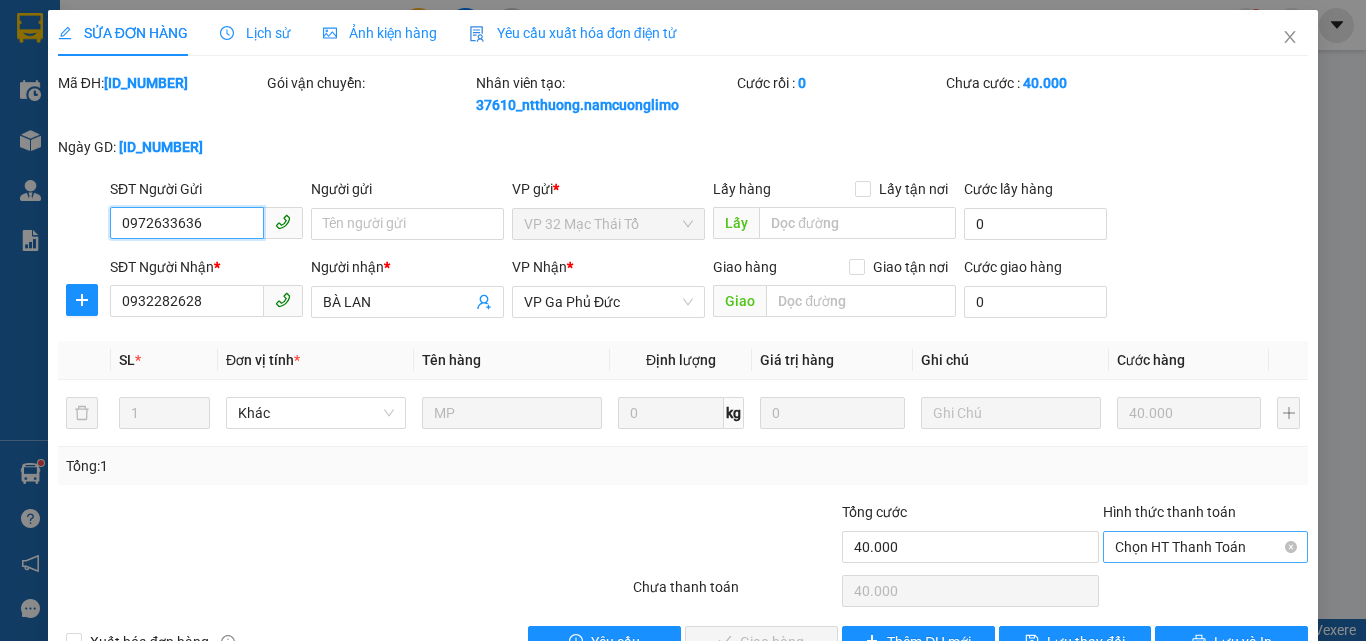 click on "Chọn HT Thanh Toán" at bounding box center (1205, 547) 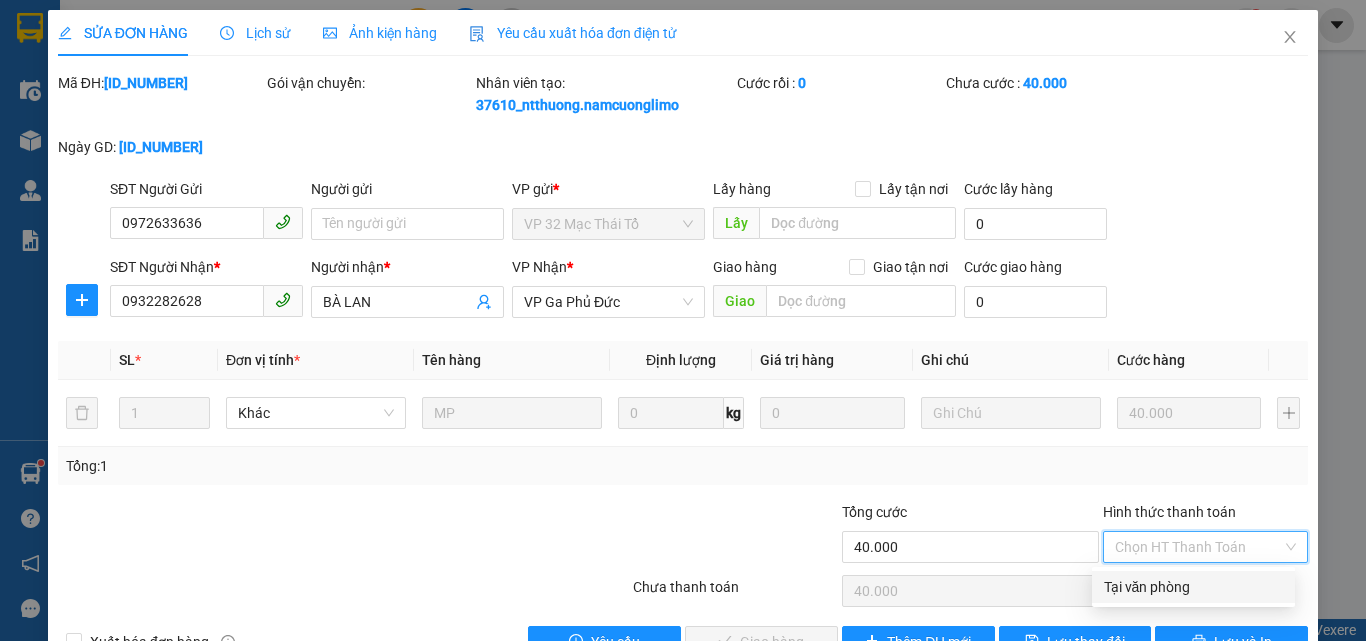click on "Tại văn phòng" at bounding box center (1193, 587) 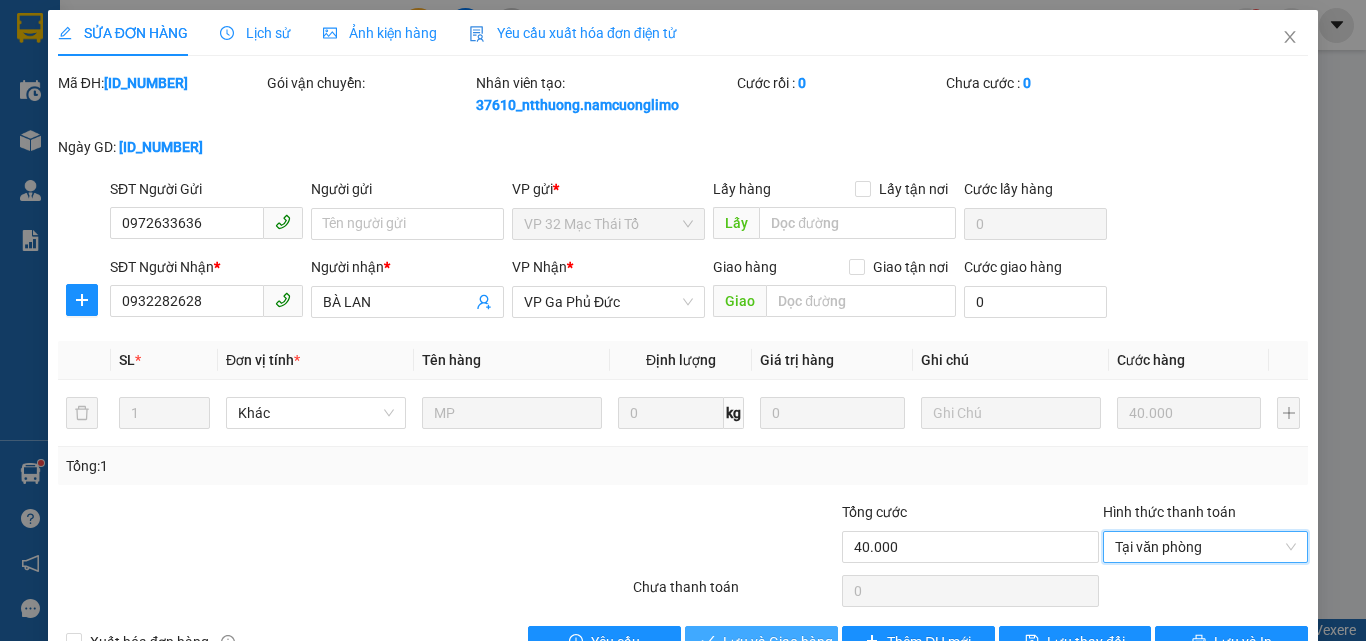 click on "Lưu và Giao hàng" at bounding box center (778, 642) 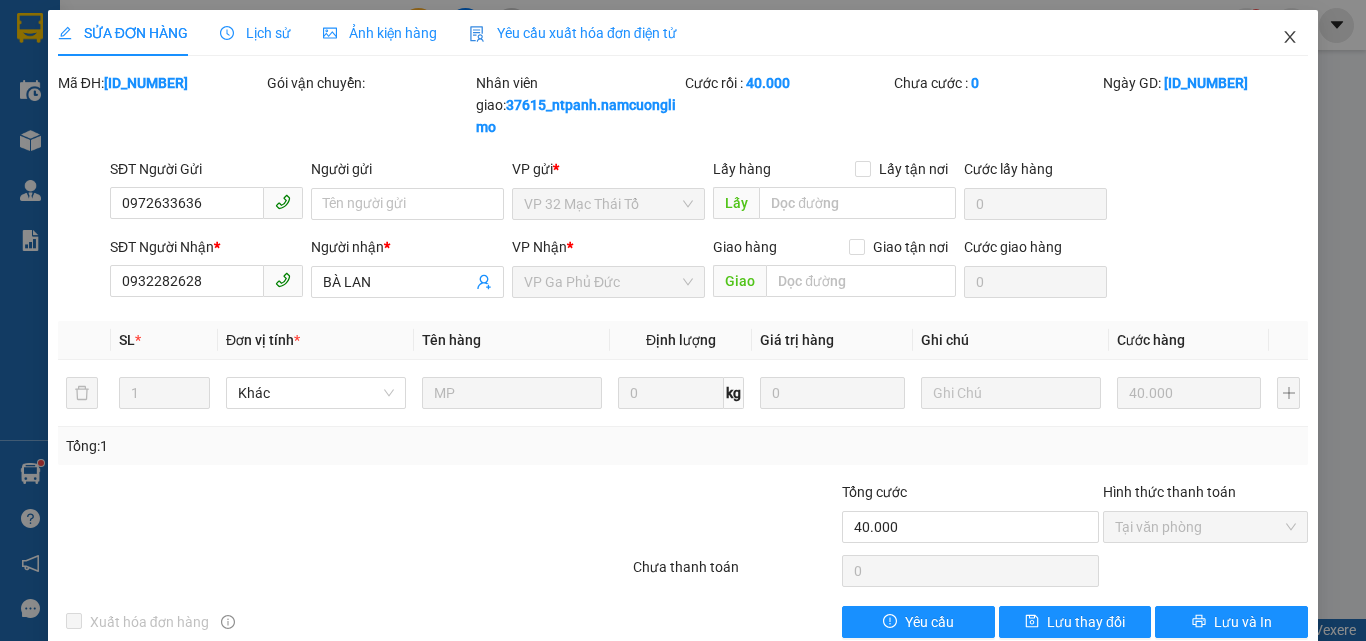 click 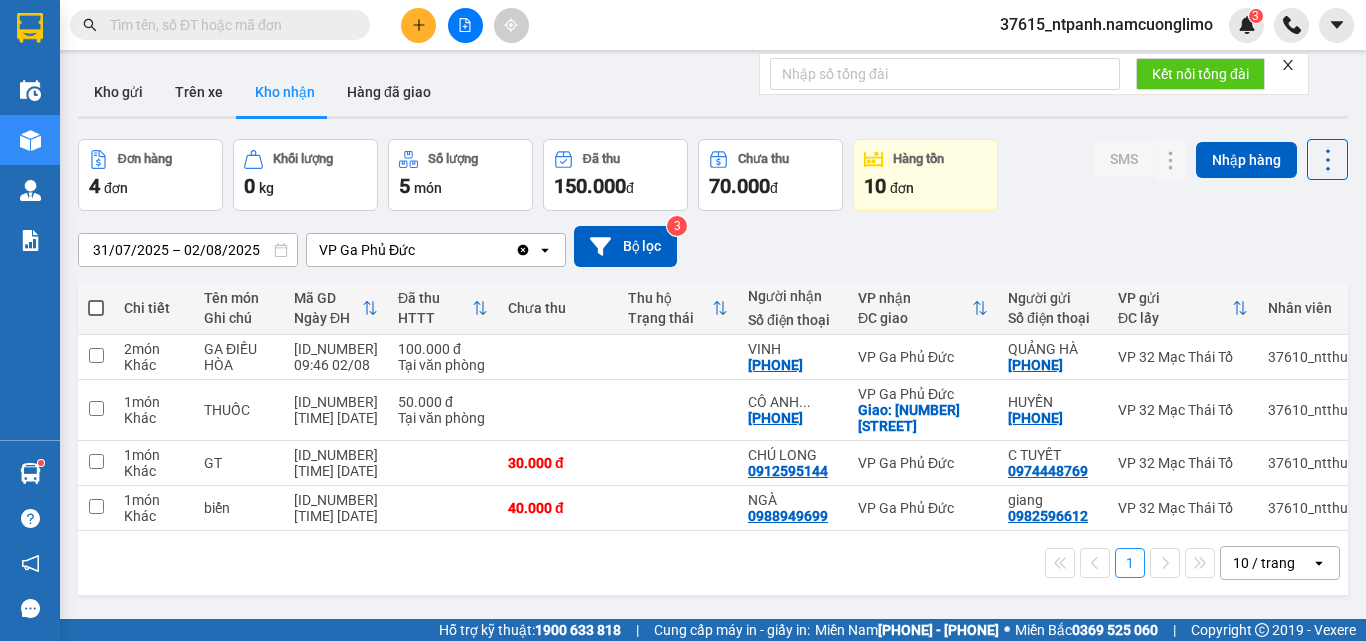 click on "1 10 / trang open" at bounding box center (713, 563) 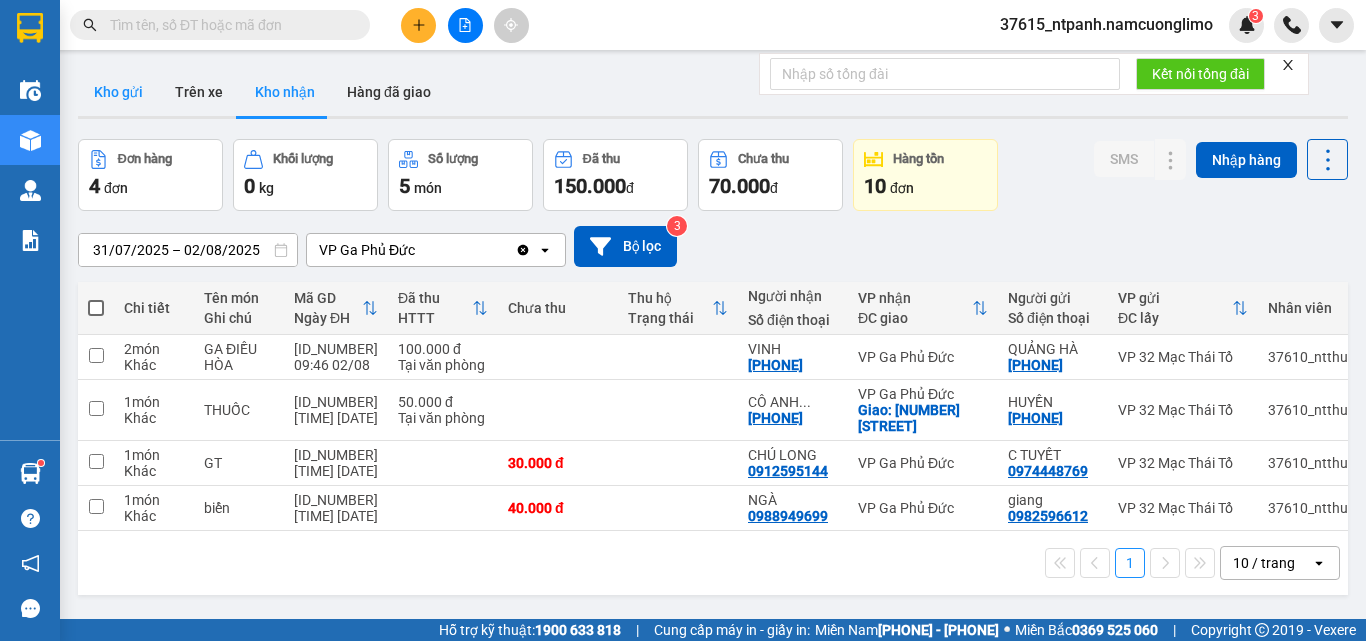 click on "Kho gửi" at bounding box center [118, 92] 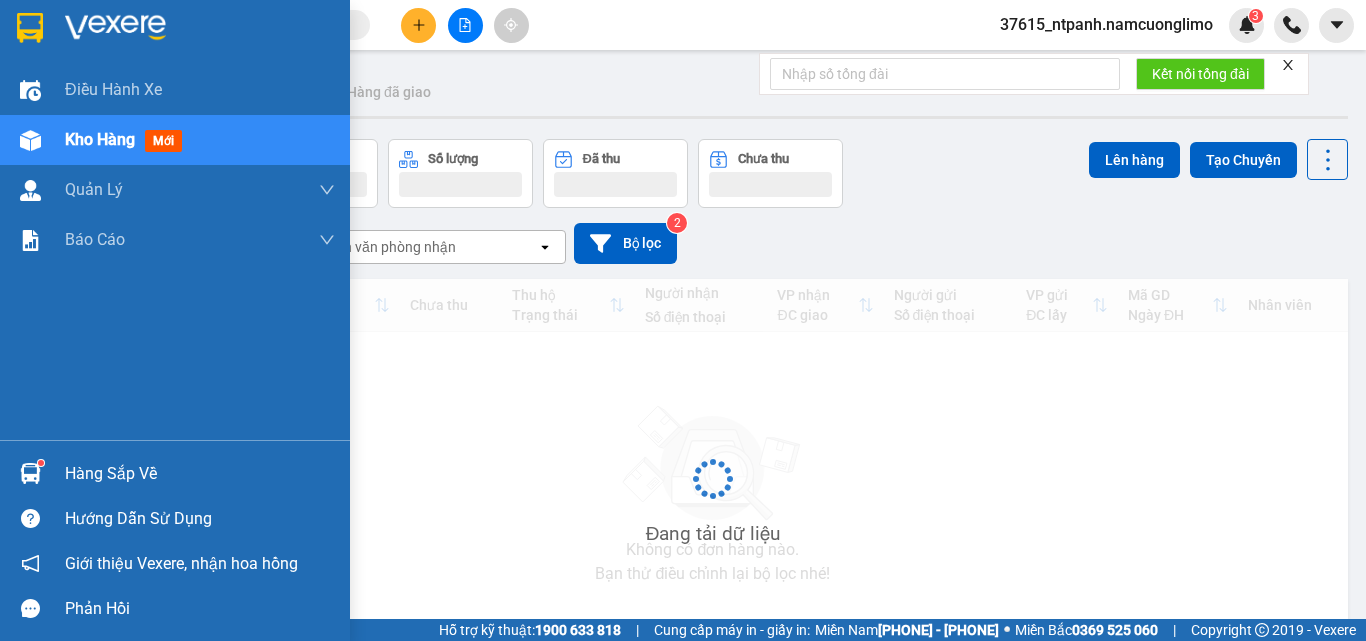 click at bounding box center (30, 28) 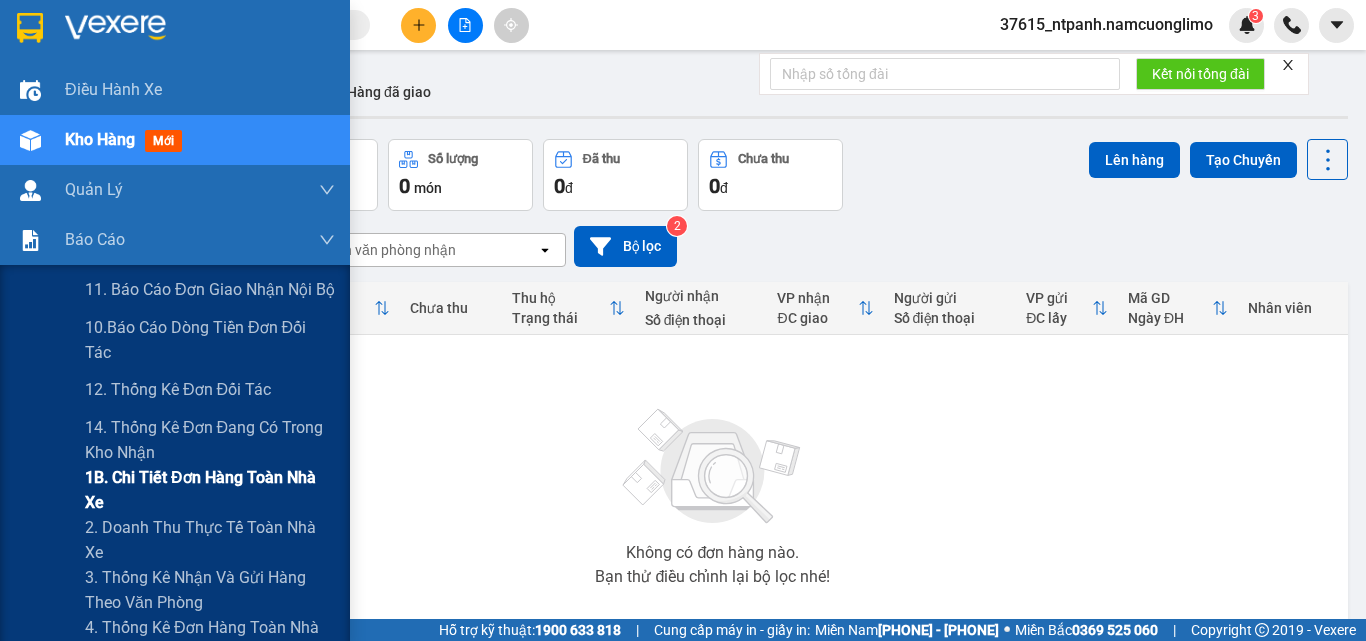 click on "Không có đơn hàng nào. Bạn thử điều chỉnh lại bộ lọc nhé!" at bounding box center (713, 491) 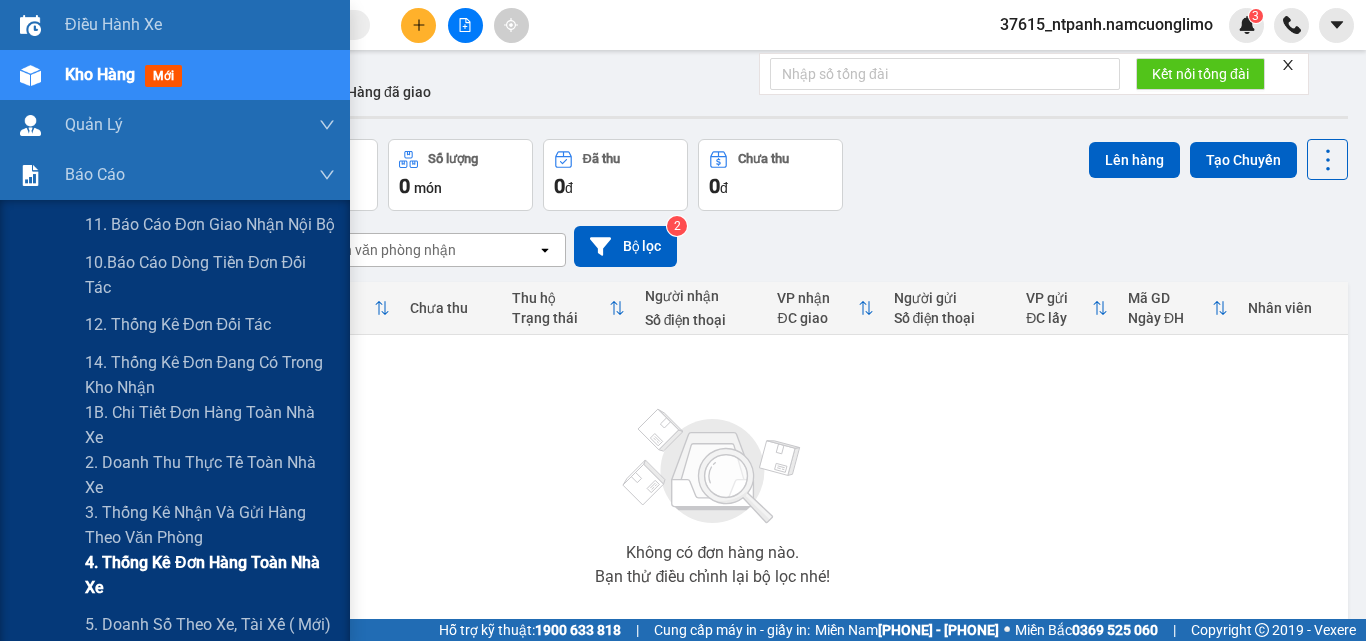 scroll, scrollTop: 100, scrollLeft: 0, axis: vertical 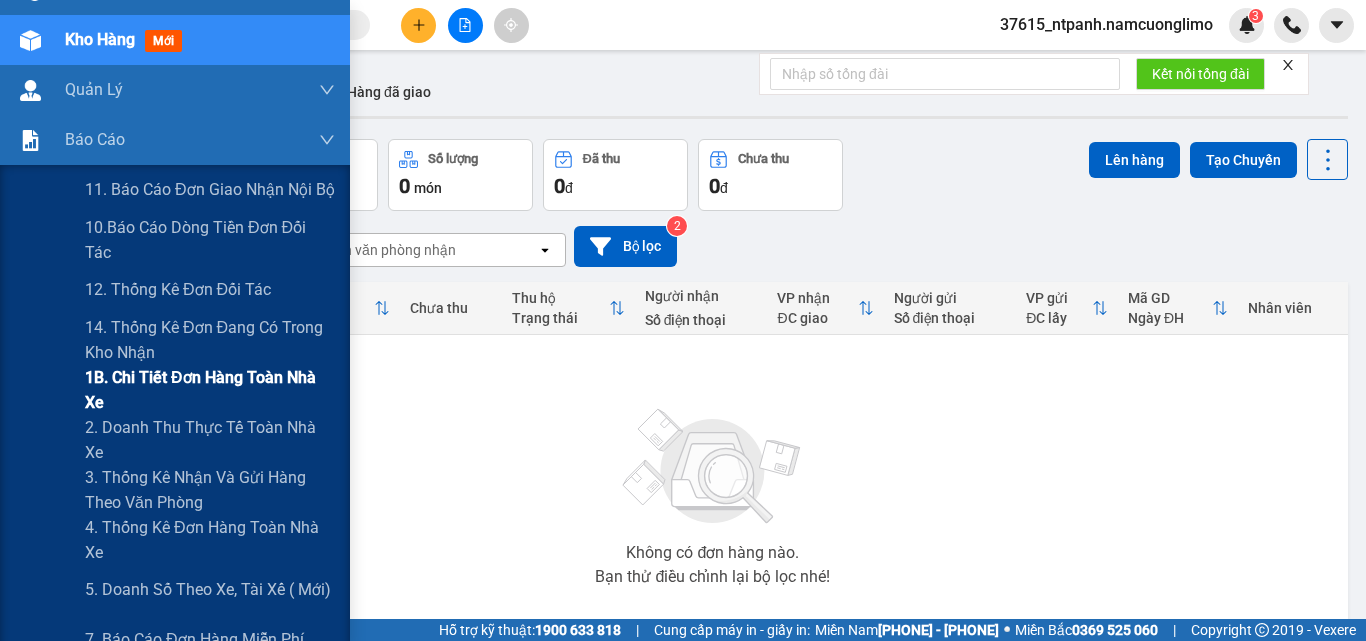 click on "1B. Chi tiết đơn hàng toàn nhà xe" at bounding box center [210, 390] 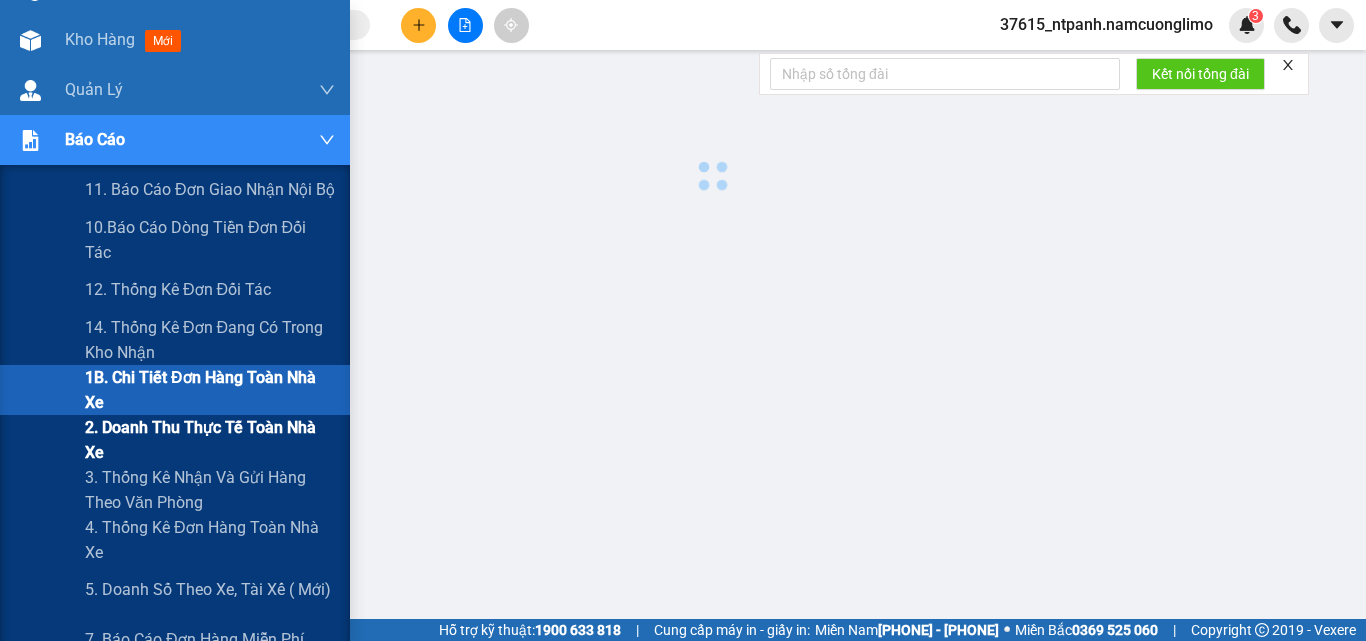 scroll, scrollTop: 0, scrollLeft: 0, axis: both 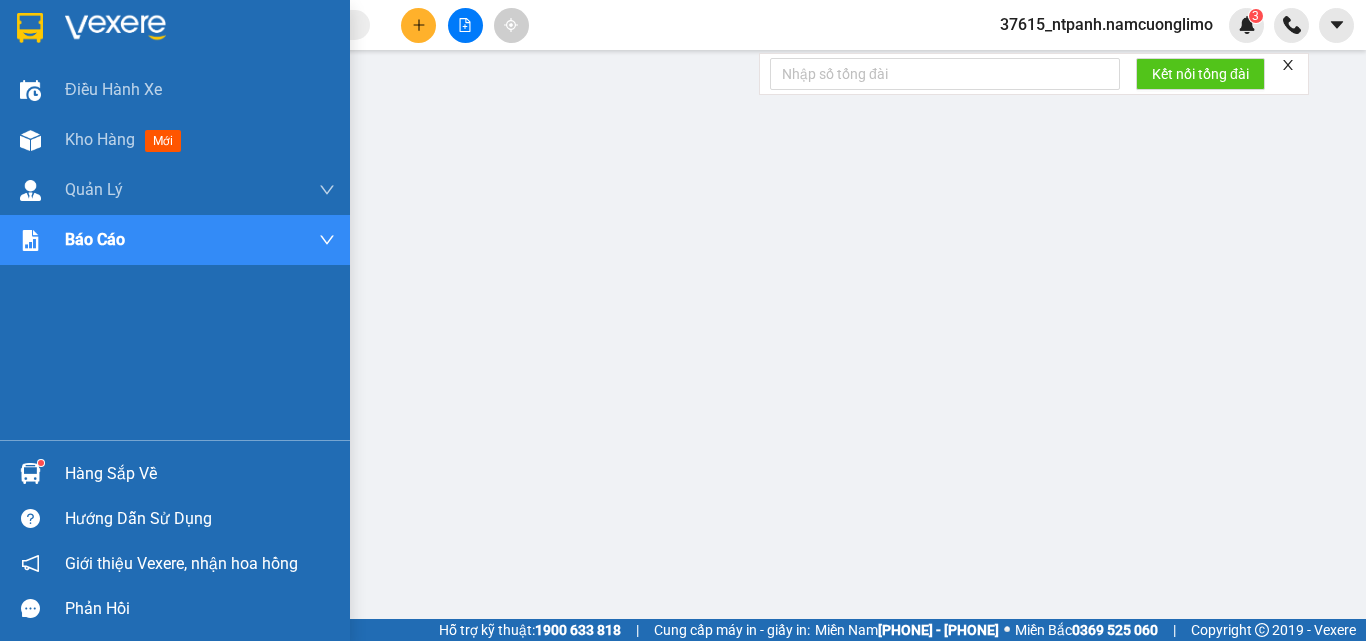 click at bounding box center (30, 28) 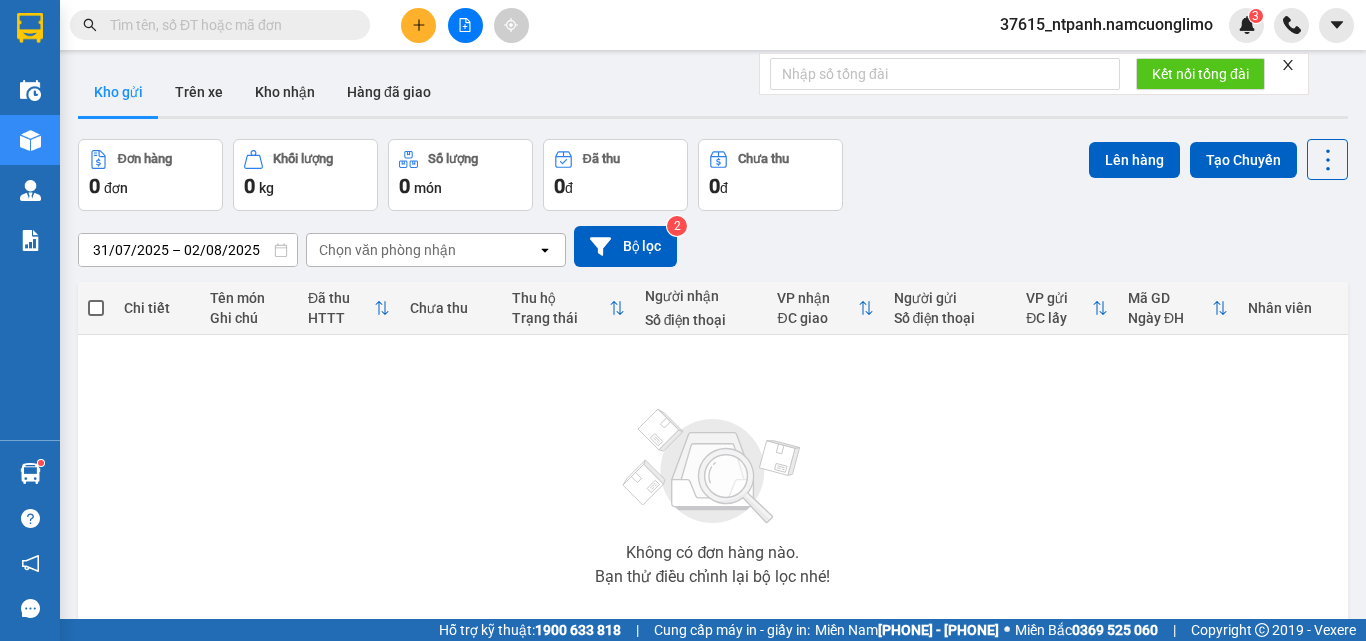 drag, startPoint x: 287, startPoint y: 454, endPoint x: 284, endPoint y: 394, distance: 60.074955 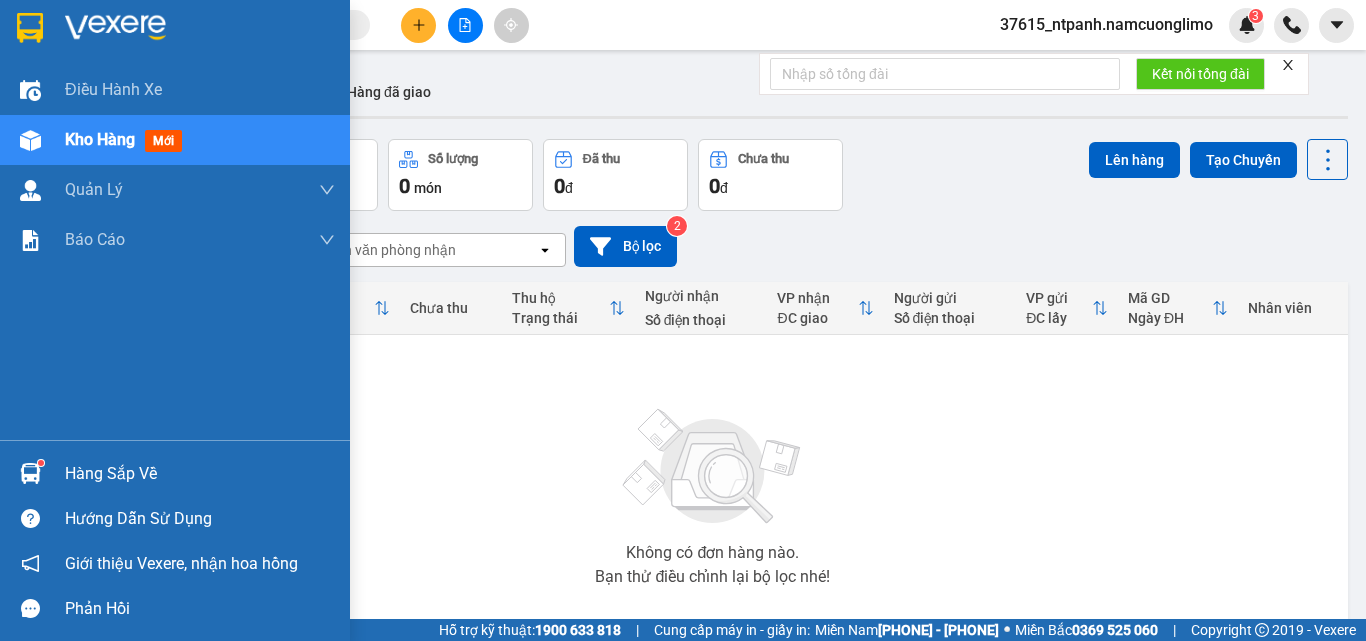 click at bounding box center [41, 463] 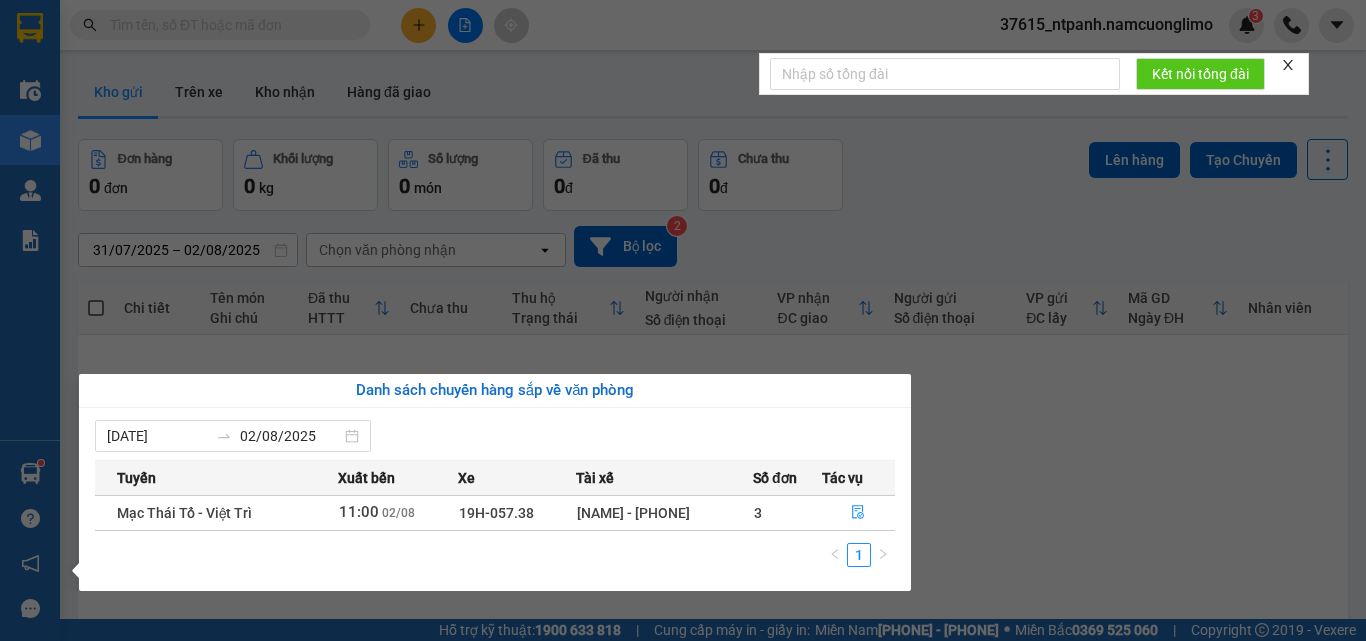 click on "Kết quả tìm kiếm ( 251 )  Bộ lọc  Mã ĐH Trạng thái Món hàng Tổng cước Chưa cước Người gửi VP Gửi Người nhận VP Nhận [ID_NUMBER] [TIME] - [DATE] VP Nhận   [ID_NUMBER] [TIME]  -   [DATE] PT SL:  1 40.000 40.000 [PHONE] TD AUTO VP 32 Mạc Thái Tổ [PHONE] DŨNG VP Ga Phủ Đức [ID_NUMBER] [TIME] - [DATE] Trên xe   [ID_NUMBER] [TIME]  -   [DATE] PT SL:  1 30.000 30.000 [PHONE] FIXCAR VP 32 Mạc Thái Tổ [PHONE] DŨNG VP Ga Phủ Đức [ID_NUMBER] [TIME] - [DATE] Đã giao   [TIME] - [DATE] BẠC SL:  1 40.000 [PHONE] DŨNG VP Ga Phủ Đức [PHONE] HẢI VP 32 Mạc Thái Tổ [ID_NUMBER] [TIME] - [DATE] Đã giao   [TIME] - [DATE] PT SL:  1 50.000 [PHONE] FIXCAR VP 32 Mạc Thái Tổ [PHONE] VINH ANH VP Ga Phủ Đức [ID_NUMBER] [TIME] - [DATE] Đã giao   [TIME] - [DATE] PT SL:  1 40.000 [PHONE] A QUANG VP 32 Mạc Thái Tổ [PHONE] VINH ANH VP Ga Phủ Đức [ID_NUMBER] [TIME] - [DATE] Đã giao   [TIME] - [DATE] pt SL:  1" at bounding box center (683, 320) 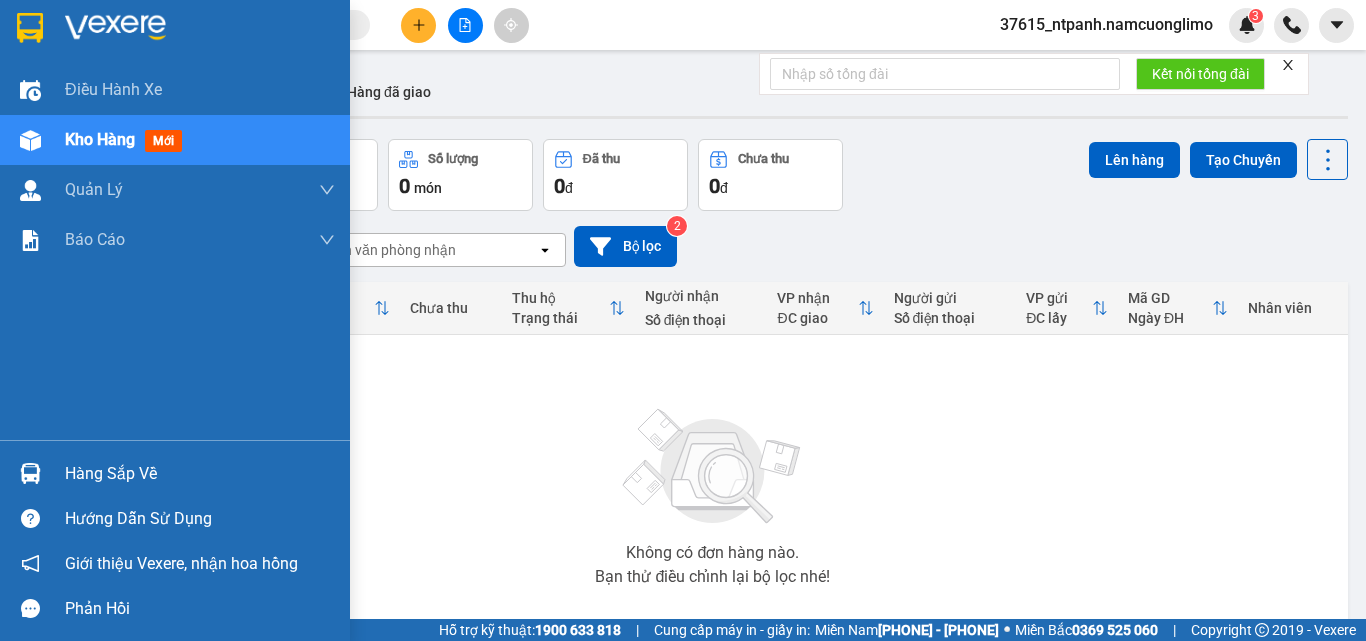 click at bounding box center [30, 473] 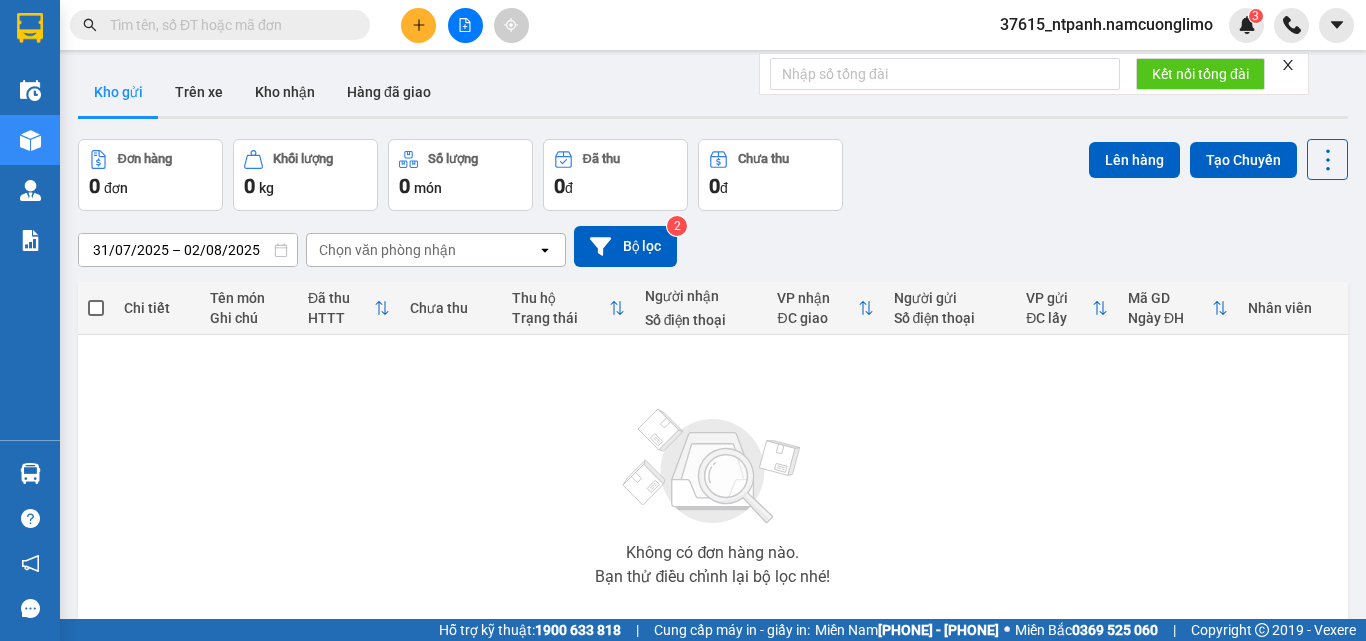 drag, startPoint x: 1050, startPoint y: 512, endPoint x: 806, endPoint y: 212, distance: 386.69885 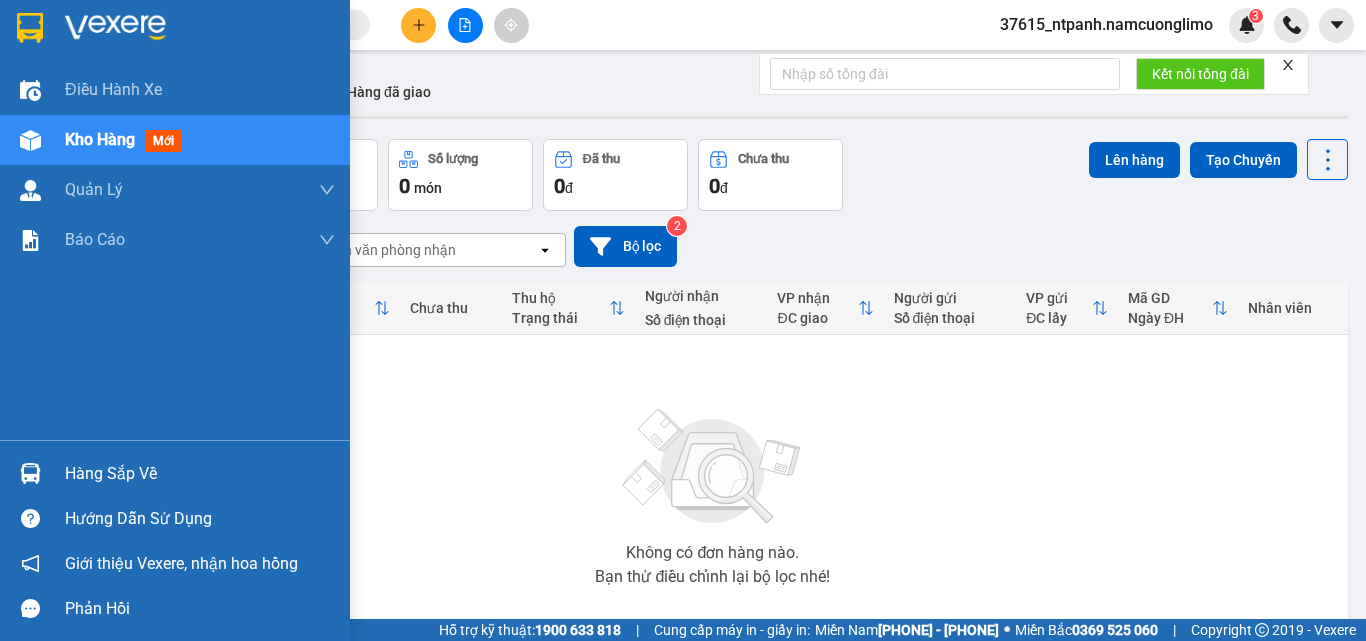 click at bounding box center (30, 473) 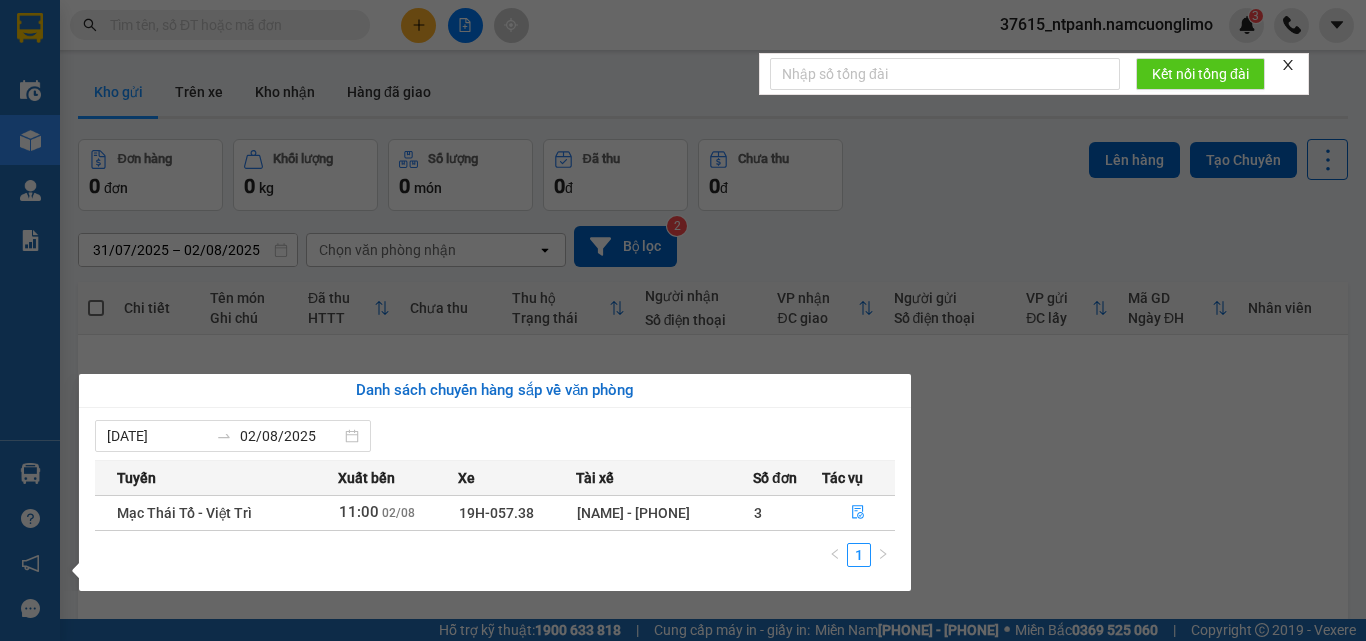 click on "Kết quả tìm kiếm ( 251 )  Bộ lọc  Mã ĐH Trạng thái Món hàng Tổng cước Chưa cước Người gửi VP Gửi Người nhận VP Nhận [ID_NUMBER] [TIME] - [DATE] VP Nhận   [ID_NUMBER] [TIME]  -   [DATE] PT SL:  1 40.000 40.000 [PHONE] TD AUTO VP 32 Mạc Thái Tổ [PHONE] DŨNG VP Ga Phủ Đức [ID_NUMBER] [TIME] - [DATE] Trên xe   [ID_NUMBER] [TIME]  -   [DATE] PT SL:  1 30.000 30.000 [PHONE] FIXCAR VP 32 Mạc Thái Tổ [PHONE] DŨNG VP Ga Phủ Đức [ID_NUMBER] [TIME] - [DATE] Đã giao   [TIME] - [DATE] BẠC SL:  1 40.000 [PHONE] DŨNG VP Ga Phủ Đức [PHONE] HẢI VP 32 Mạc Thái Tổ [ID_NUMBER] [TIME] - [DATE] Đã giao   [TIME] - [DATE] PT SL:  1 50.000 [PHONE] FIXCAR VP 32 Mạc Thái Tổ [PHONE] VINH ANH VP Ga Phủ Đức [ID_NUMBER] [TIME] - [DATE] Đã giao   [TIME] - [DATE] PT SL:  1 40.000 [PHONE] A QUANG VP 32 Mạc Thái Tổ [PHONE] VINH ANH VP Ga Phủ Đức [ID_NUMBER] [TIME] - [DATE] Đã giao   [TIME] - [DATE] pt SL:  1" at bounding box center (683, 320) 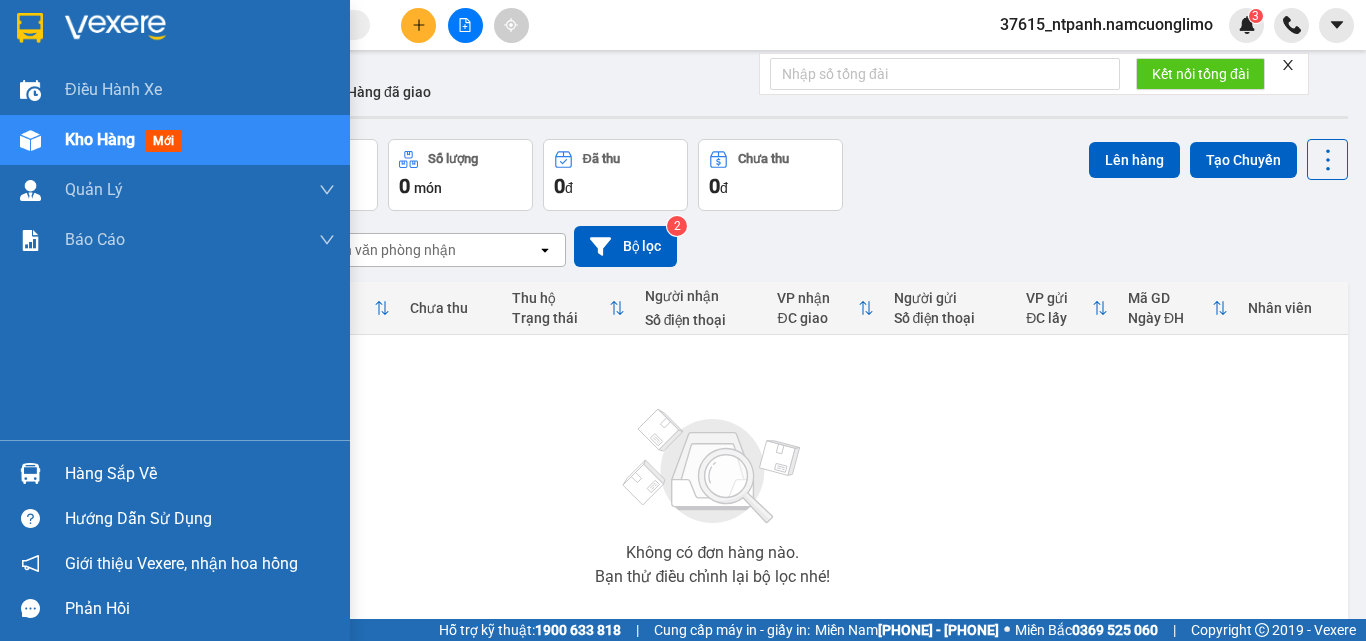 click at bounding box center [30, 473] 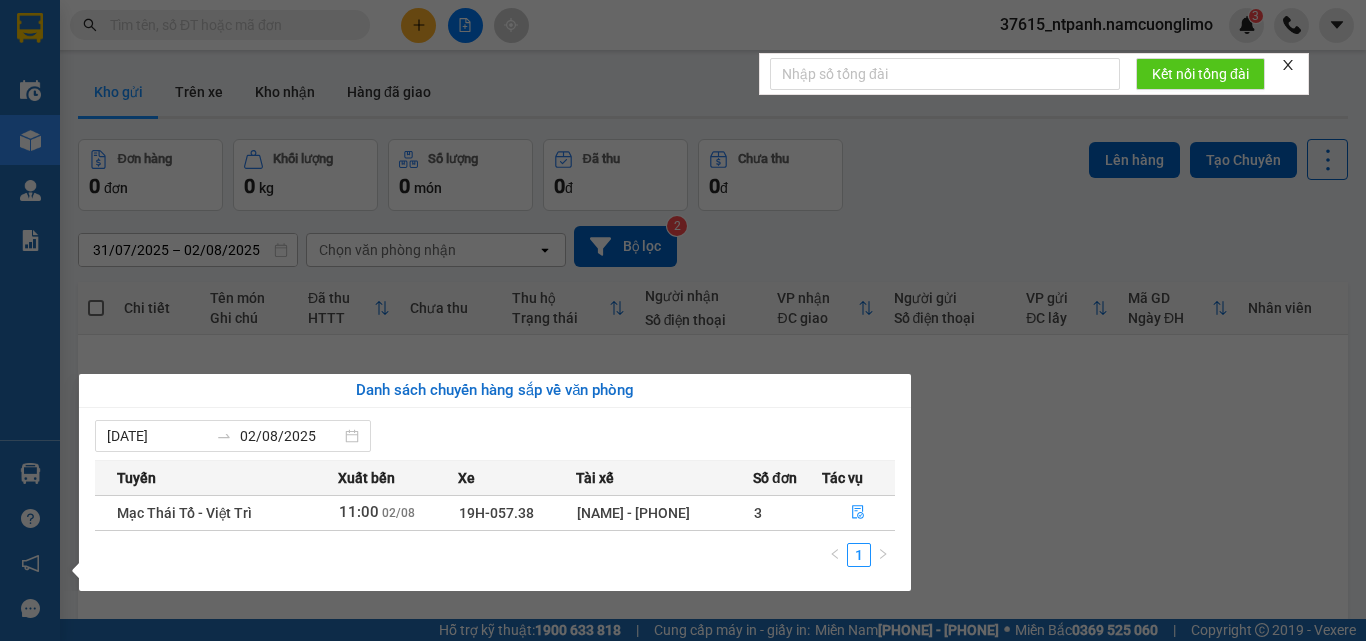 drag, startPoint x: 1144, startPoint y: 504, endPoint x: 1100, endPoint y: 493, distance: 45.35416 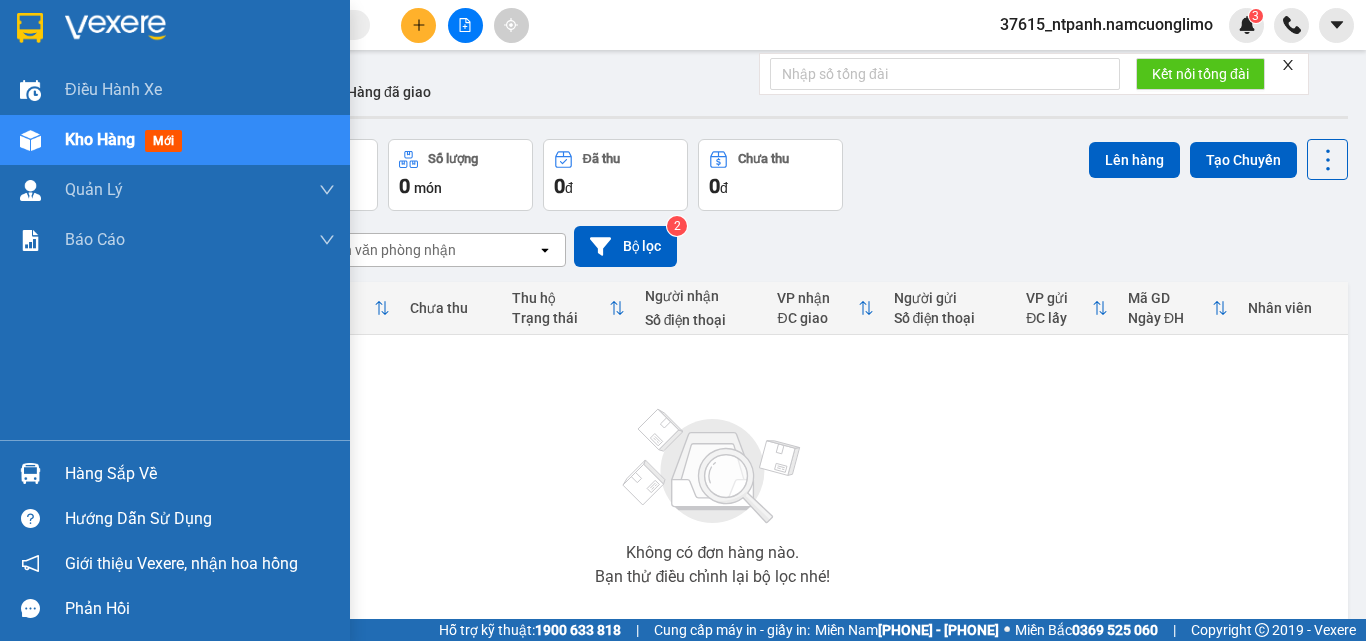 click at bounding box center (30, 473) 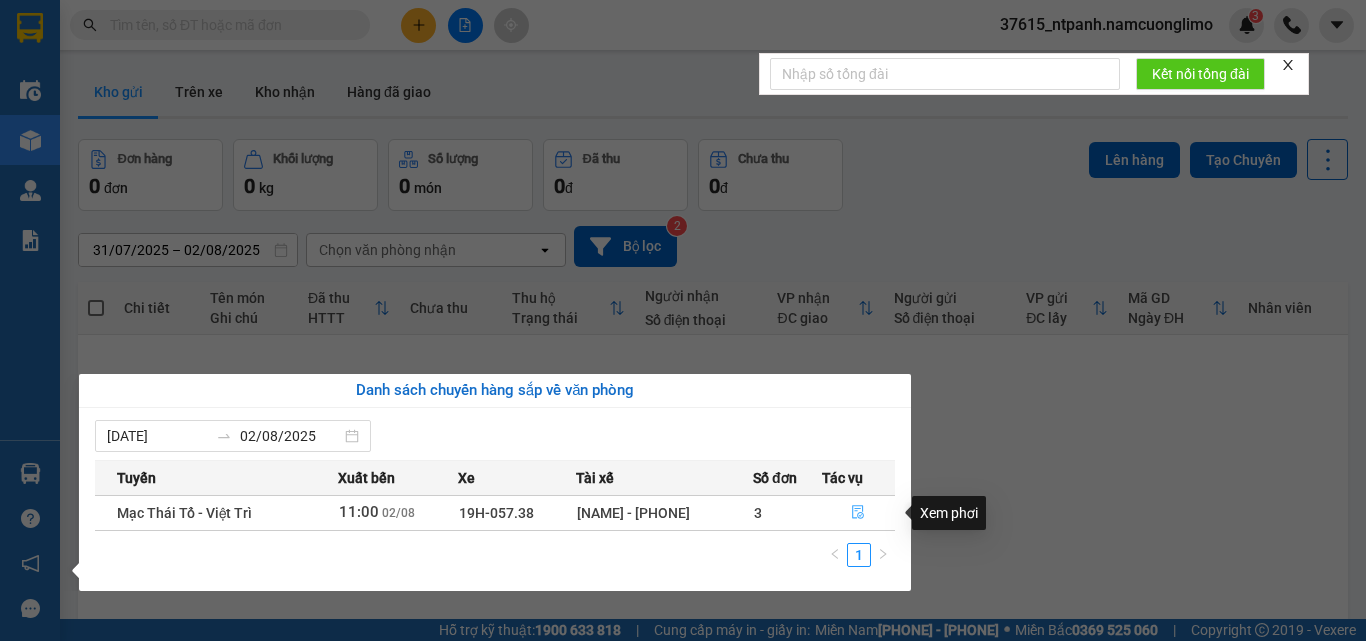 click 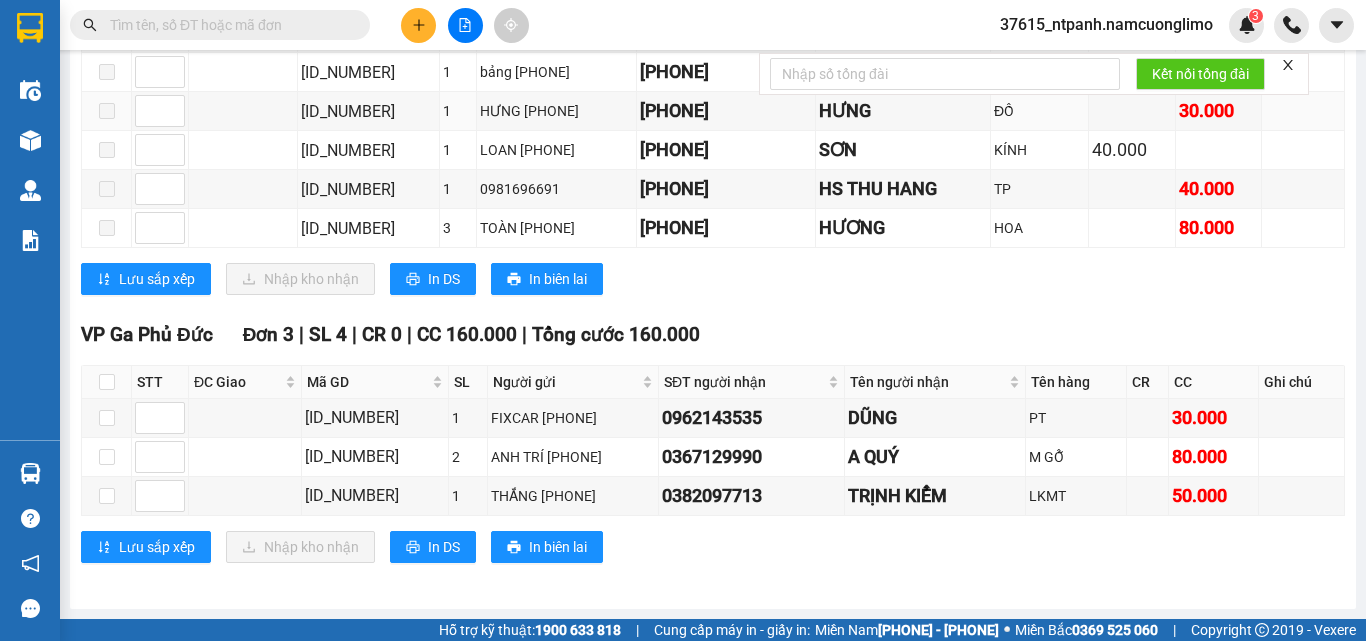 scroll, scrollTop: 700, scrollLeft: 0, axis: vertical 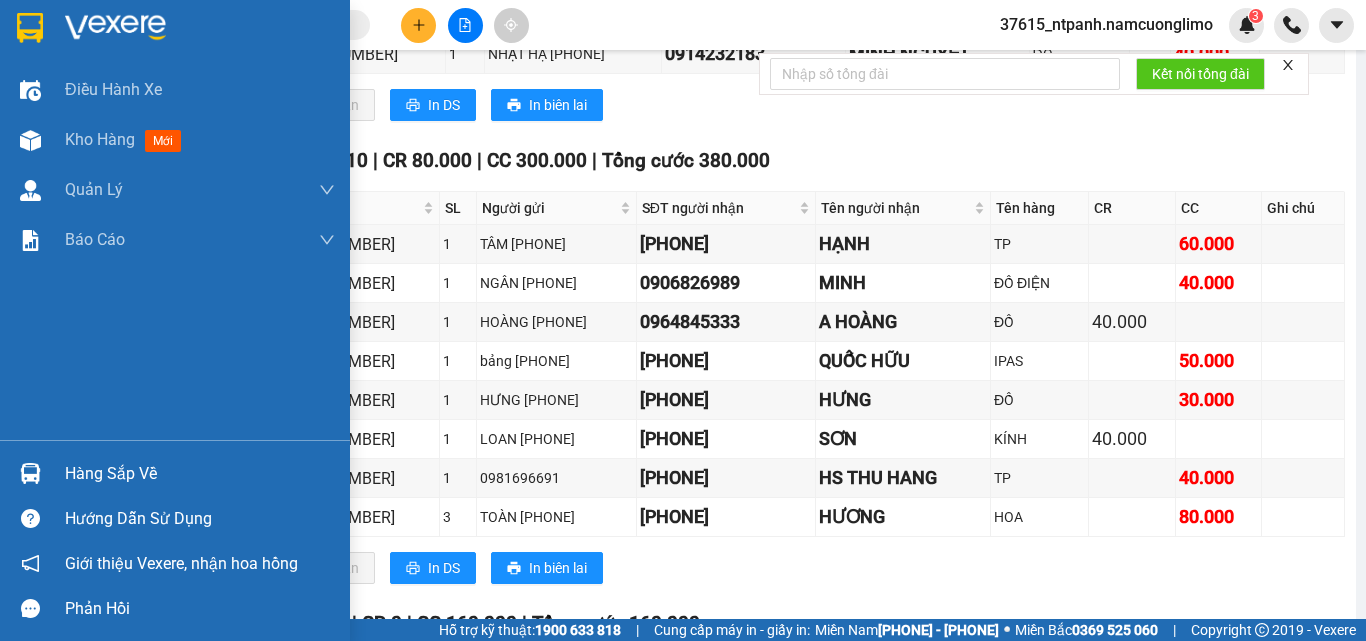 click at bounding box center [30, 28] 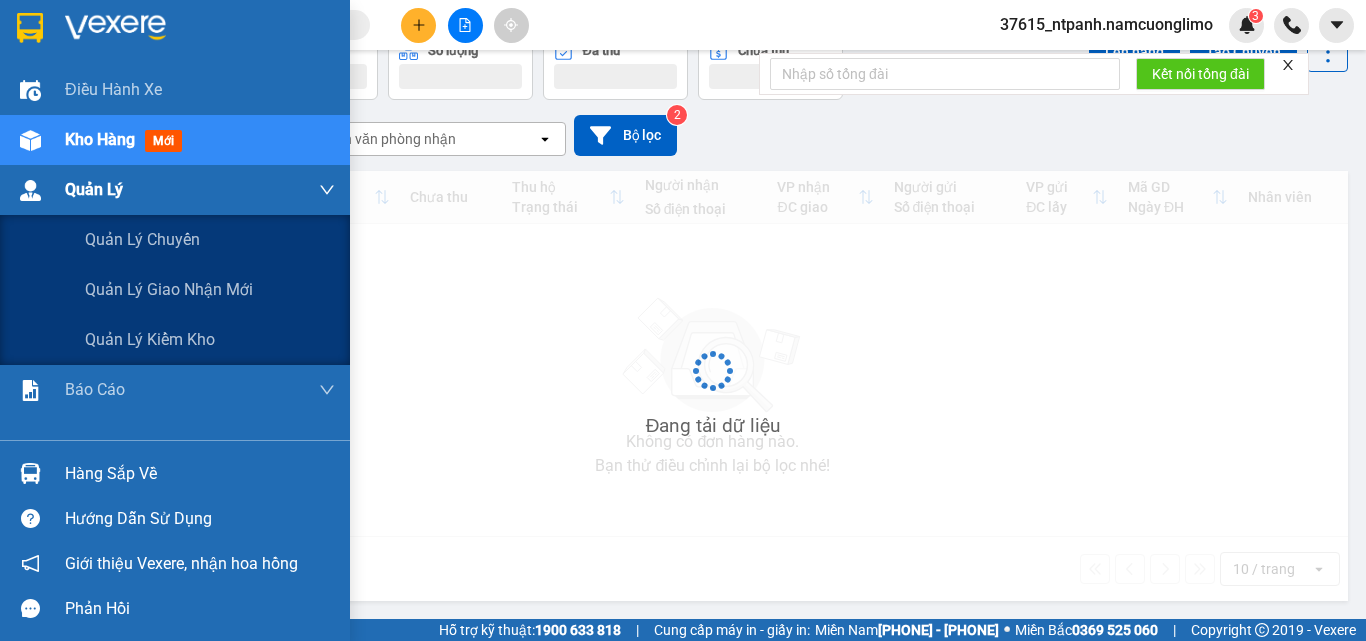 scroll, scrollTop: 111, scrollLeft: 0, axis: vertical 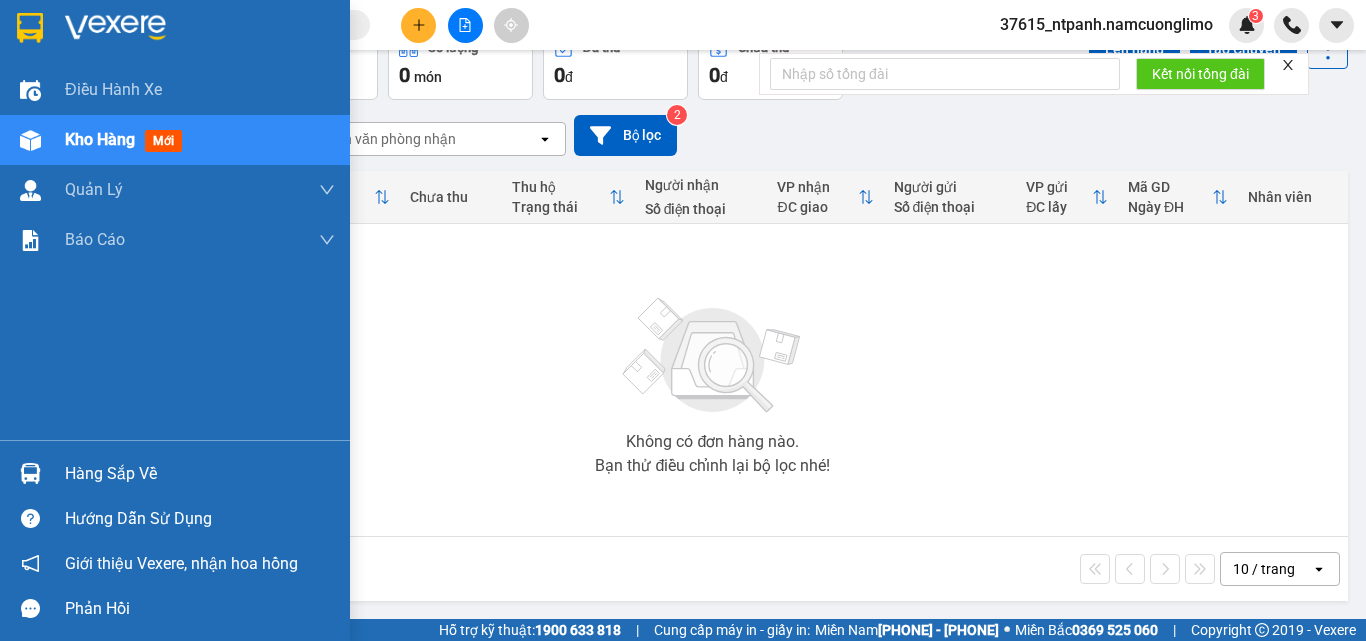 click at bounding box center [30, 473] 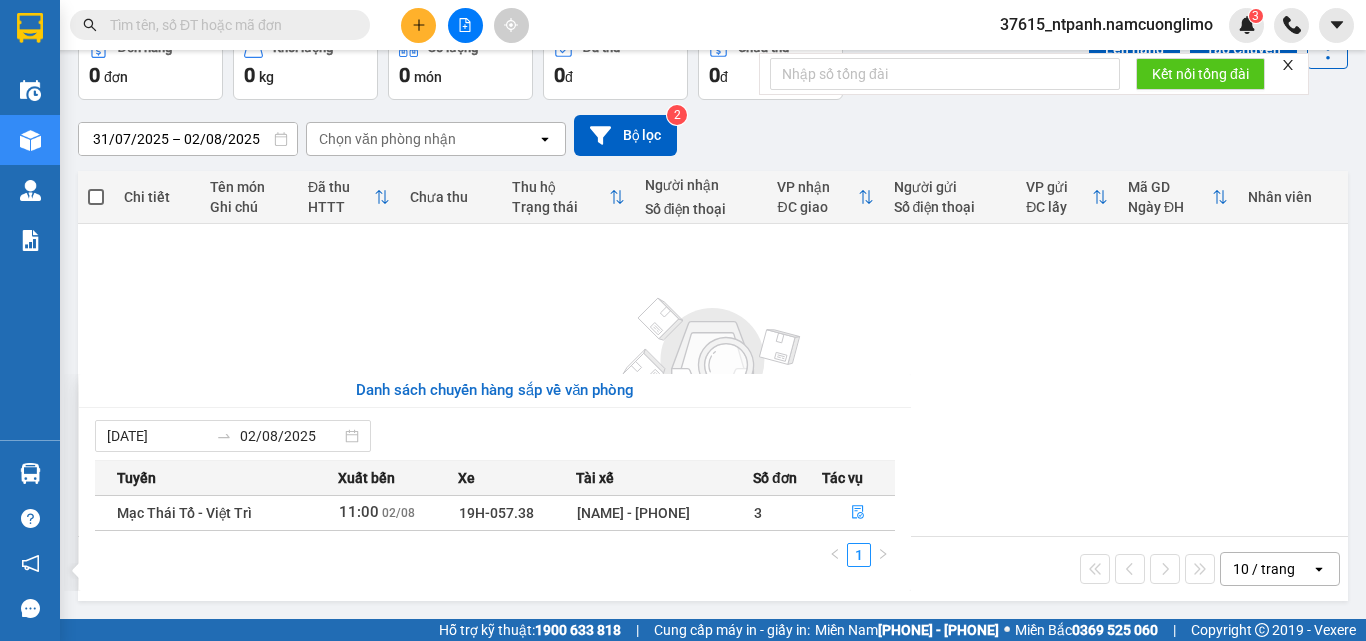 click on "Kết quả tìm kiếm ( 251 )  Bộ lọc  Mã ĐH Trạng thái Món hàng Tổng cước Chưa cước Người gửi VP Gửi Người nhận VP Nhận [ID_NUMBER] [TIME] - [DATE] VP Nhận   [ID_NUMBER] [TIME]  -   [DATE] PT SL:  1 40.000 40.000 [PHONE] TD AUTO VP 32 Mạc Thái Tổ [PHONE] DŨNG VP Ga Phủ Đức [ID_NUMBER] [TIME] - [DATE] Trên xe   [ID_NUMBER] [TIME]  -   [DATE] PT SL:  1 30.000 30.000 [PHONE] FIXCAR VP 32 Mạc Thái Tổ [PHONE] DŨNG VP Ga Phủ Đức [ID_NUMBER] [TIME] - [DATE] Đã giao   [TIME] - [DATE] BẠC SL:  1 40.000 [PHONE] DŨNG VP Ga Phủ Đức [PHONE] HẢI VP 32 Mạc Thái Tổ [ID_NUMBER] [TIME] - [DATE] Đã giao   [TIME] - [DATE] PT SL:  1 50.000 [PHONE] FIXCAR VP 32 Mạc Thái Tổ [PHONE] VINH ANH VP Ga Phủ Đức [ID_NUMBER] [TIME] - [DATE] Đã giao   [TIME] - [DATE] PT SL:  1 40.000 [PHONE] A QUANG VP 32 Mạc Thái Tổ [PHONE] VINH ANH VP Ga Phủ Đức [ID_NUMBER] [TIME] - [DATE] Đã giao   [TIME] - [DATE] pt SL:  1" at bounding box center (683, 320) 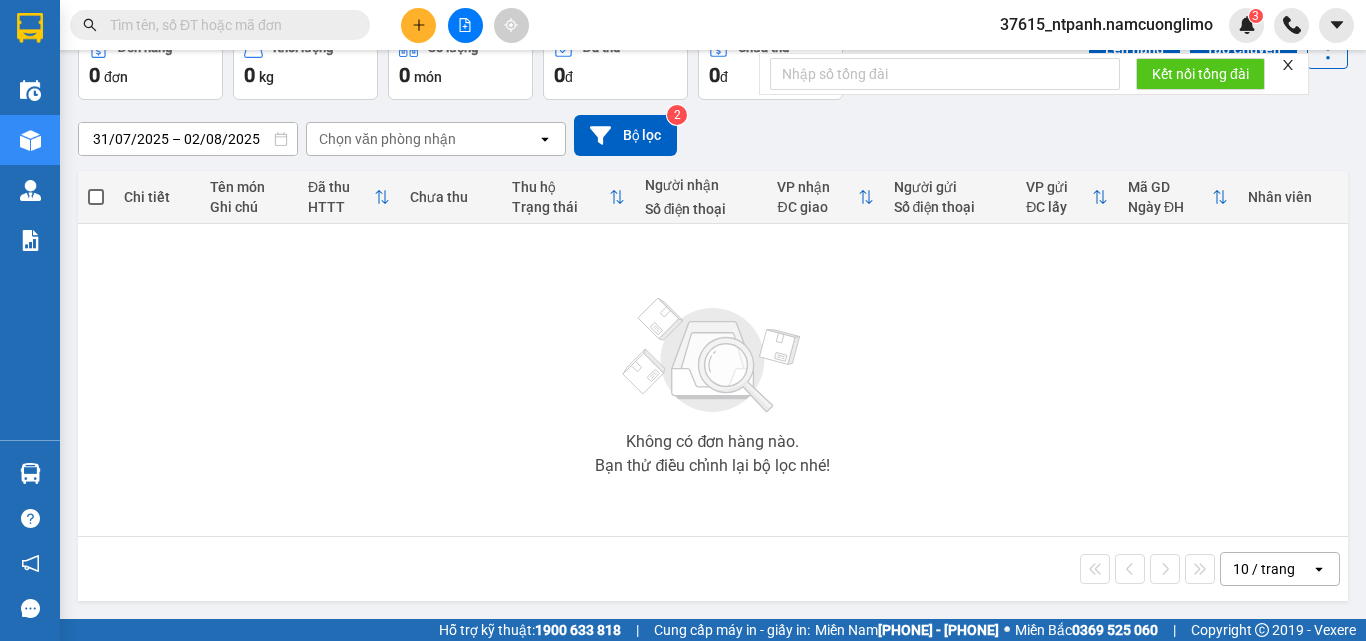 scroll, scrollTop: 0, scrollLeft: 0, axis: both 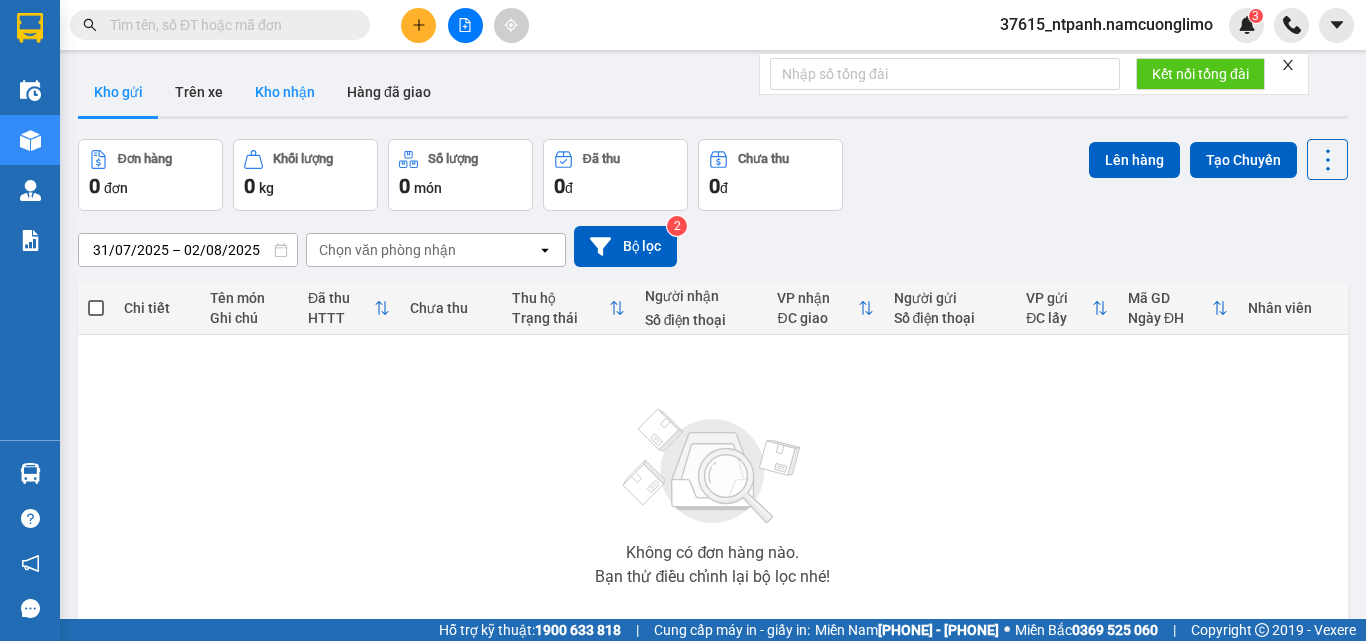 click on "Kho nhận" at bounding box center (285, 92) 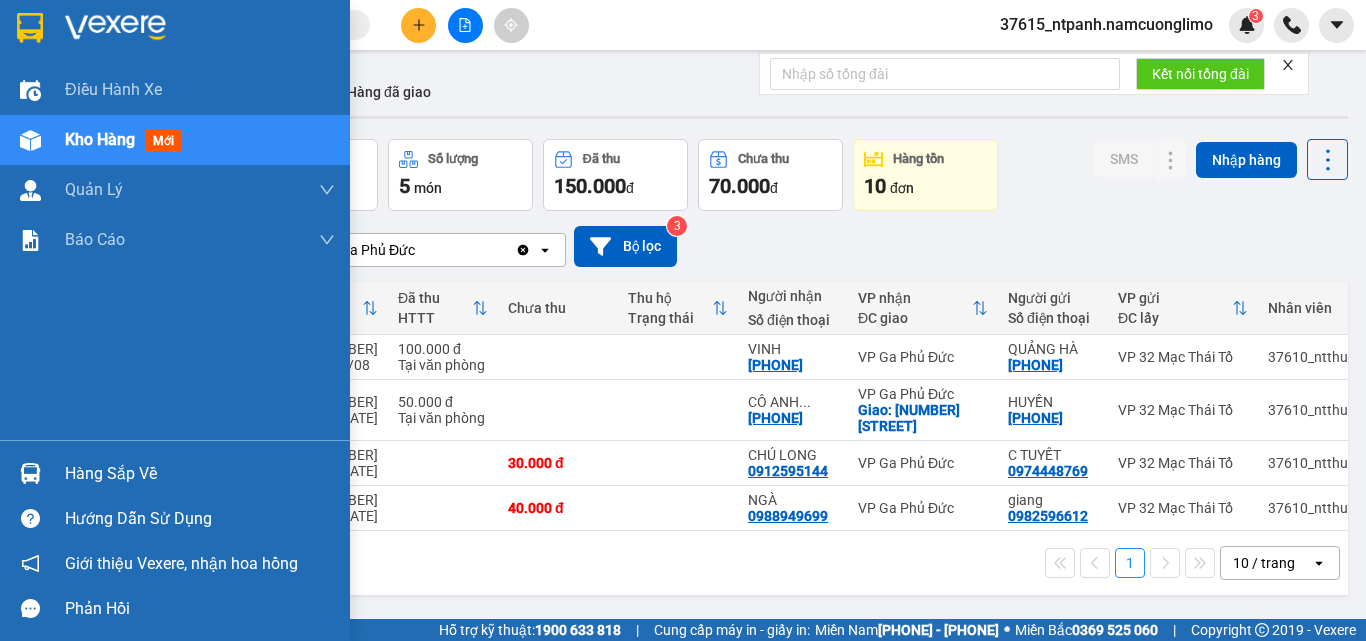 click at bounding box center (30, 28) 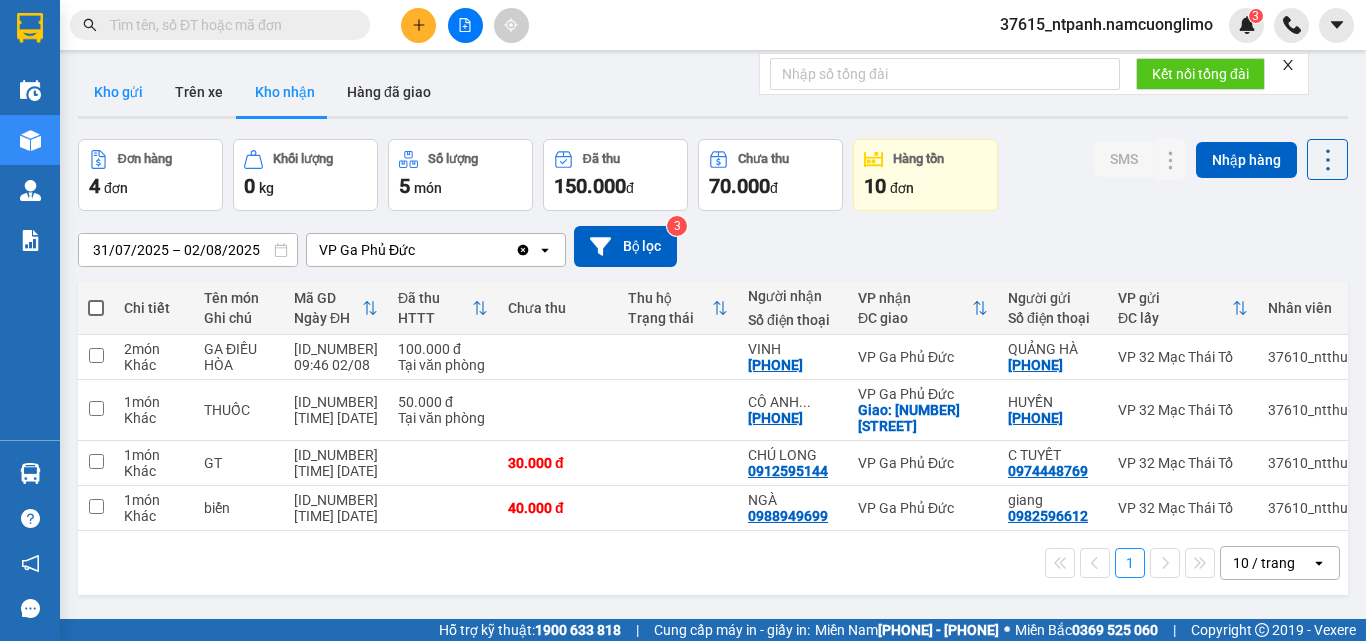 click on "Kho gửi" at bounding box center (118, 92) 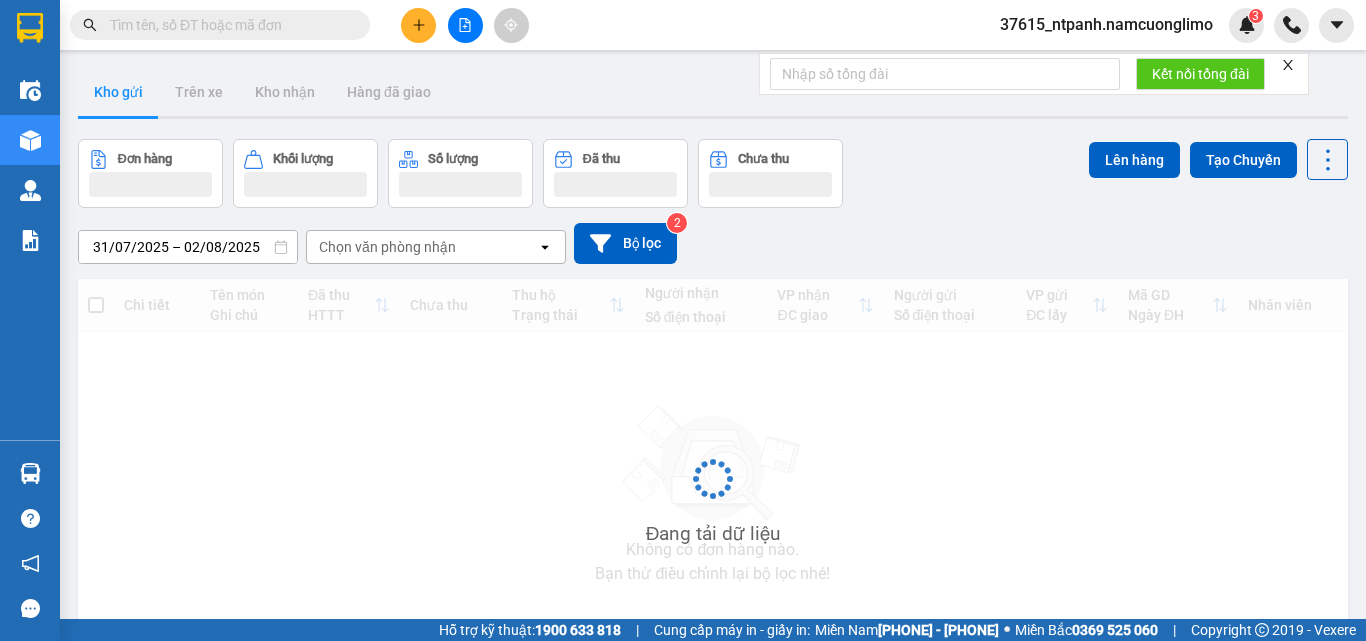 click on "Kho gửi" at bounding box center (118, 92) 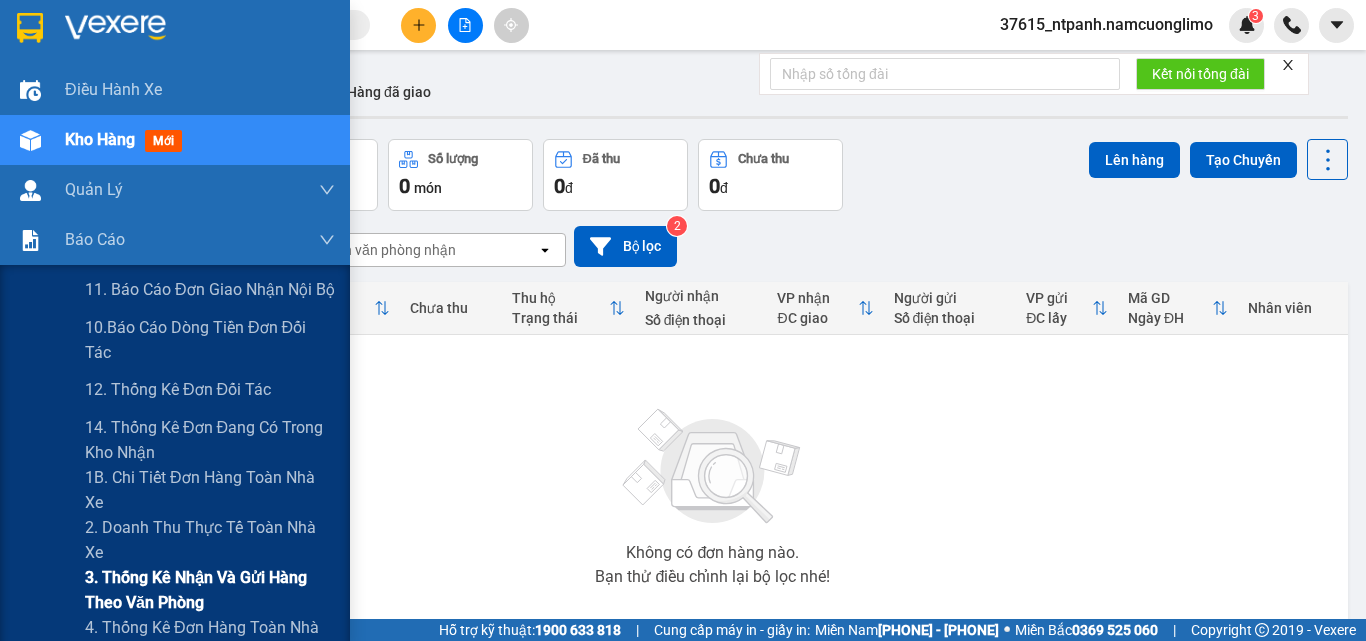 click on "3. Thống kê nhận và gửi hàng theo văn phòng" at bounding box center (210, 590) 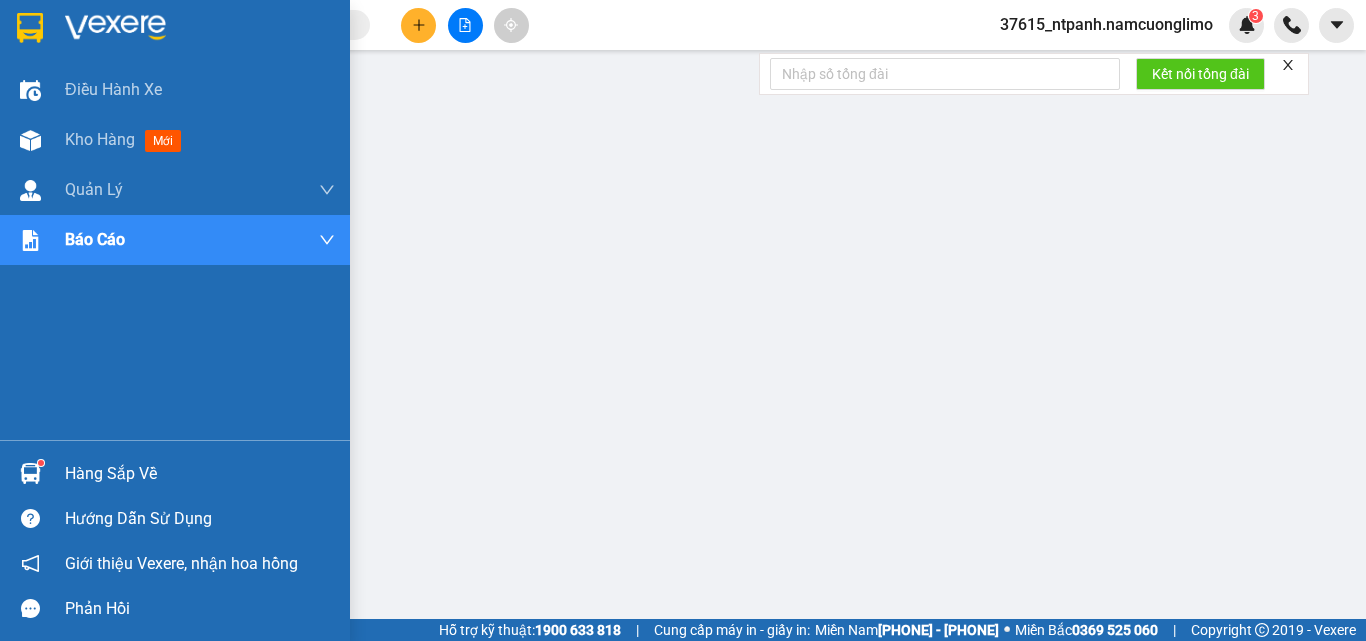 click on "Hàng sắp về" at bounding box center [200, 474] 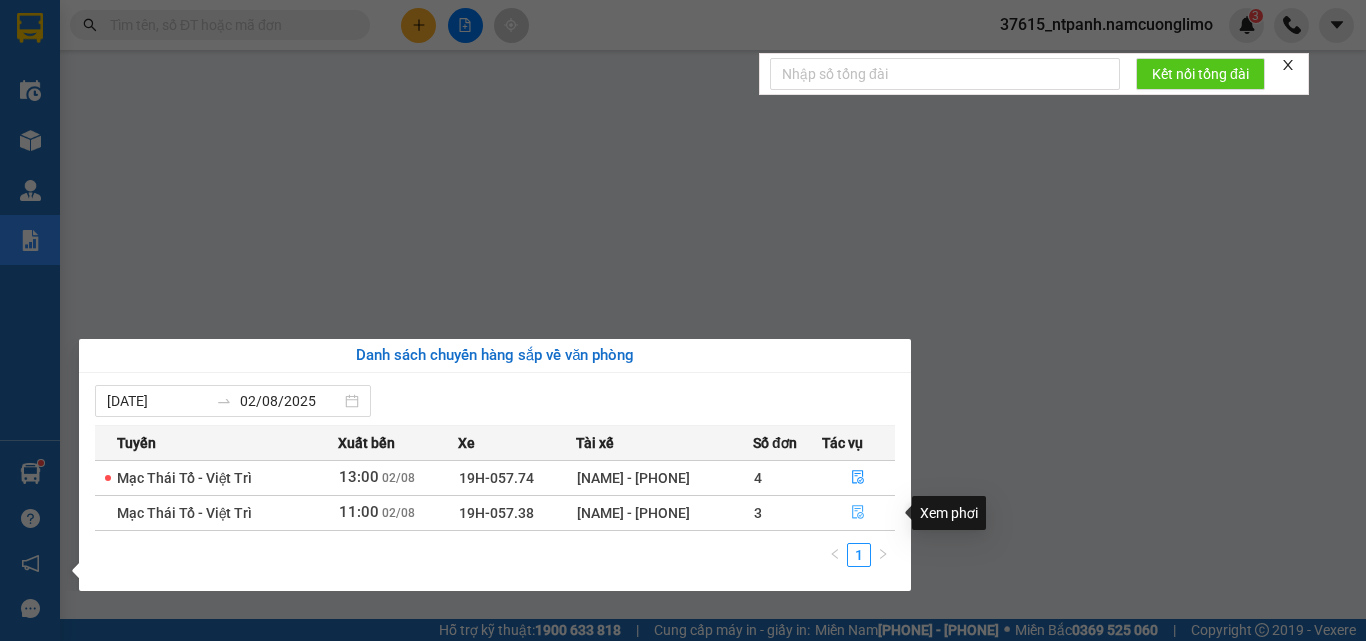 click 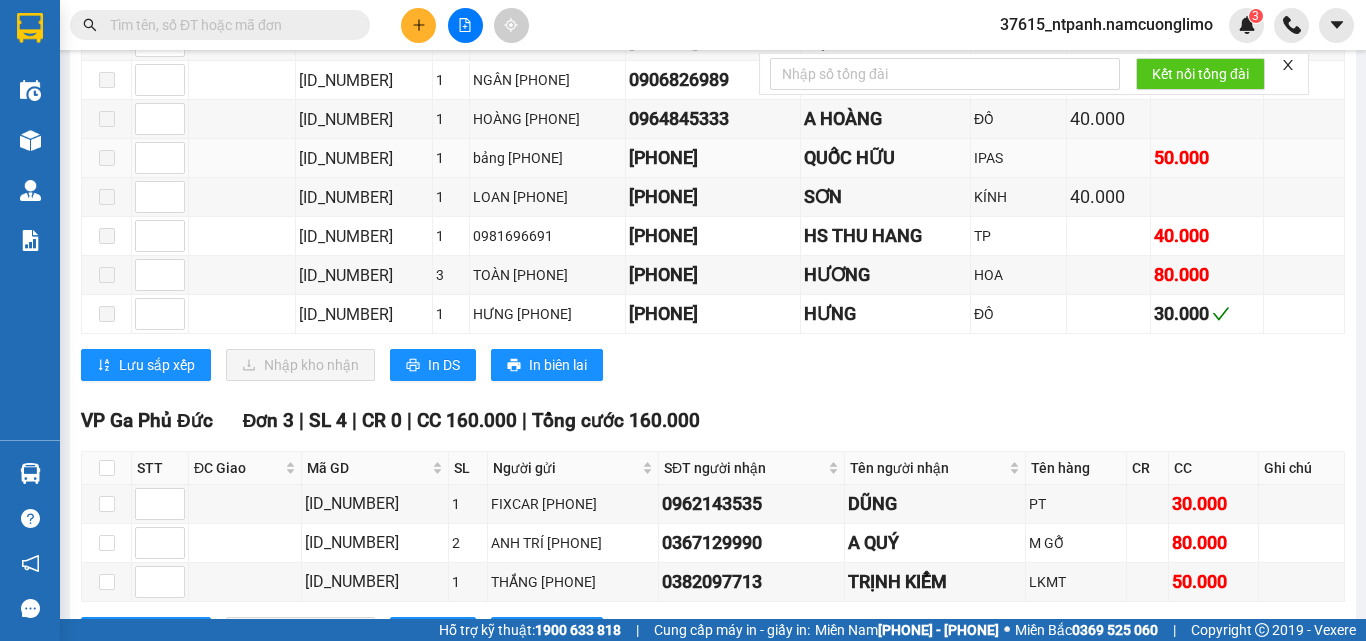 scroll, scrollTop: 706, scrollLeft: 0, axis: vertical 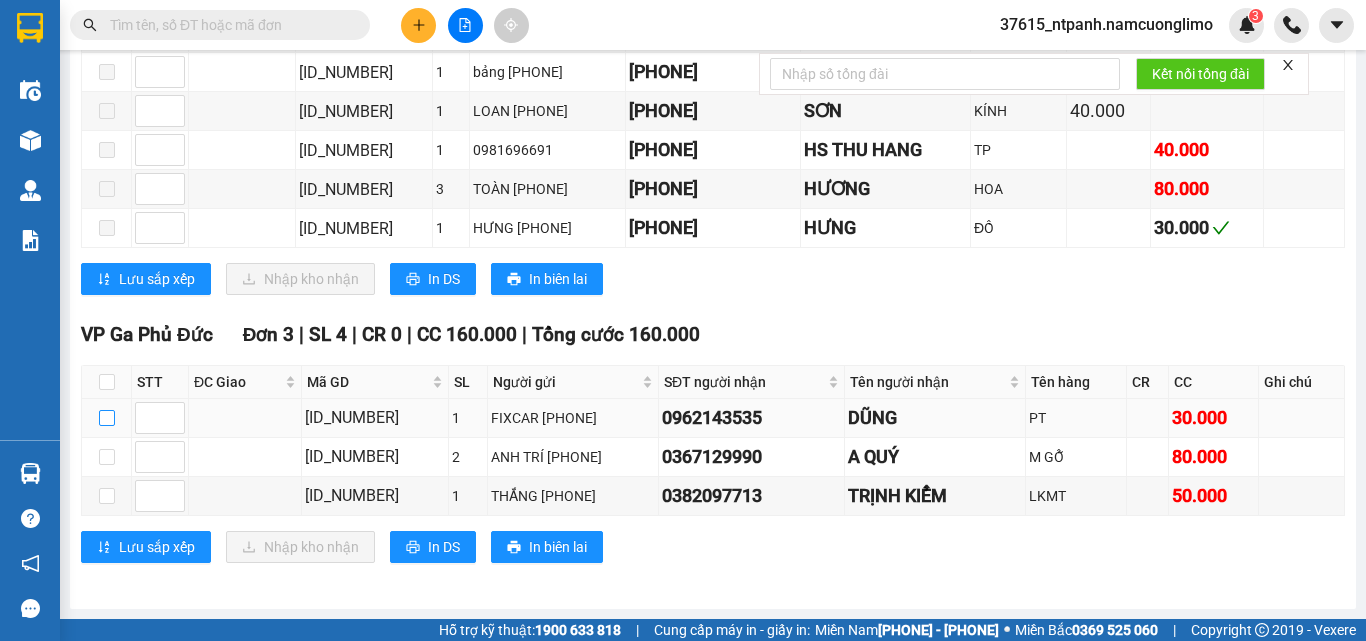click at bounding box center [107, 418] 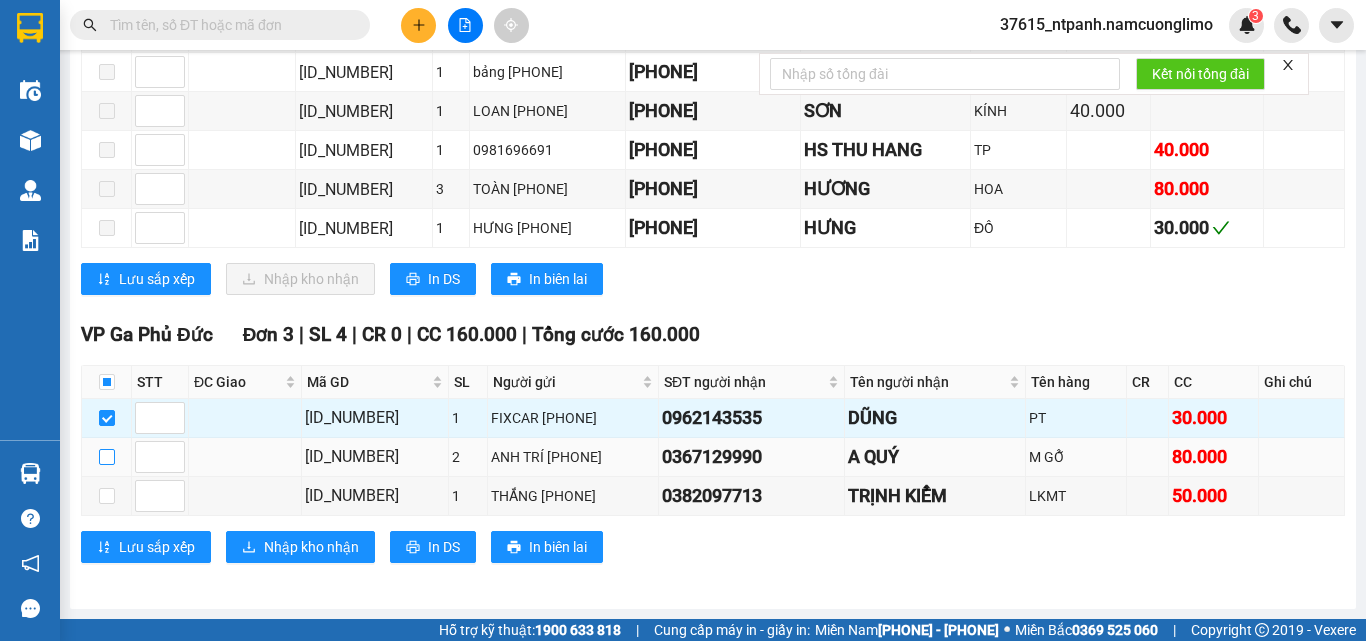 click at bounding box center [107, 457] 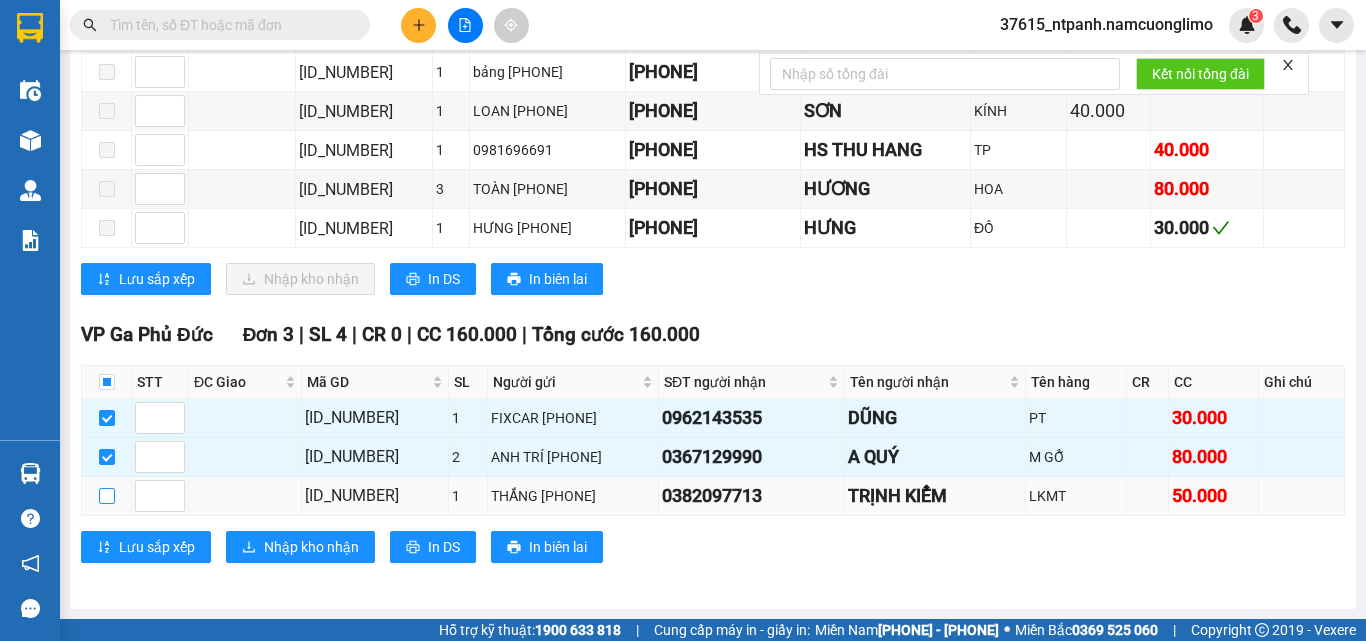 click at bounding box center (107, 496) 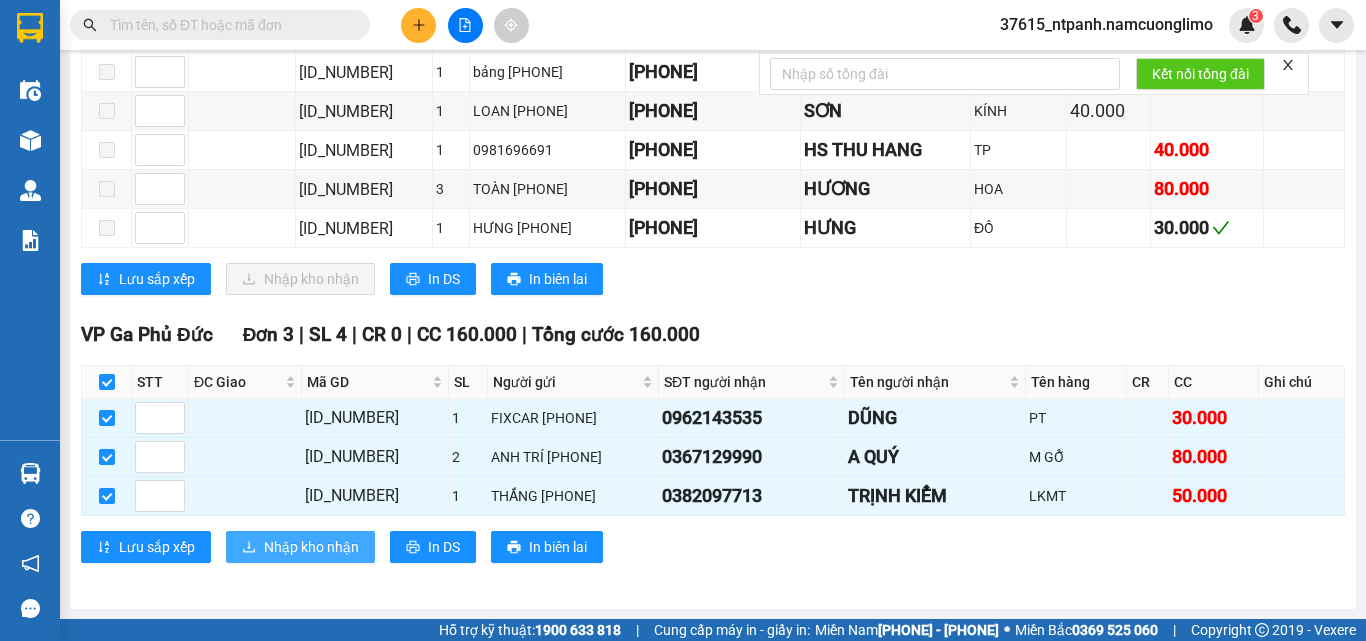 click on "Nhập kho nhận" at bounding box center (311, 547) 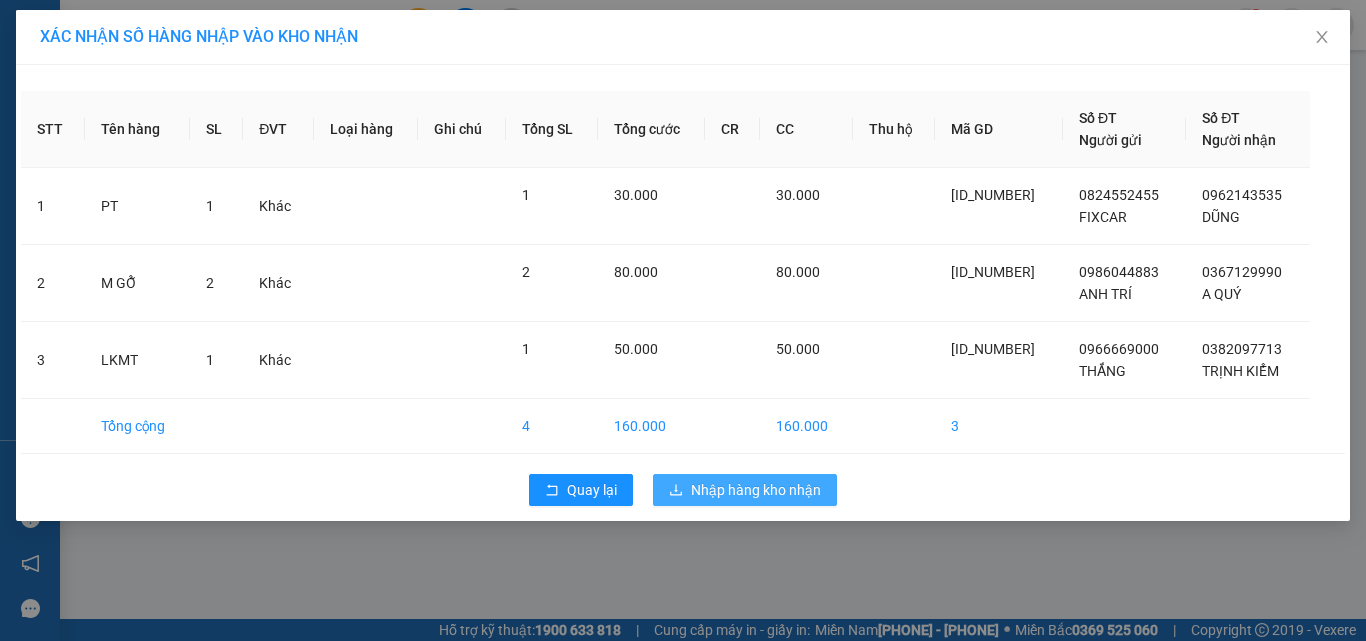 click on "Nhập hàng kho nhận" at bounding box center (756, 490) 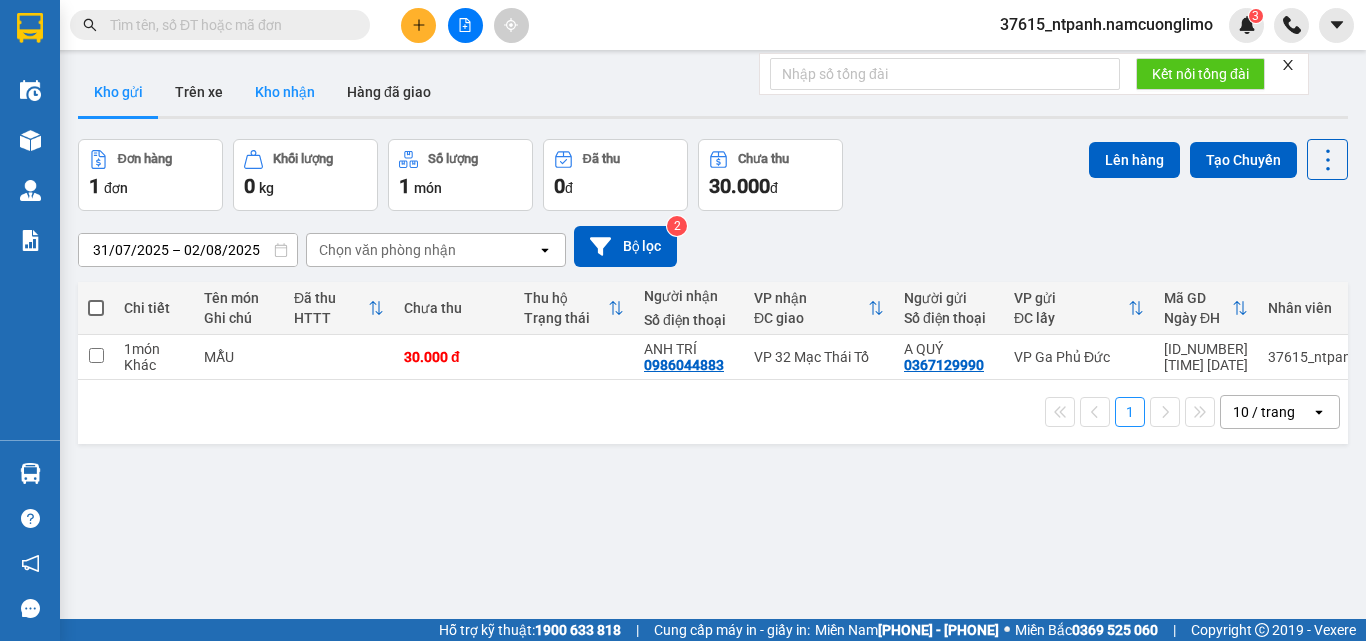 click on "Kho nhận" at bounding box center [285, 92] 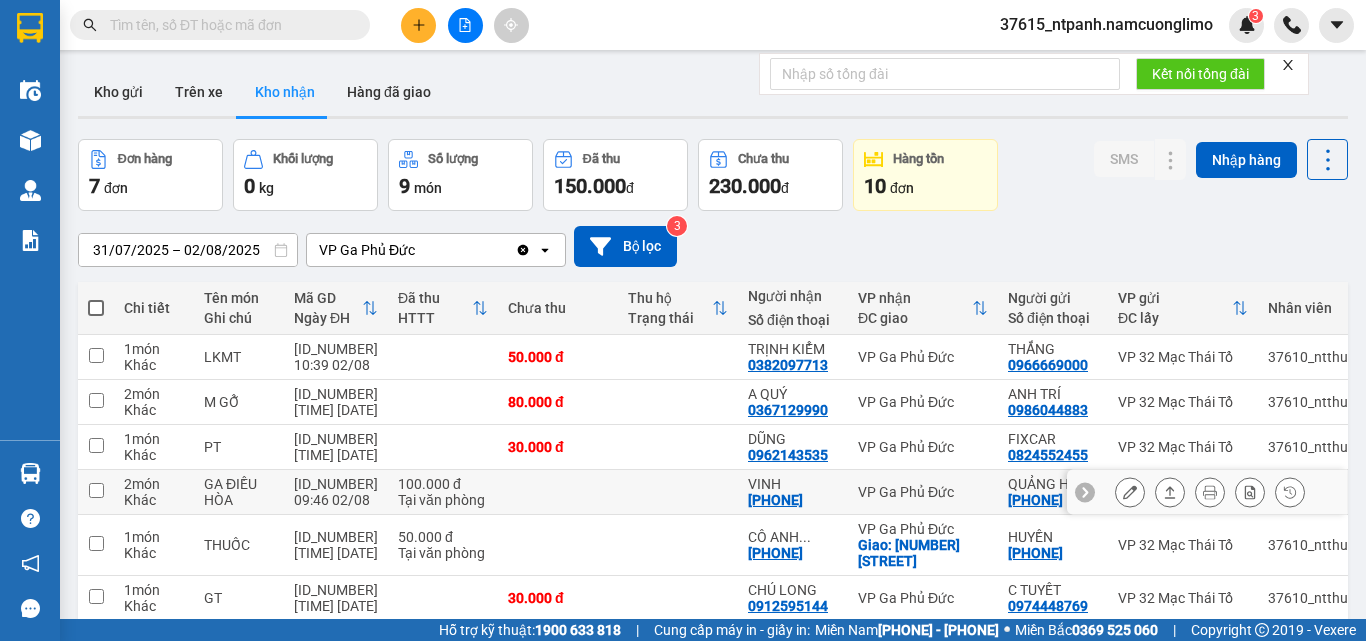 click at bounding box center (96, 490) 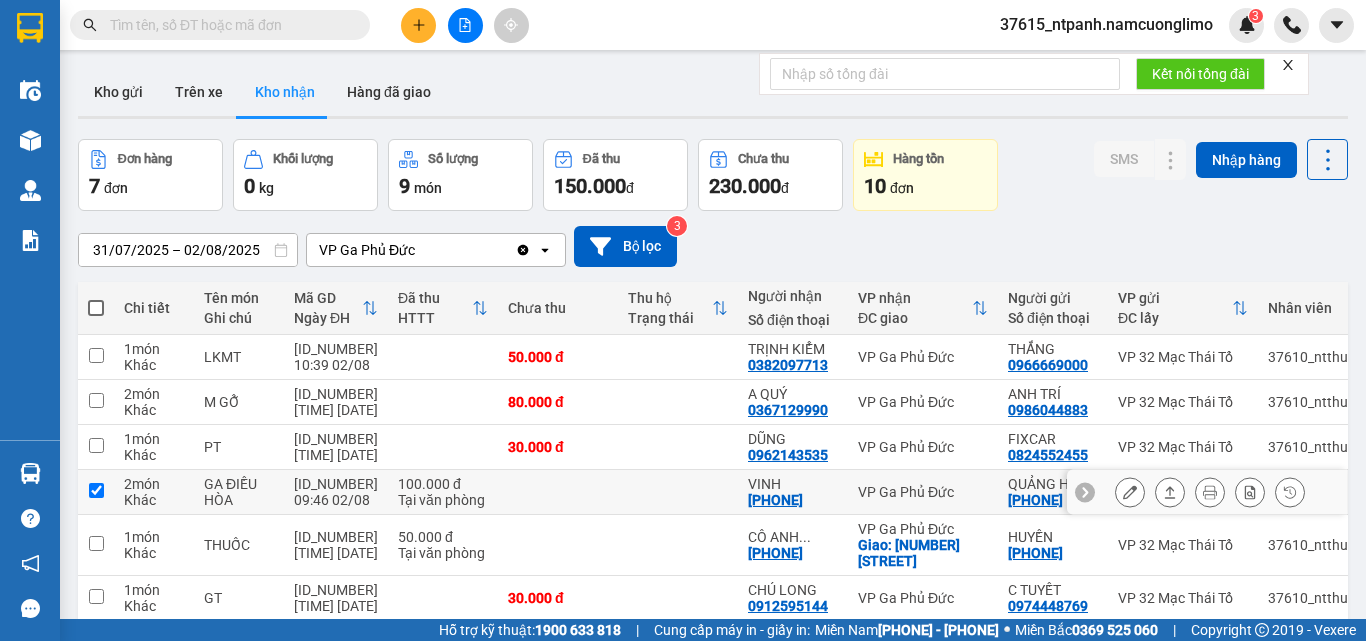 checkbox on "true" 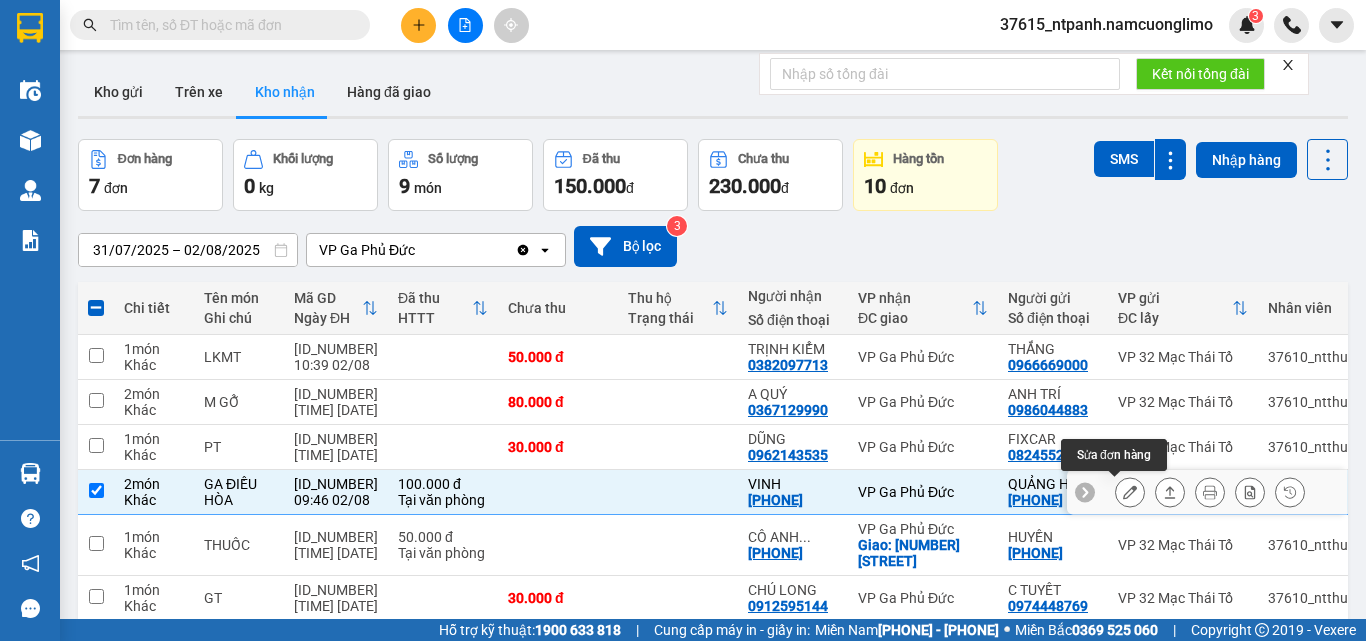 click 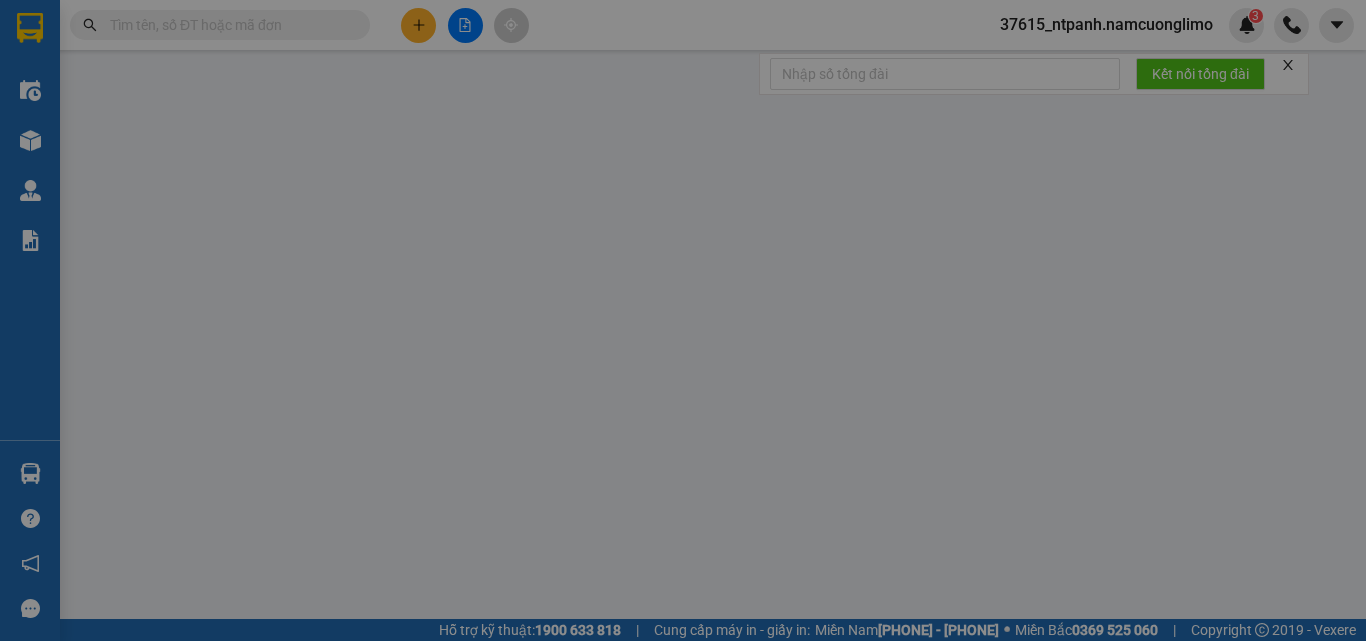 type on "[PHONE]" 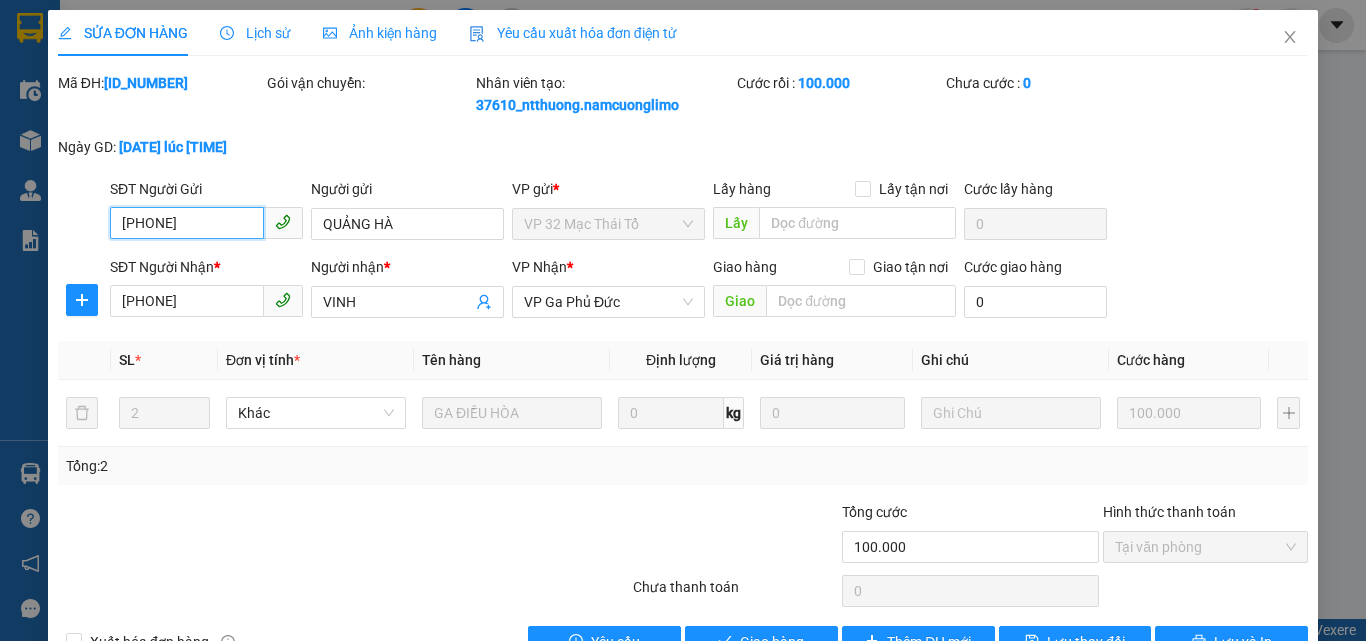 scroll, scrollTop: 56, scrollLeft: 0, axis: vertical 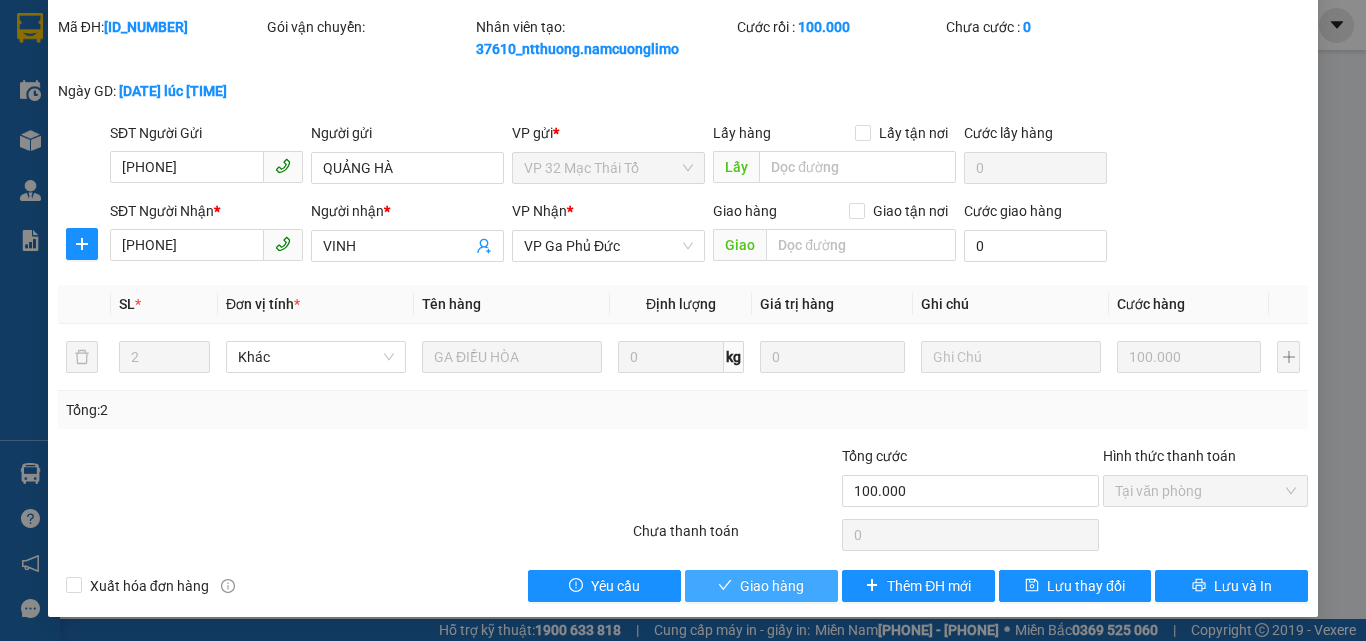 click on "Giao hàng" at bounding box center (772, 586) 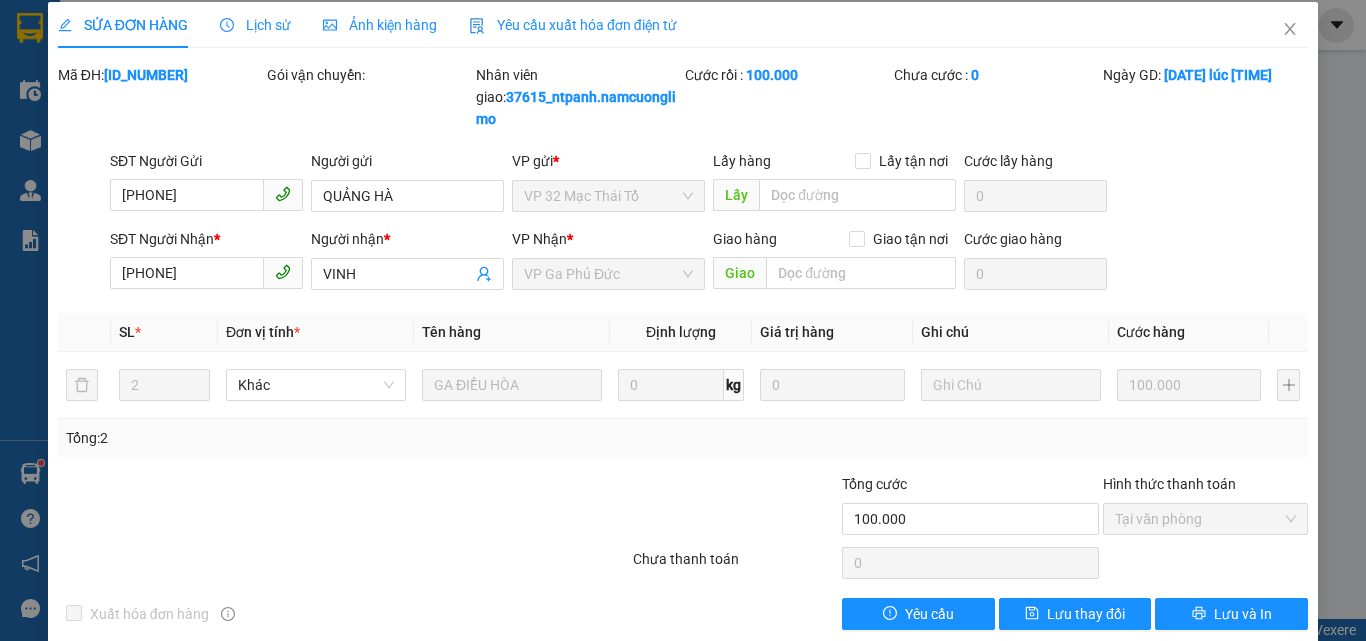 scroll, scrollTop: 0, scrollLeft: 0, axis: both 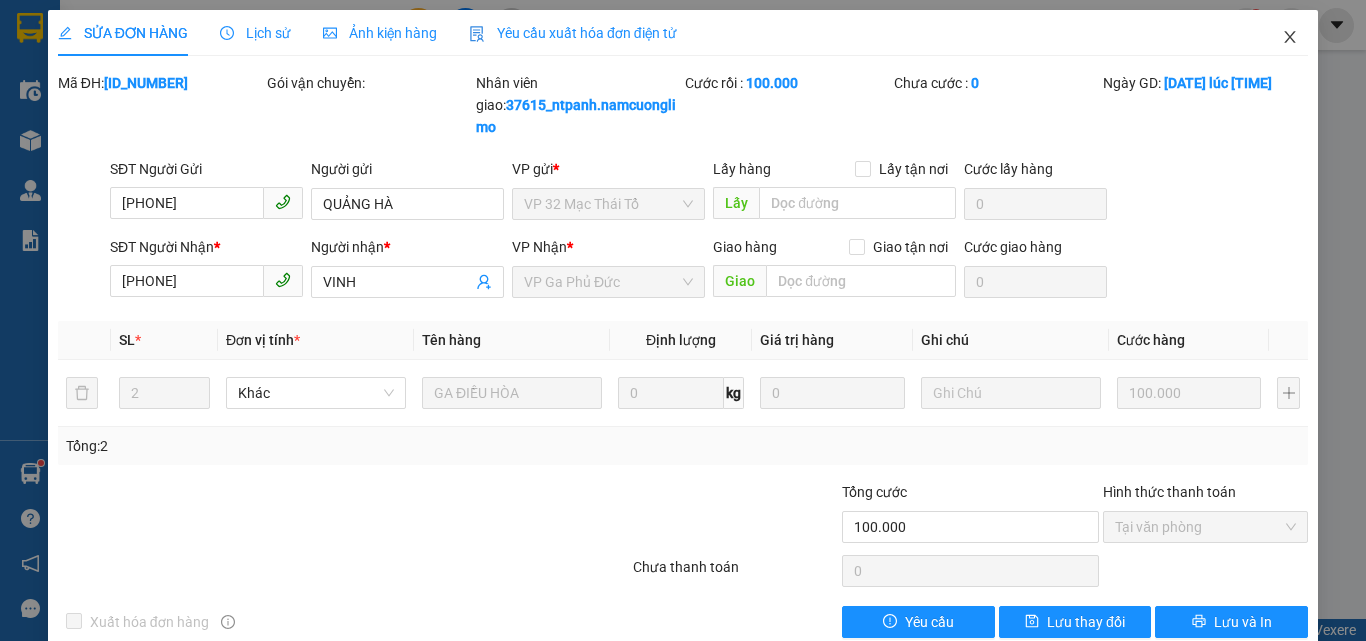 click at bounding box center (1290, 38) 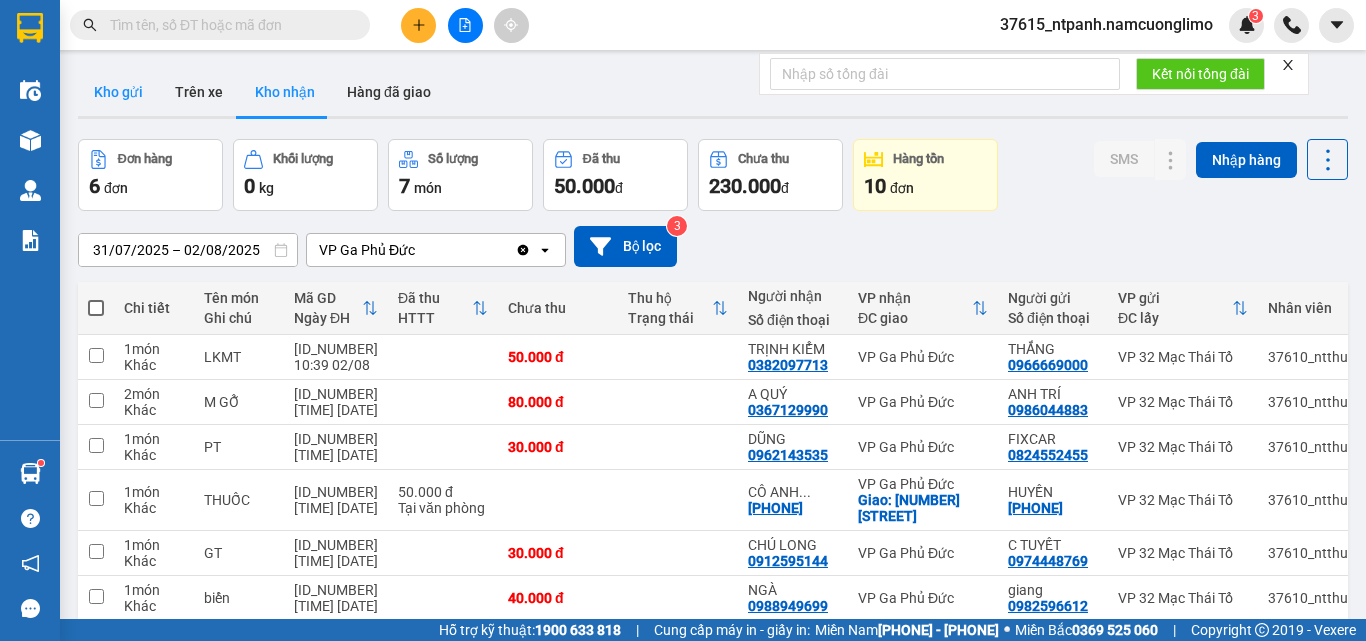 click on "Kho gửi" at bounding box center (118, 92) 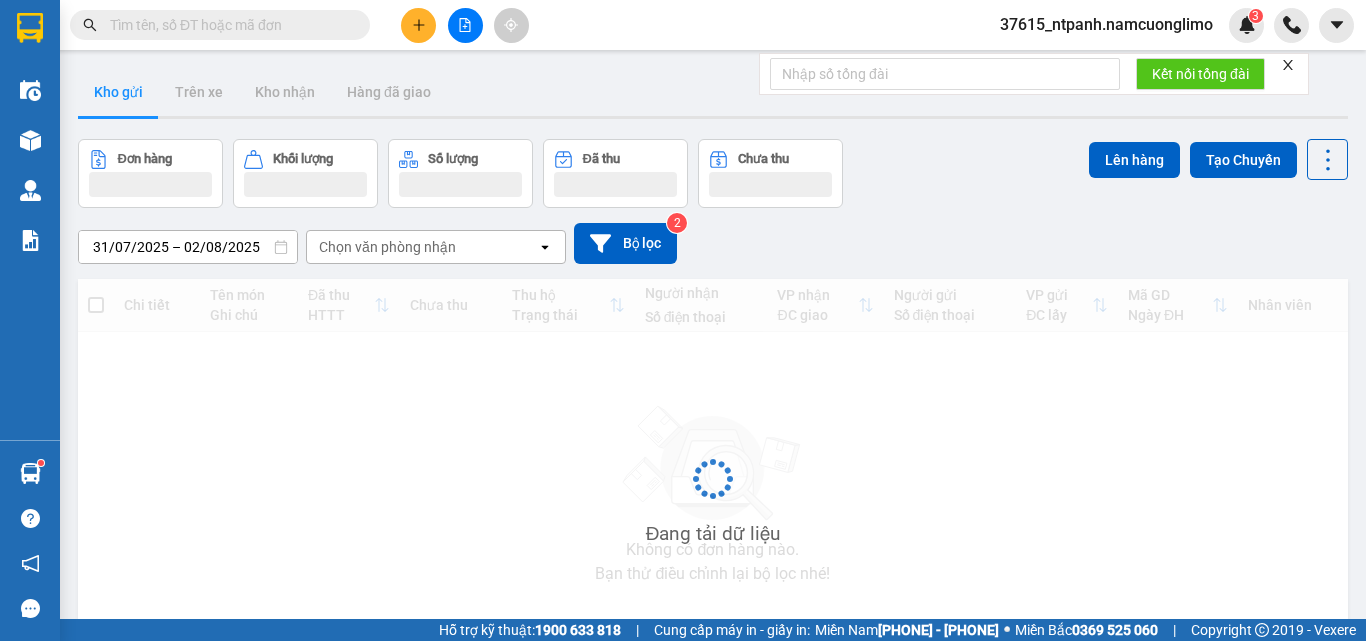 click on "Kho gửi" at bounding box center (118, 92) 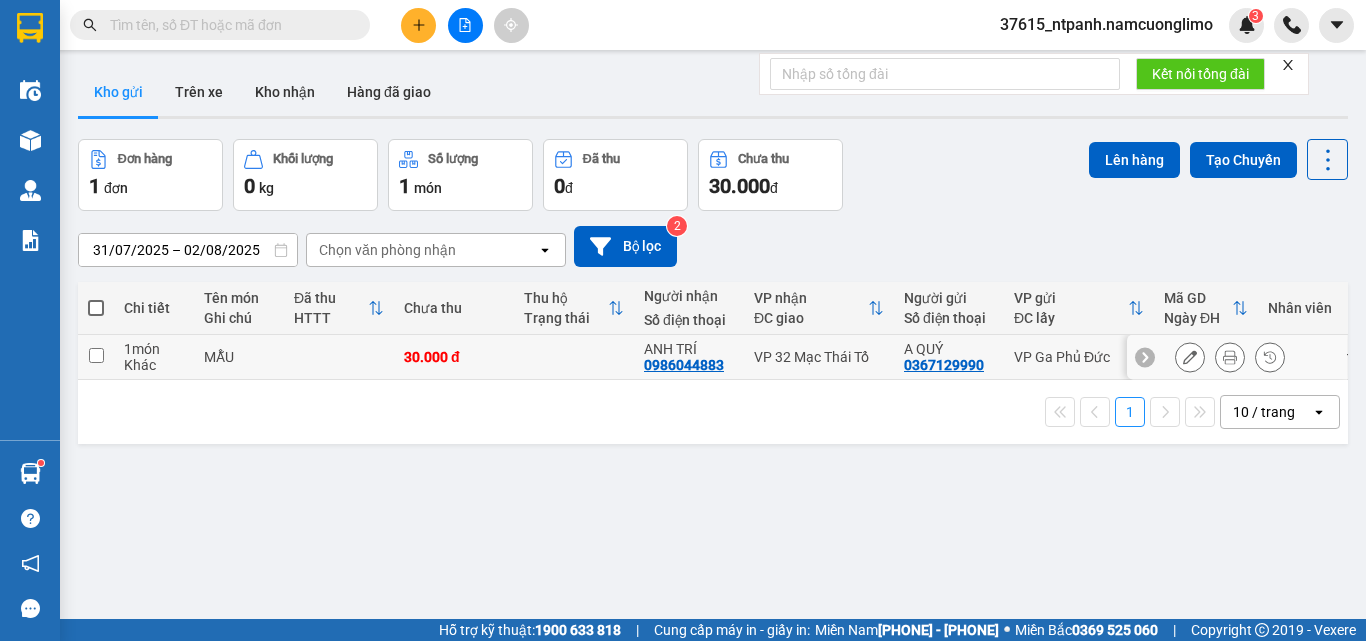 click at bounding box center (96, 355) 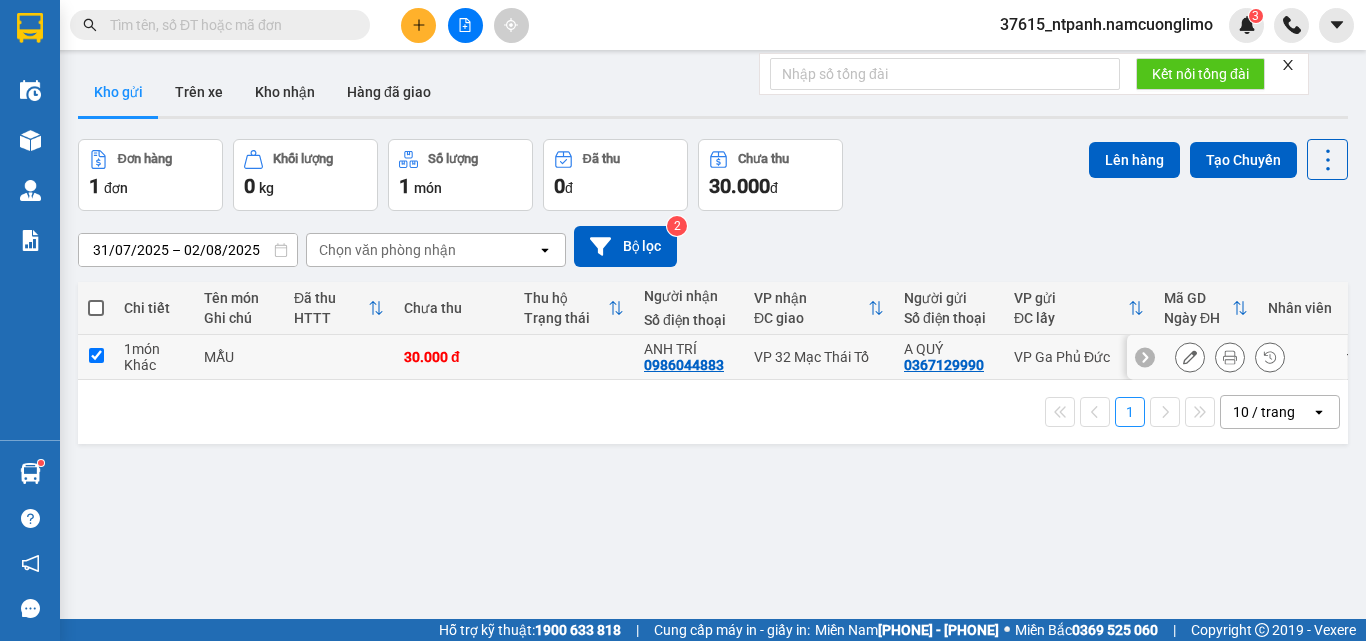 checkbox on "true" 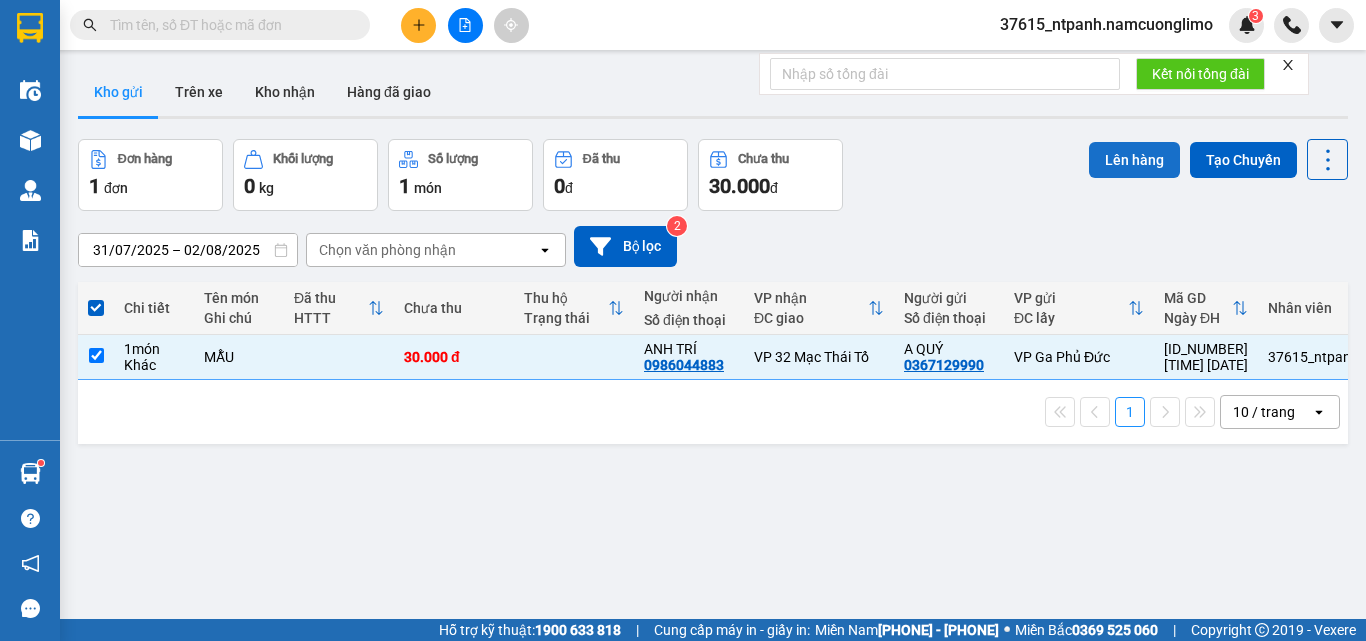 click on "Lên hàng" at bounding box center [1134, 160] 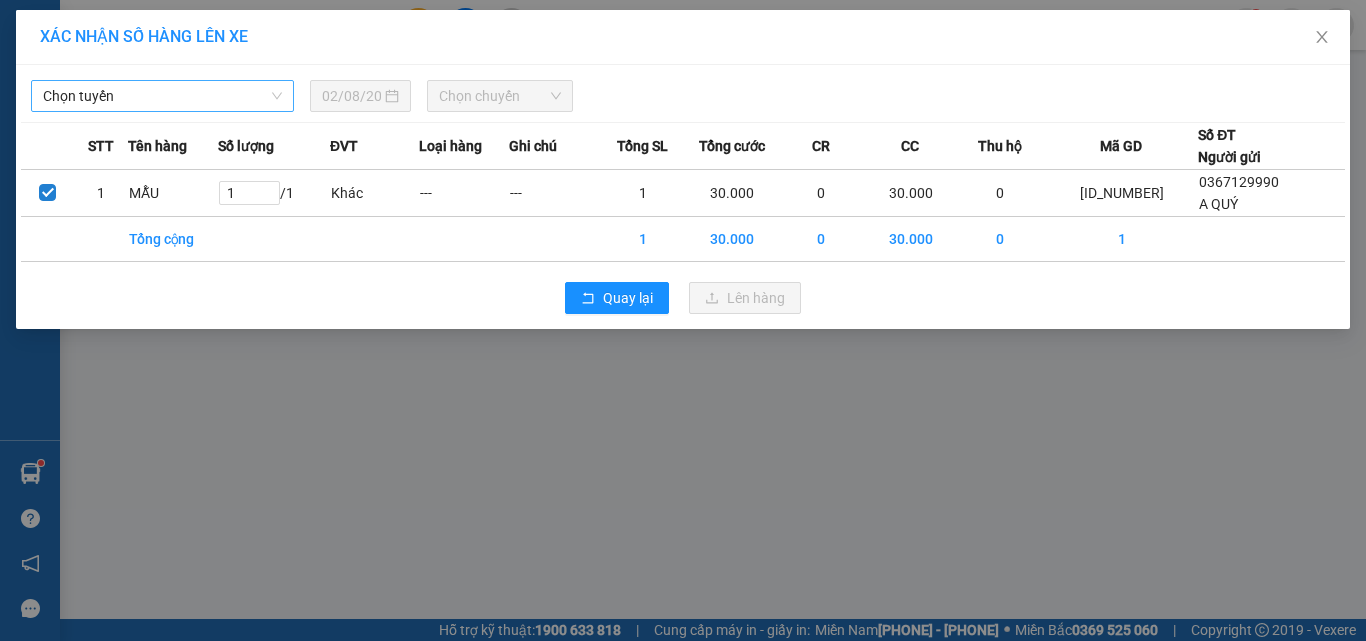click on "Chọn tuyến" at bounding box center (162, 96) 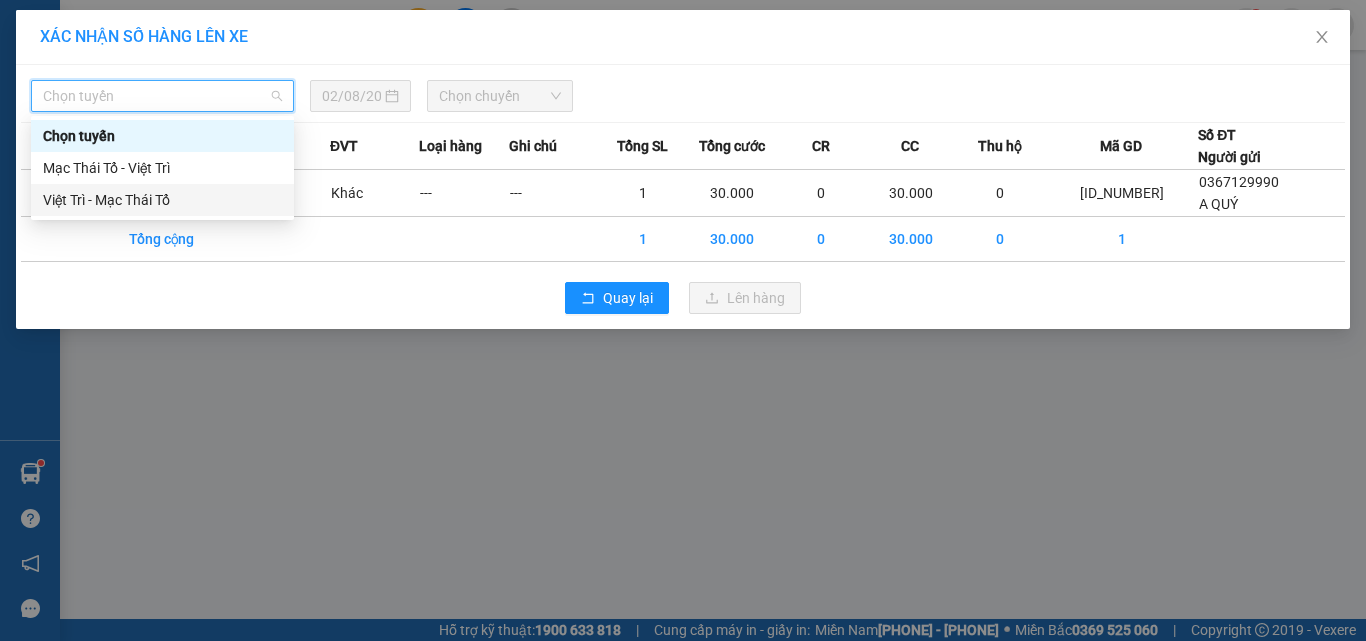 click on "Việt Trì - Mạc Thái Tổ" at bounding box center (162, 200) 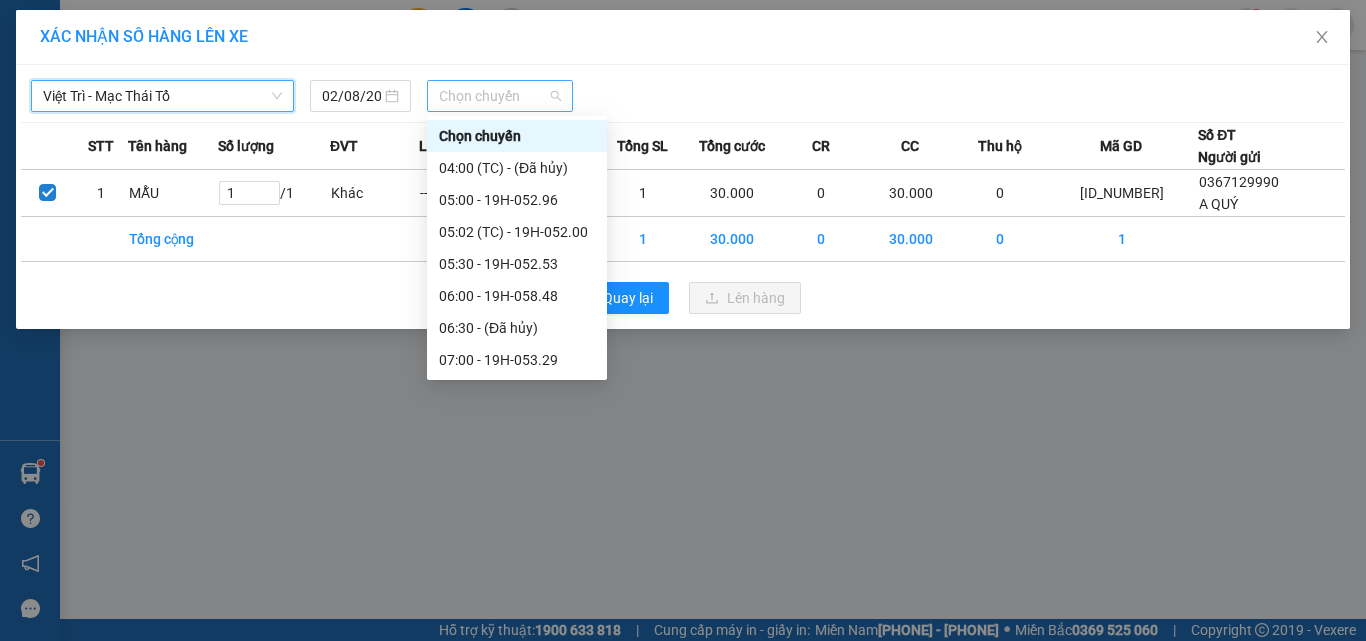 click on "Chọn chuyến" at bounding box center [500, 96] 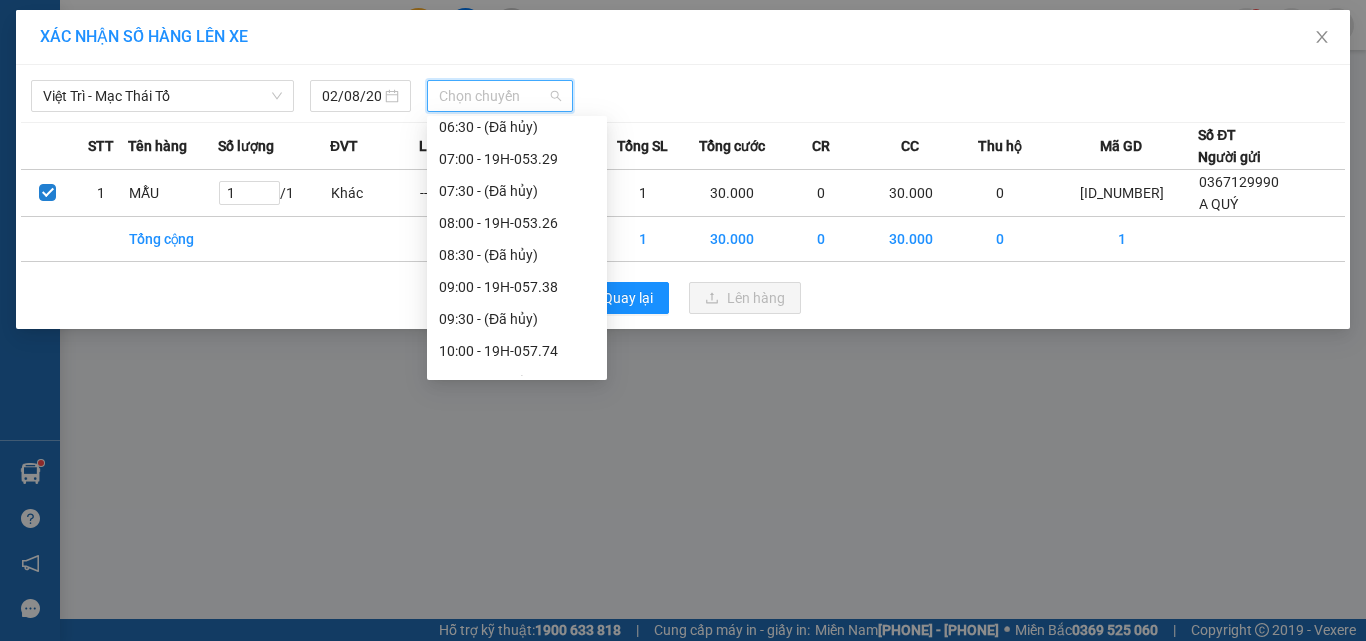 scroll, scrollTop: 216, scrollLeft: 0, axis: vertical 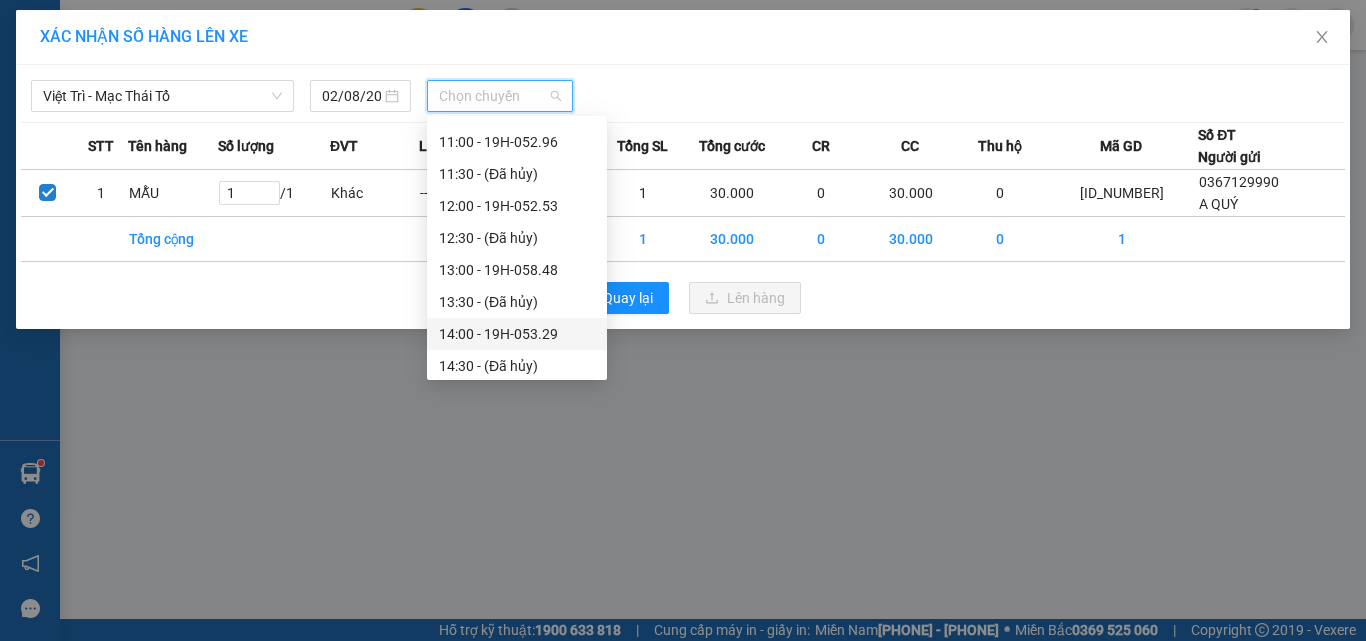 click on "[TIME] - [ID_NUMBER]" at bounding box center [517, 334] 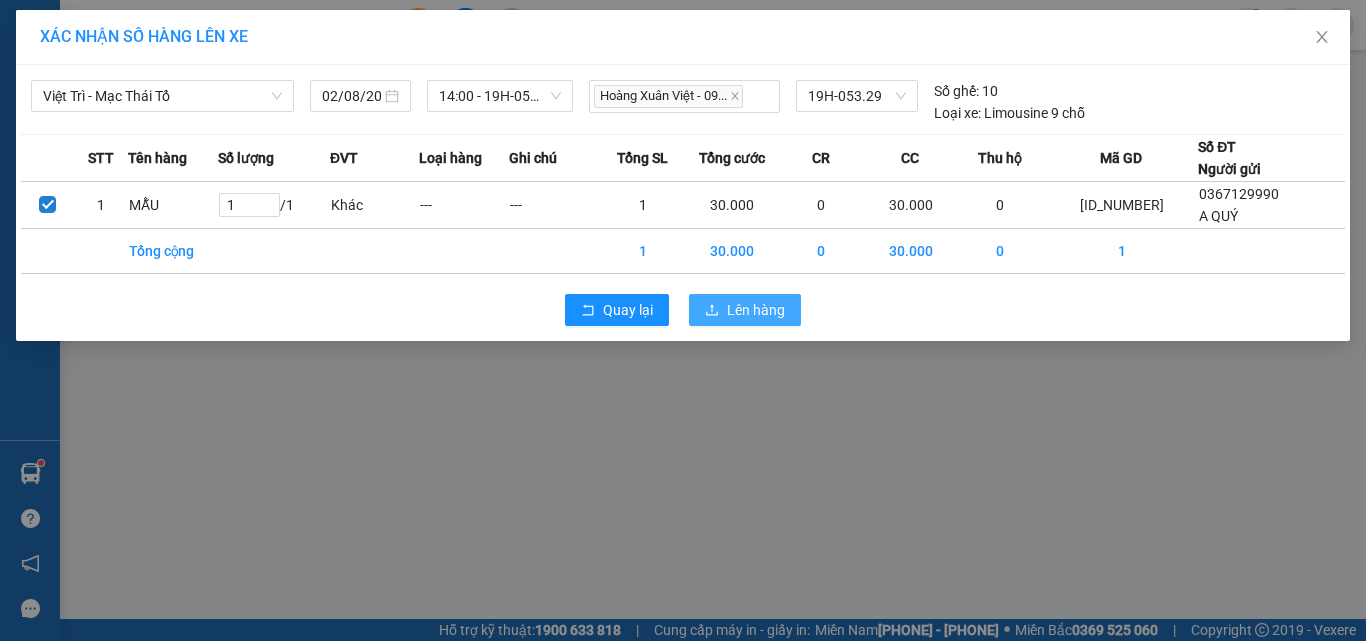 click on "Lên hàng" at bounding box center [756, 310] 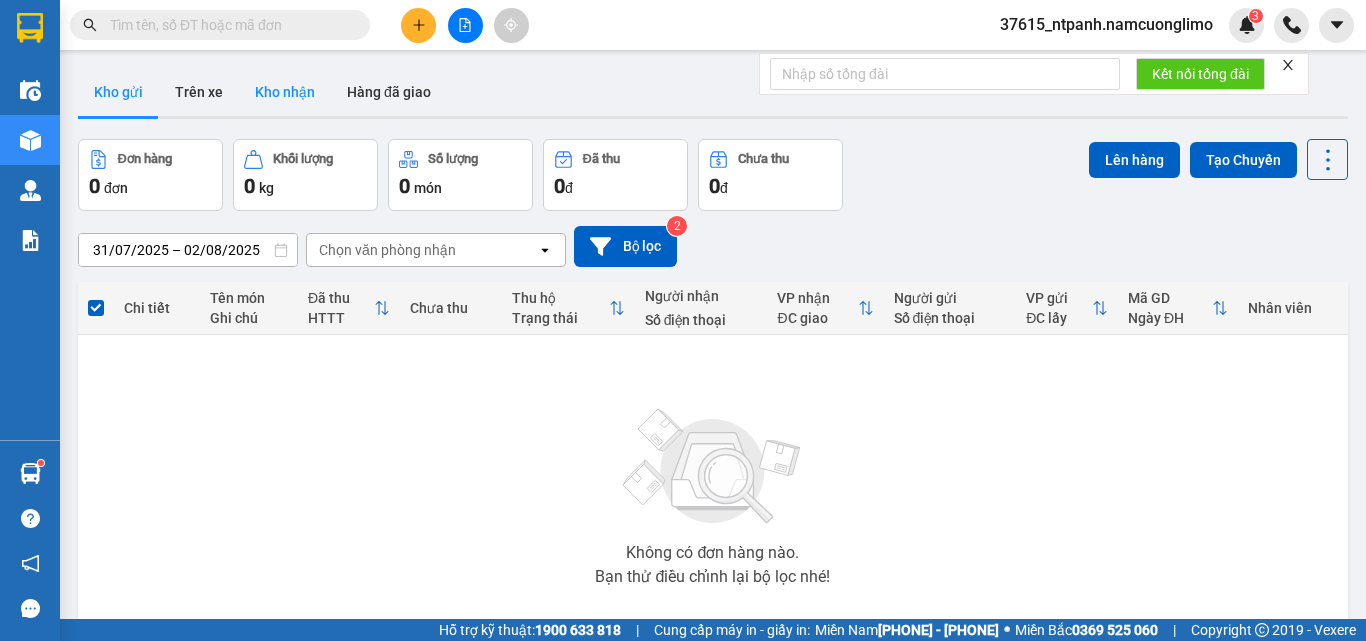 click on "Kho nhận" at bounding box center (285, 92) 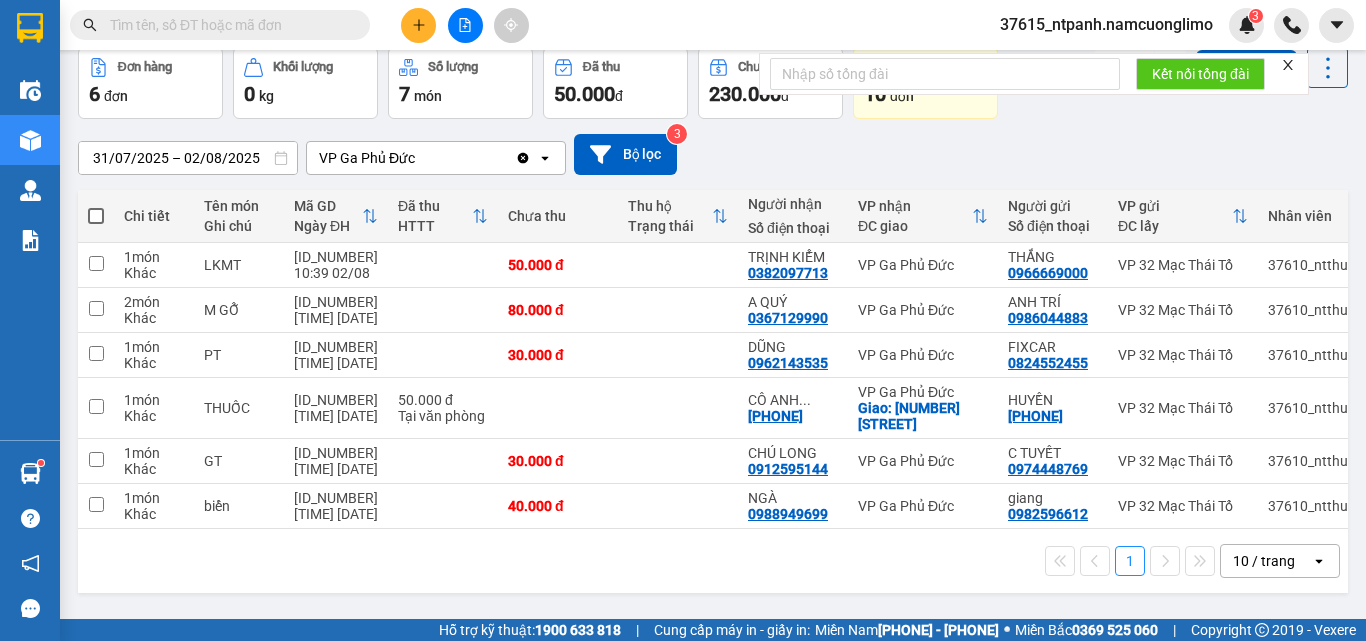 scroll, scrollTop: 0, scrollLeft: 0, axis: both 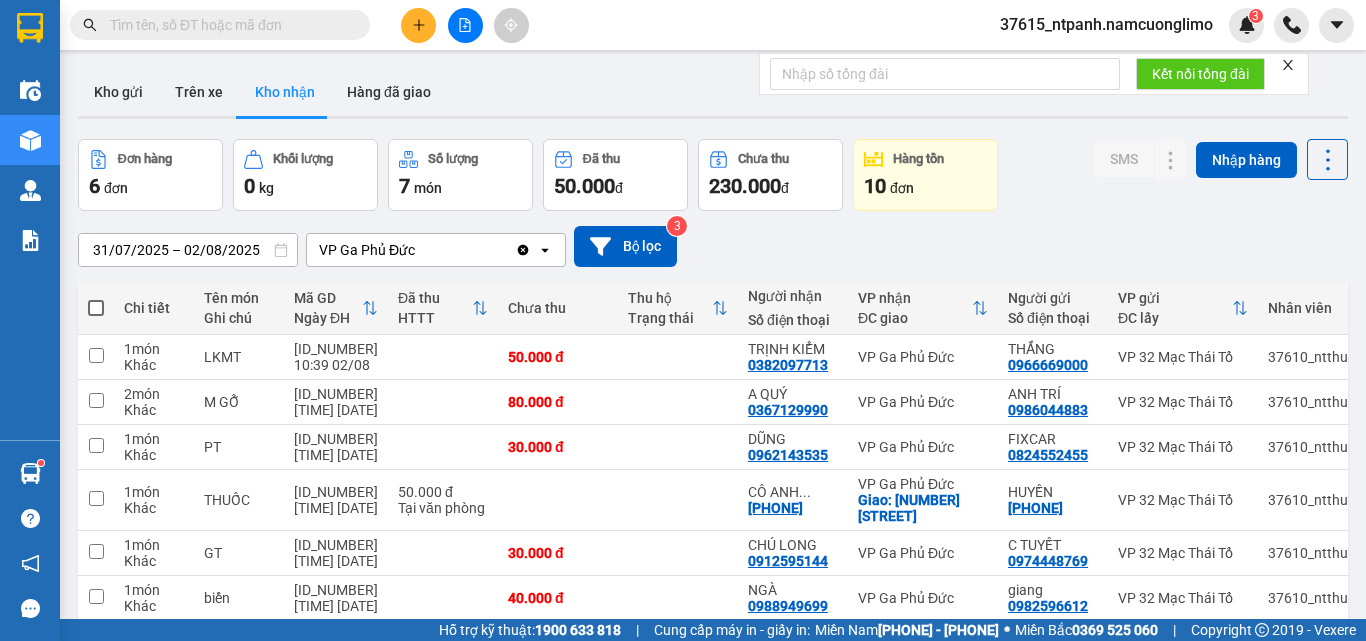 drag, startPoint x: 1239, startPoint y: 226, endPoint x: 1029, endPoint y: 174, distance: 216.34232 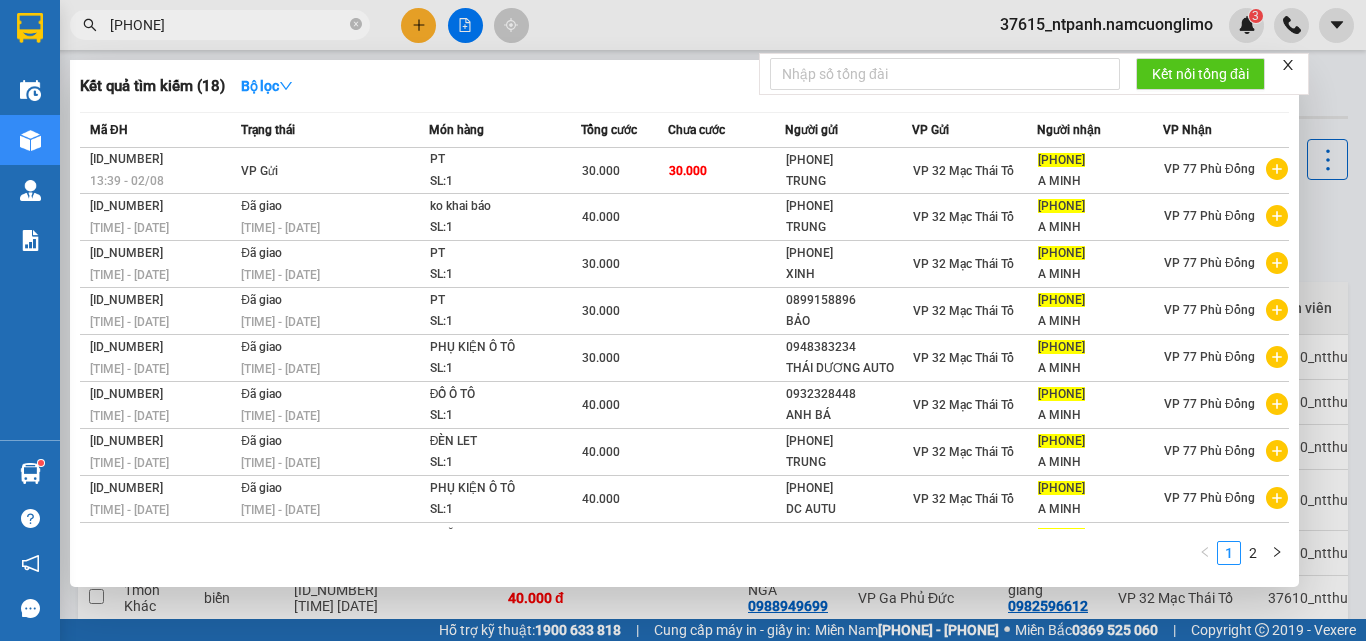 type on "[PHONE]" 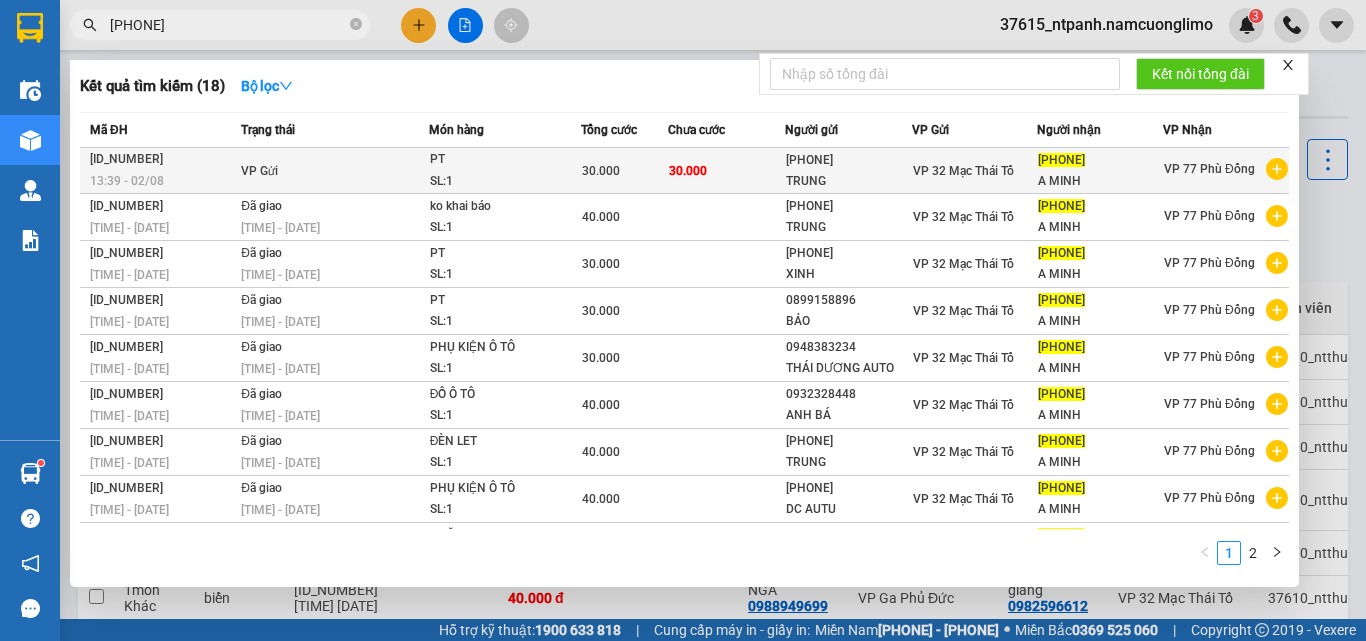 click on "[PHONE]" 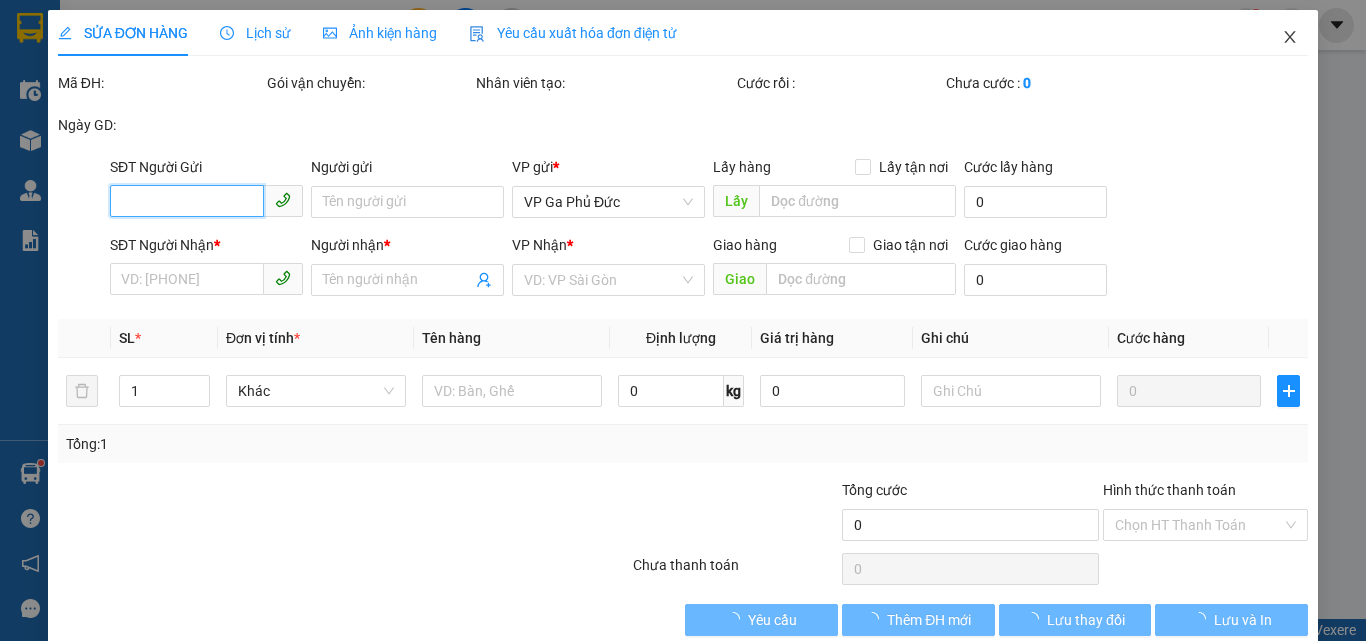 type on "[PHONE]" 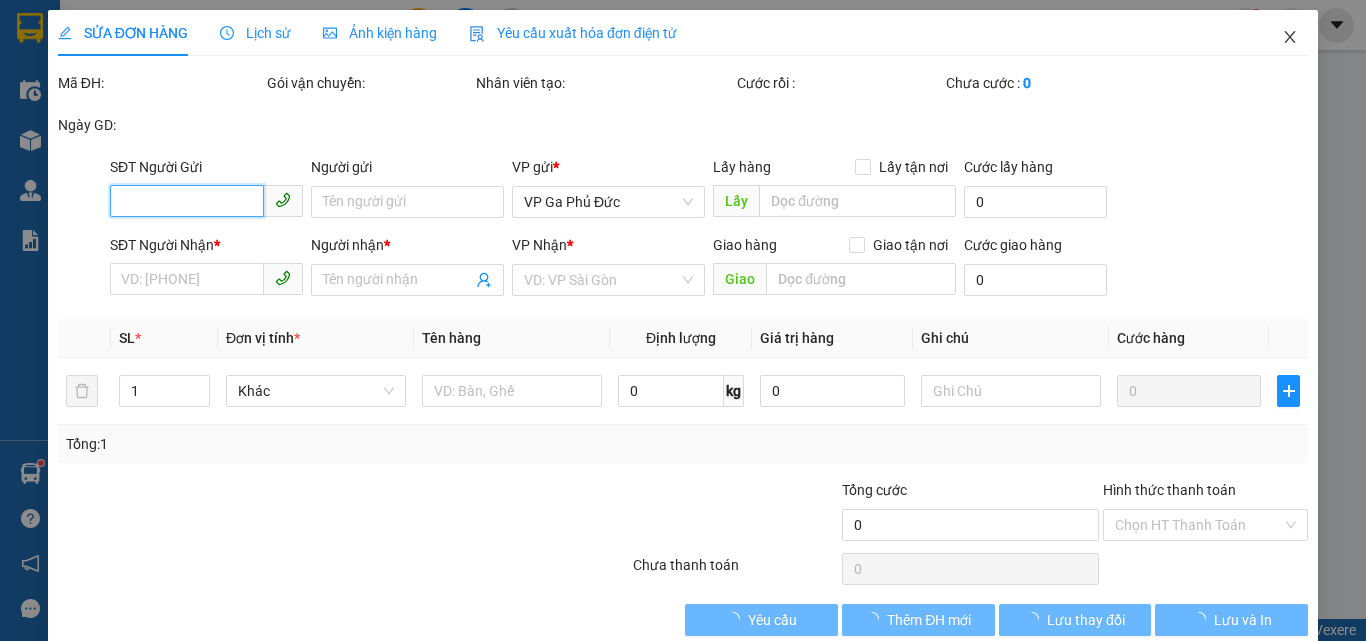 type on "TRUNG" 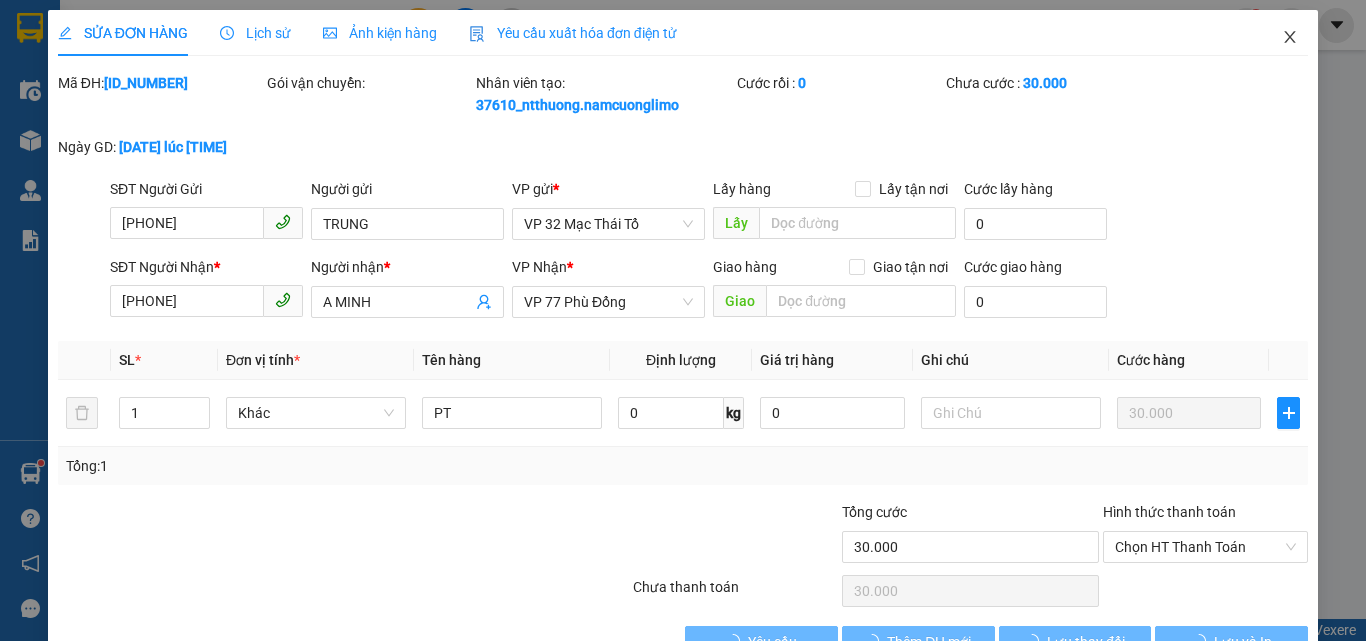 click 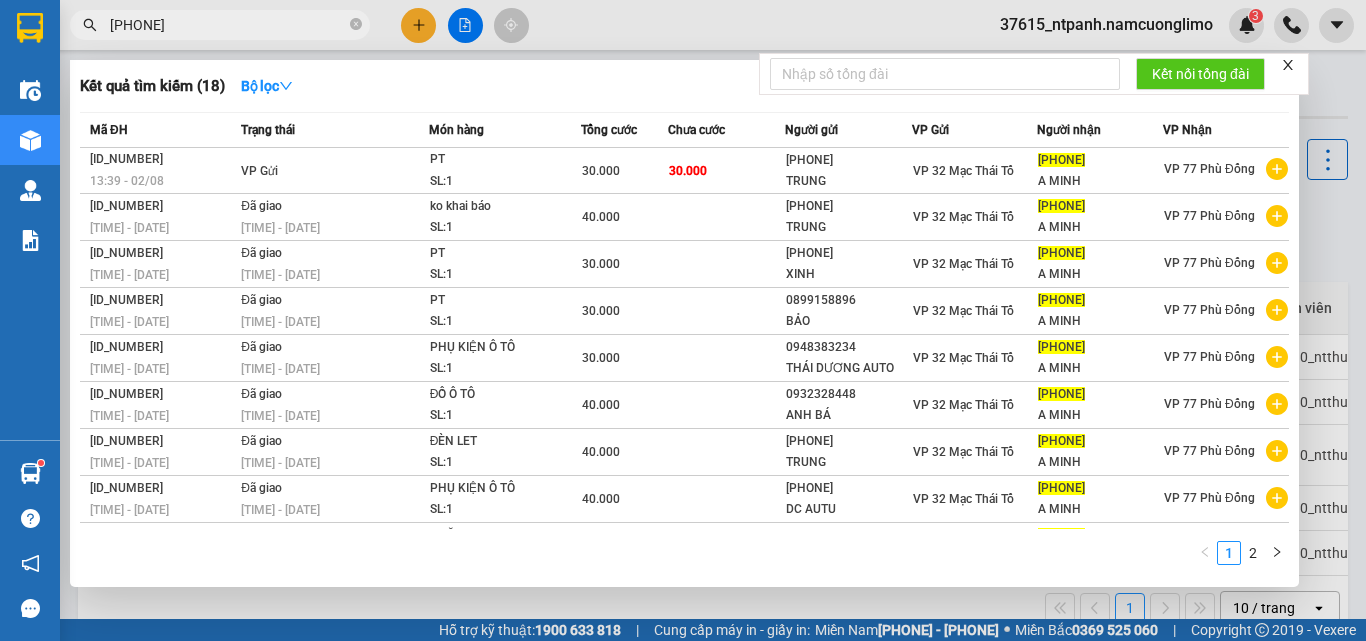 click on "[PHONE]" at bounding box center [228, 25] 